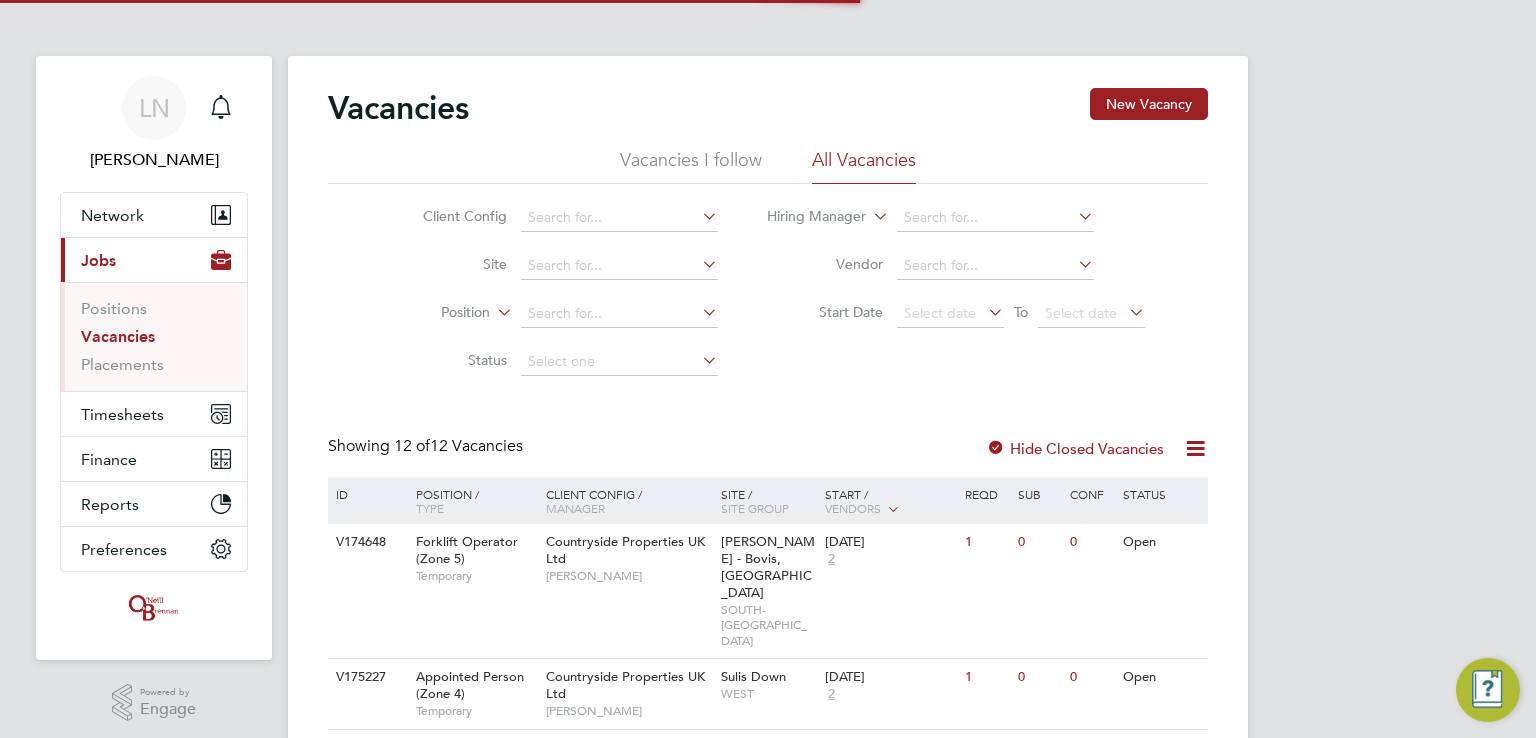 scroll, scrollTop: 0, scrollLeft: 0, axis: both 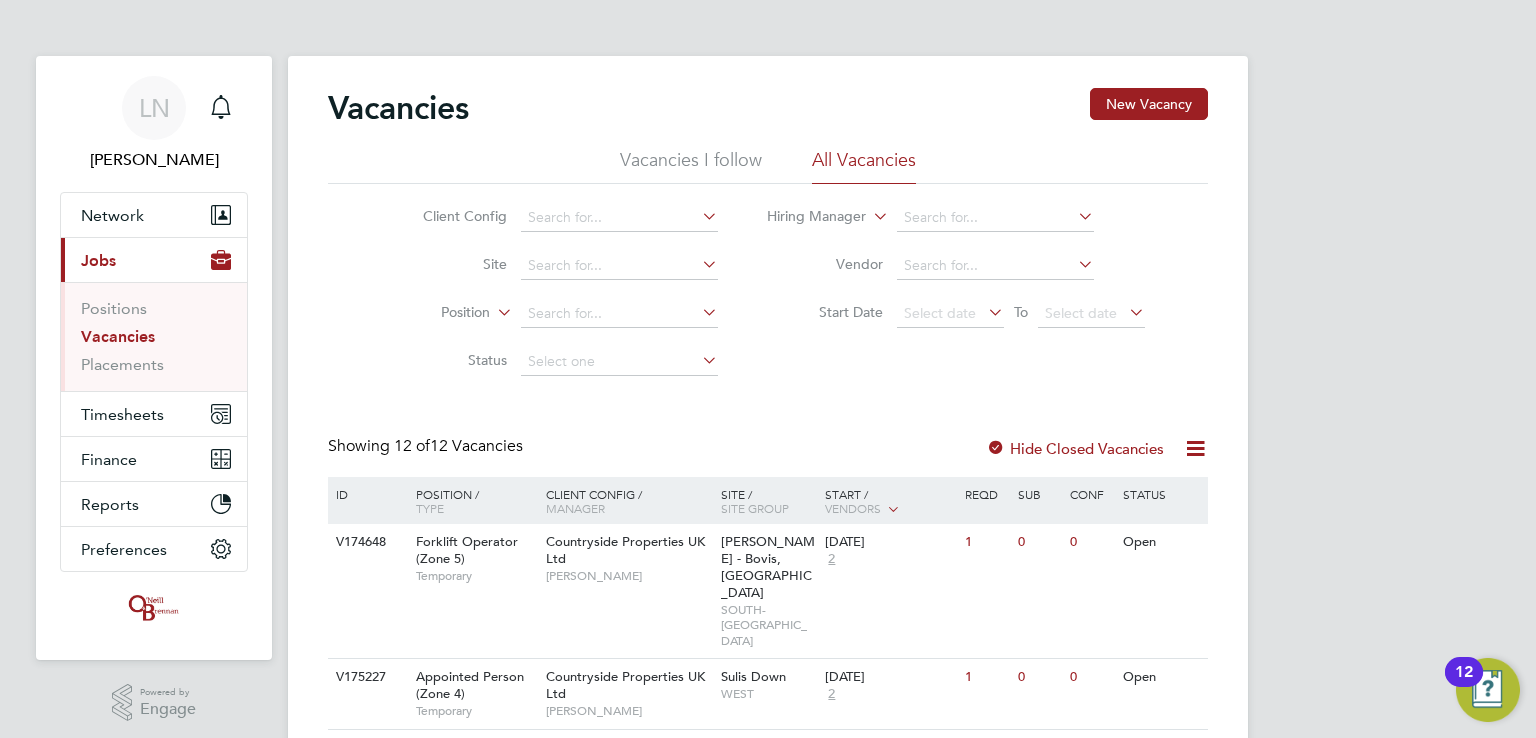 click on "Client Config     Site     Position     Status   Hiring Manager     Vendor   Start Date
Select date
To
Select date" 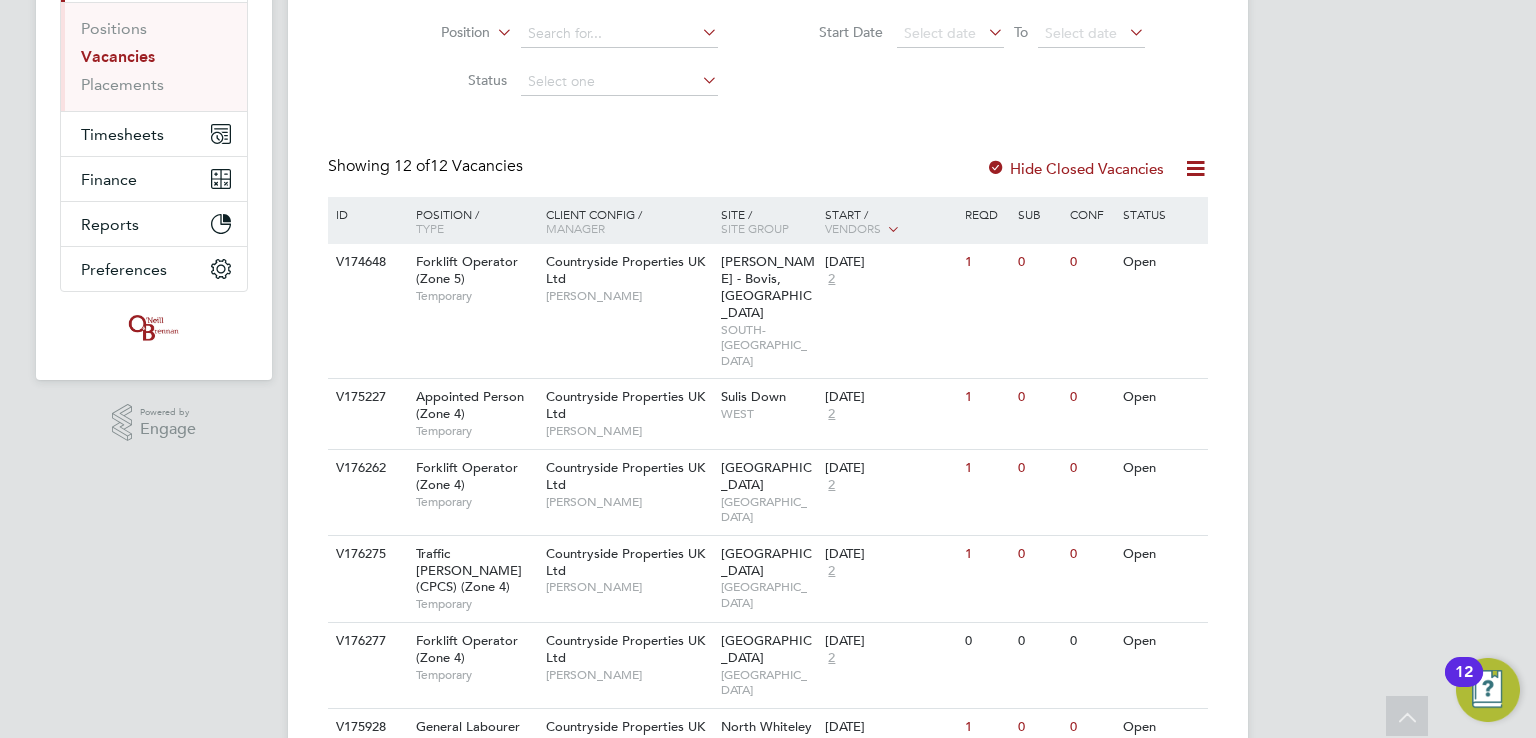 scroll, scrollTop: 317, scrollLeft: 0, axis: vertical 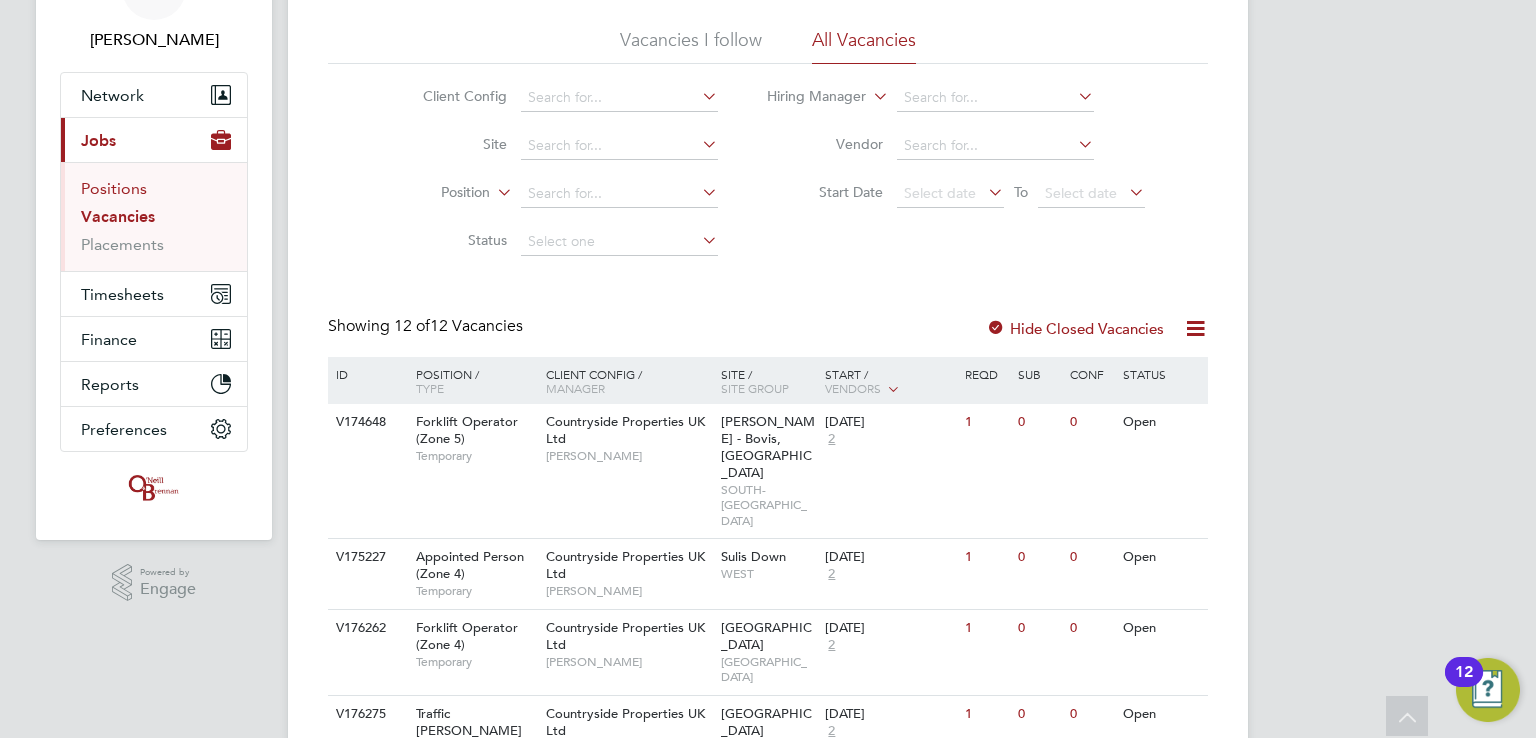 click on "Positions" at bounding box center [114, 188] 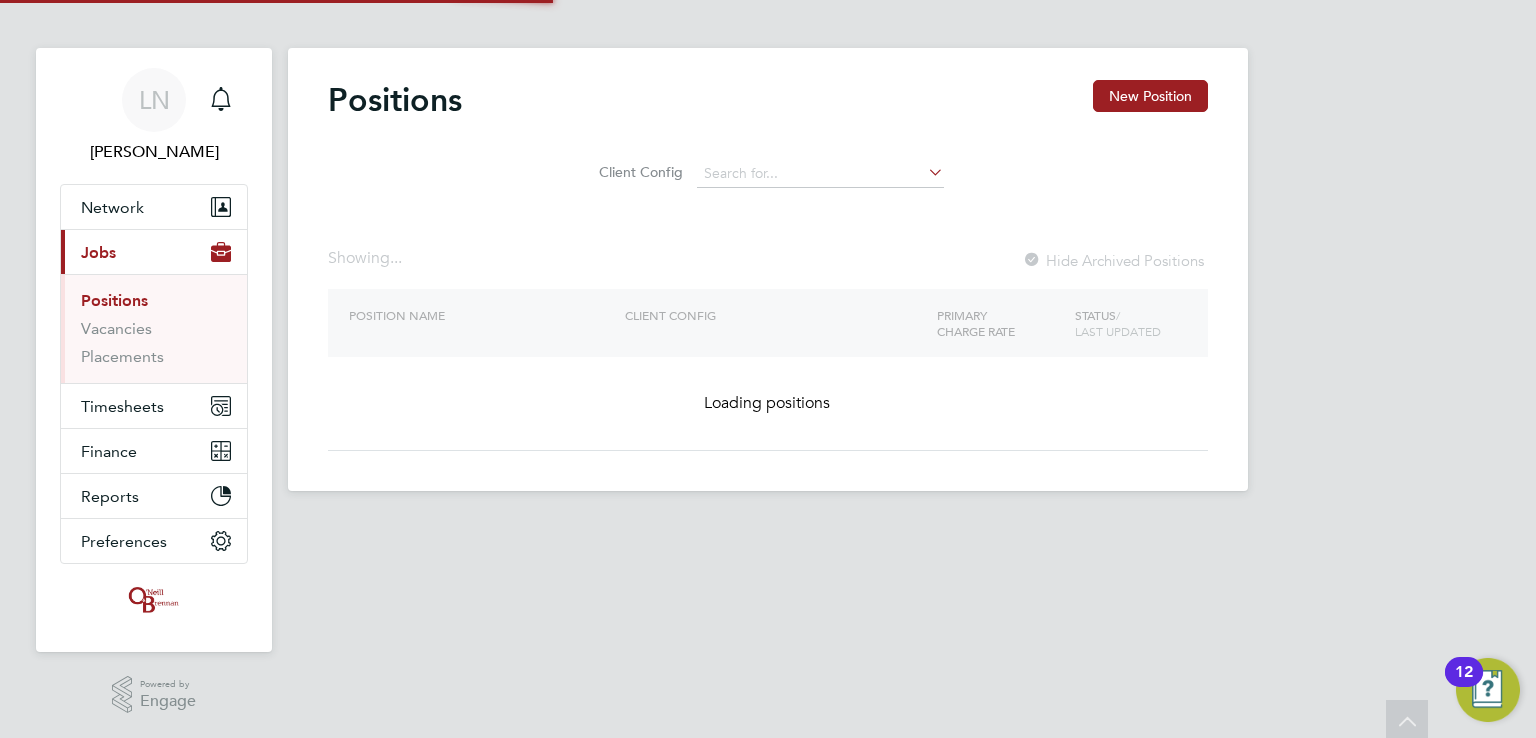 scroll, scrollTop: 0, scrollLeft: 0, axis: both 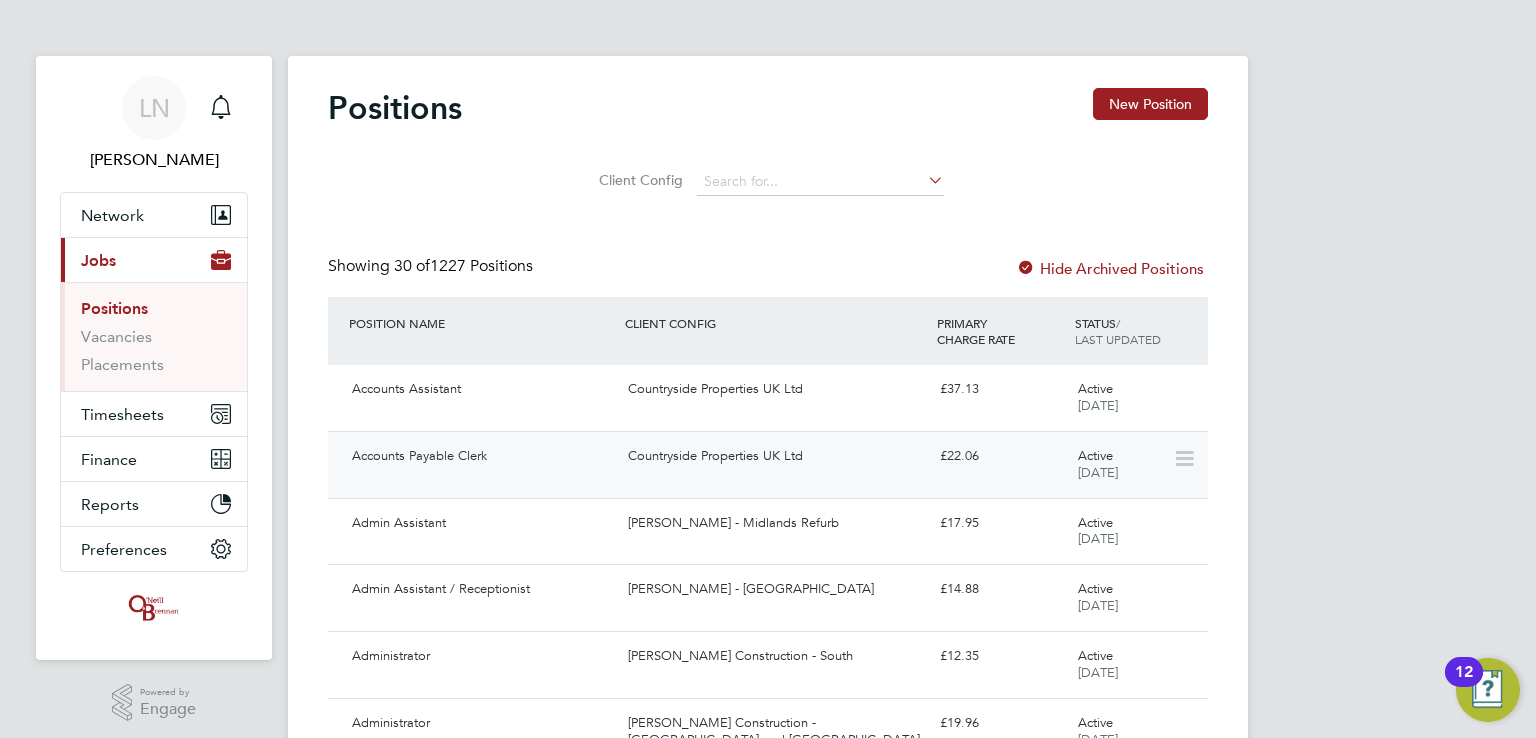 type 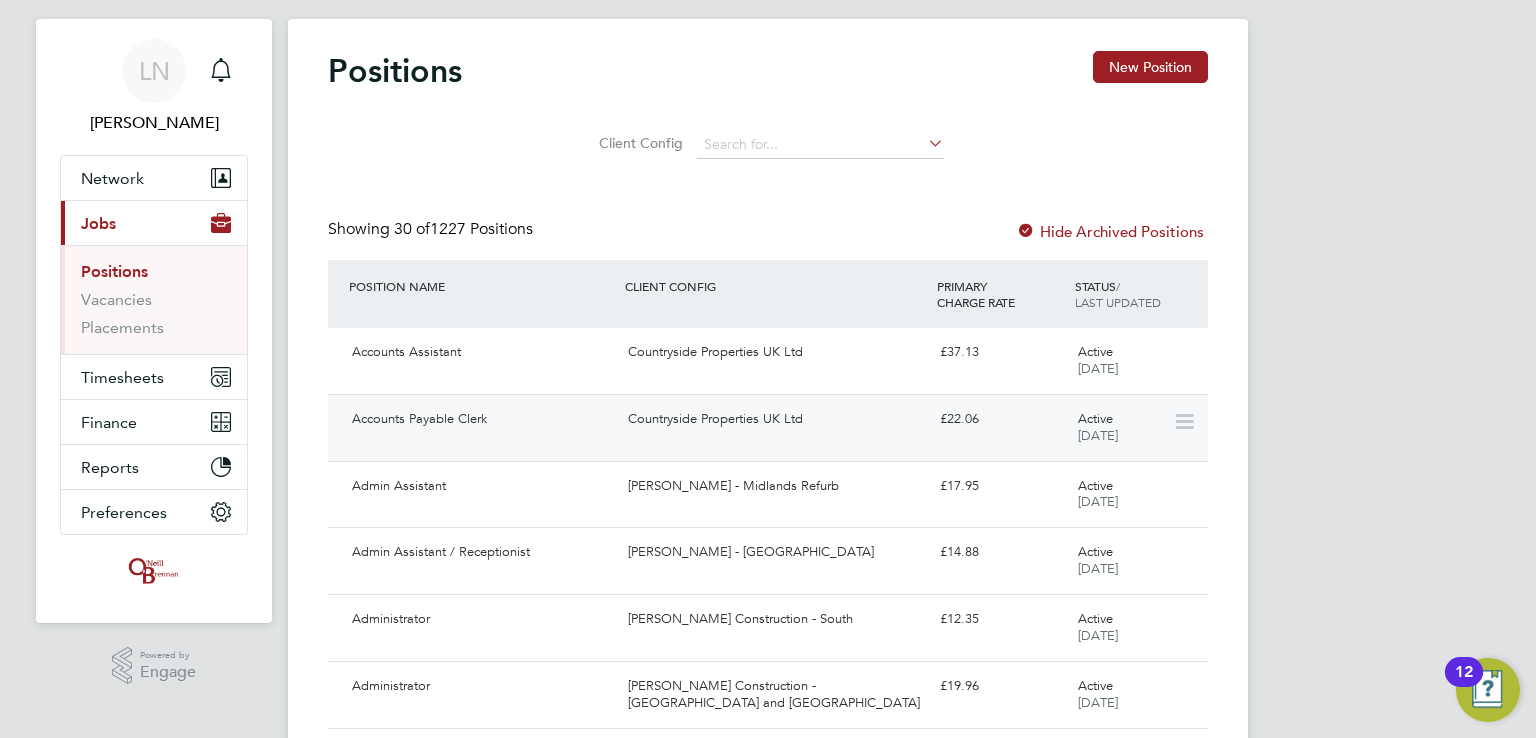 scroll, scrollTop: 40, scrollLeft: 0, axis: vertical 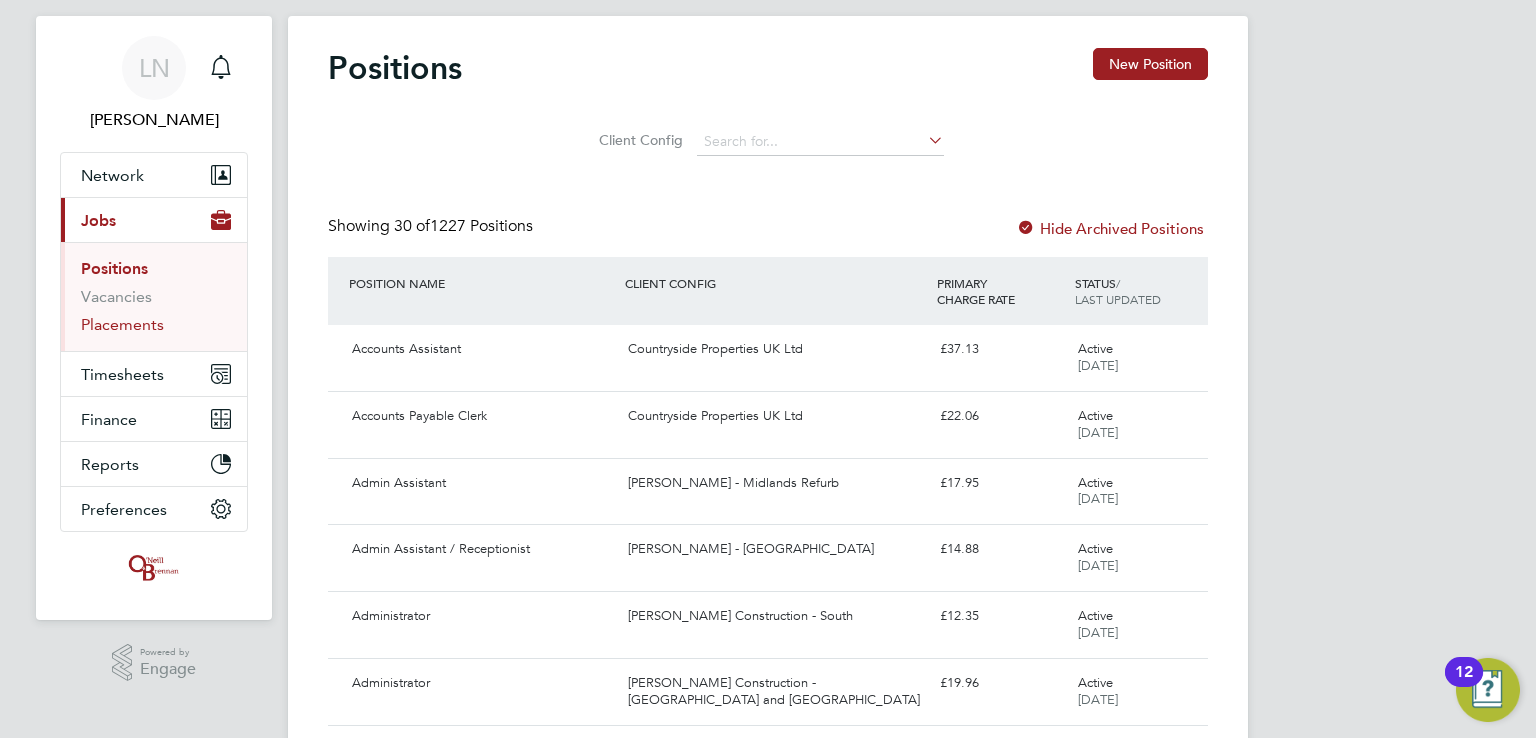 click on "Placements" at bounding box center [122, 324] 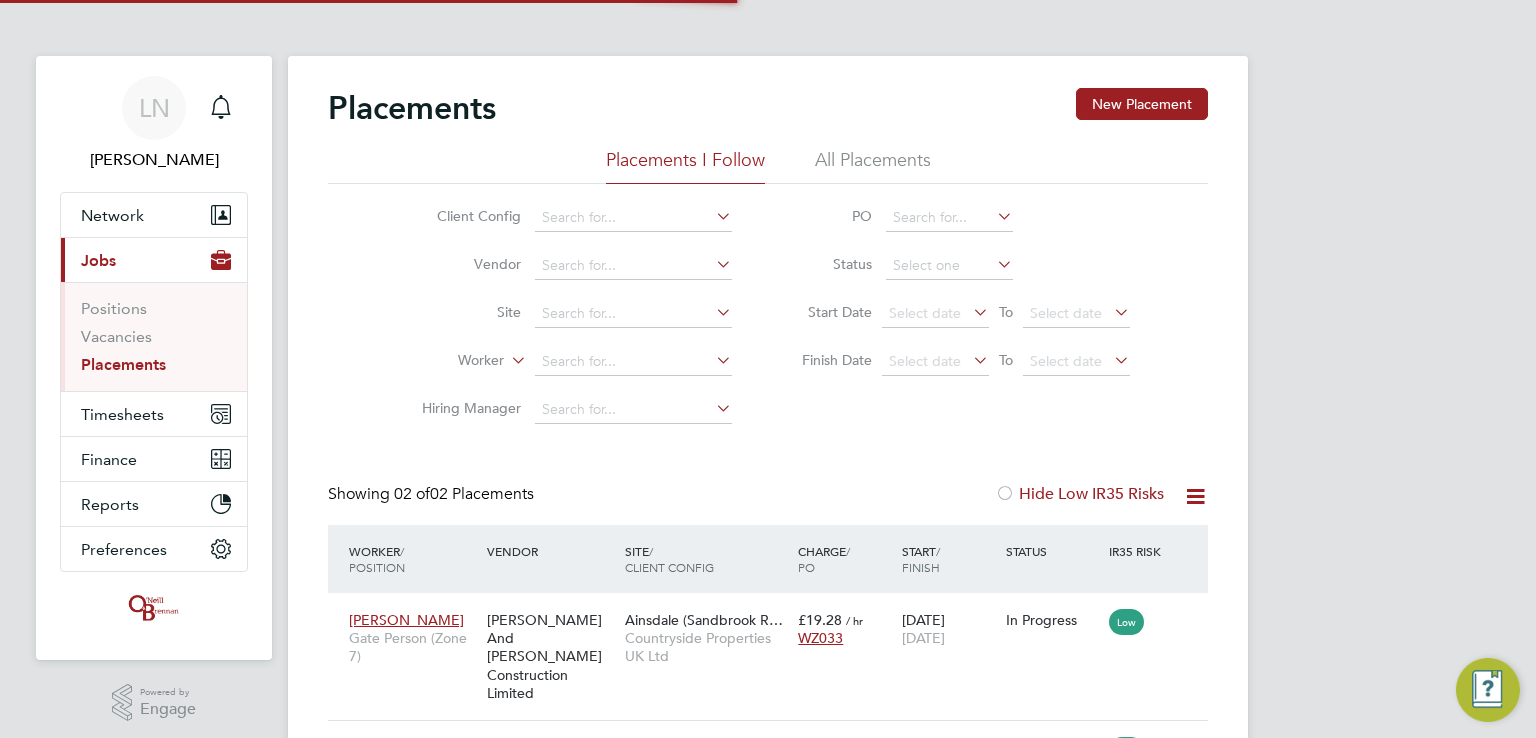 scroll, scrollTop: 10, scrollLeft: 9, axis: both 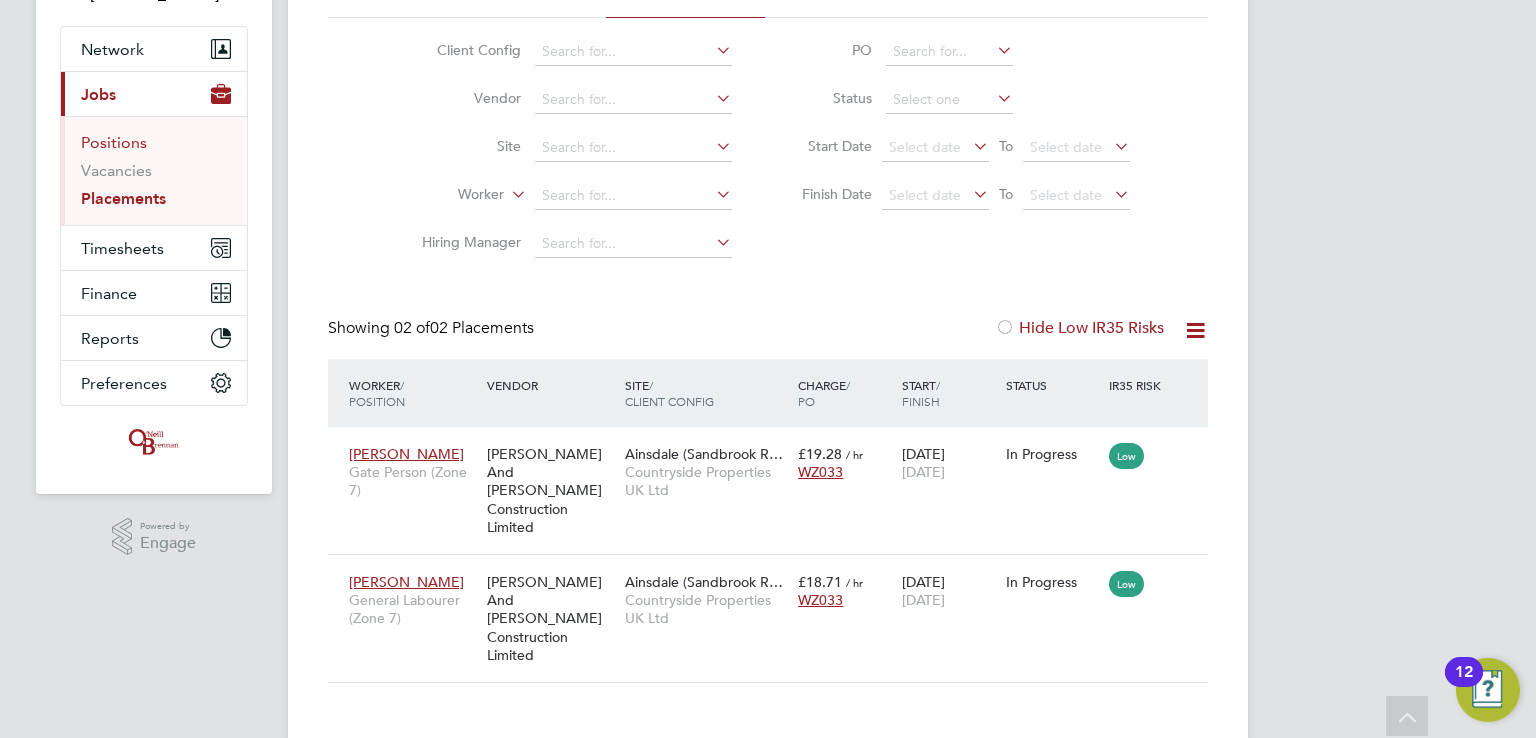 click on "Positions" at bounding box center (114, 142) 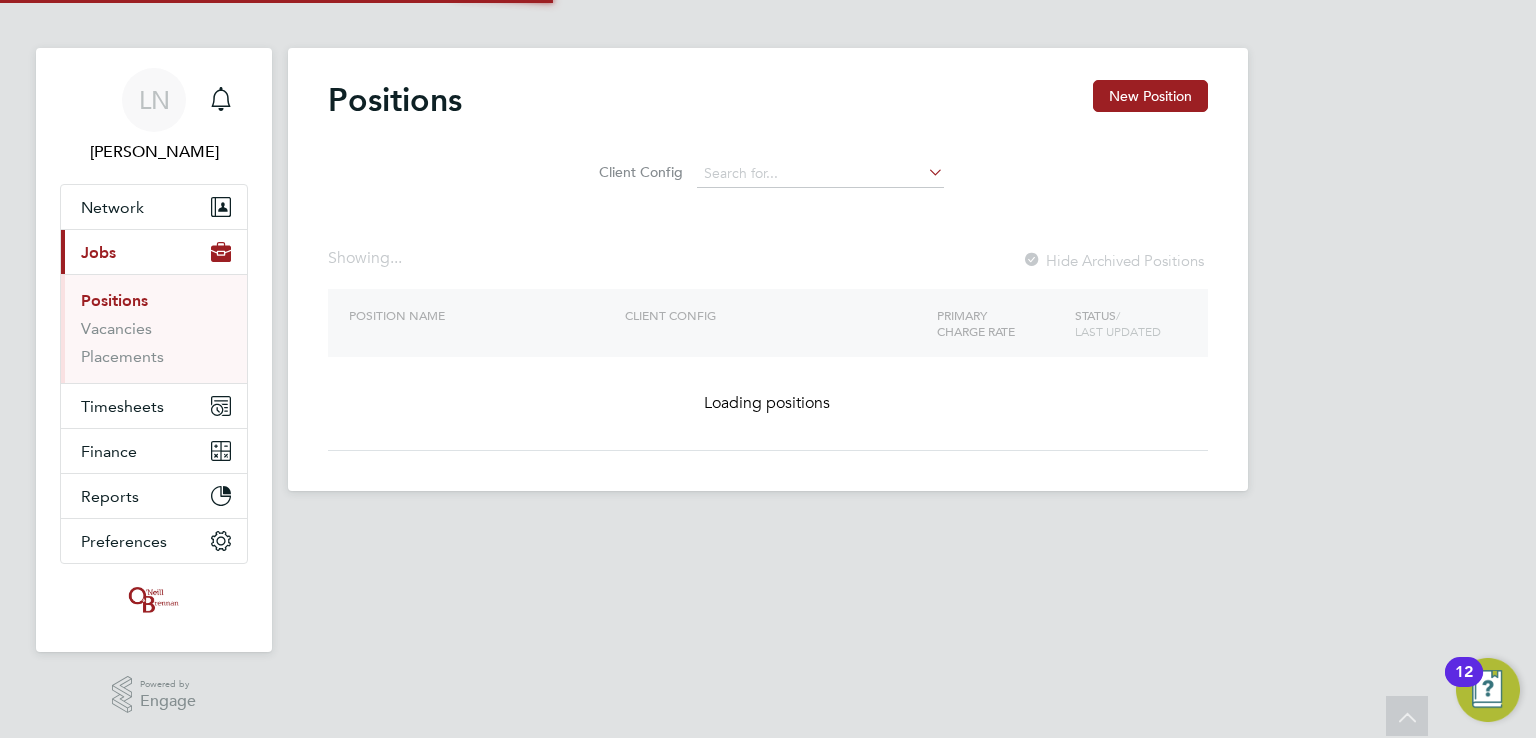 scroll, scrollTop: 0, scrollLeft: 0, axis: both 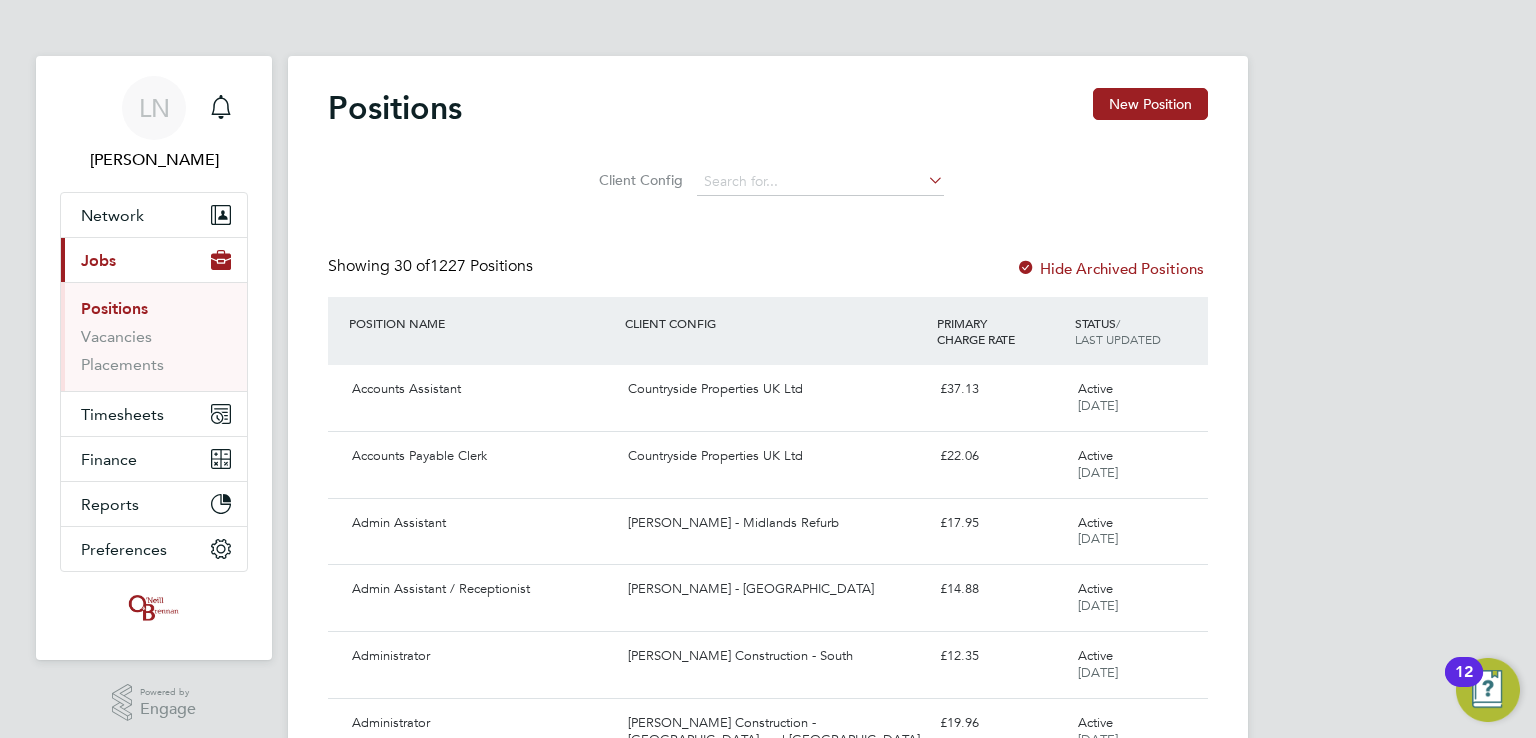 click on "Client Config" 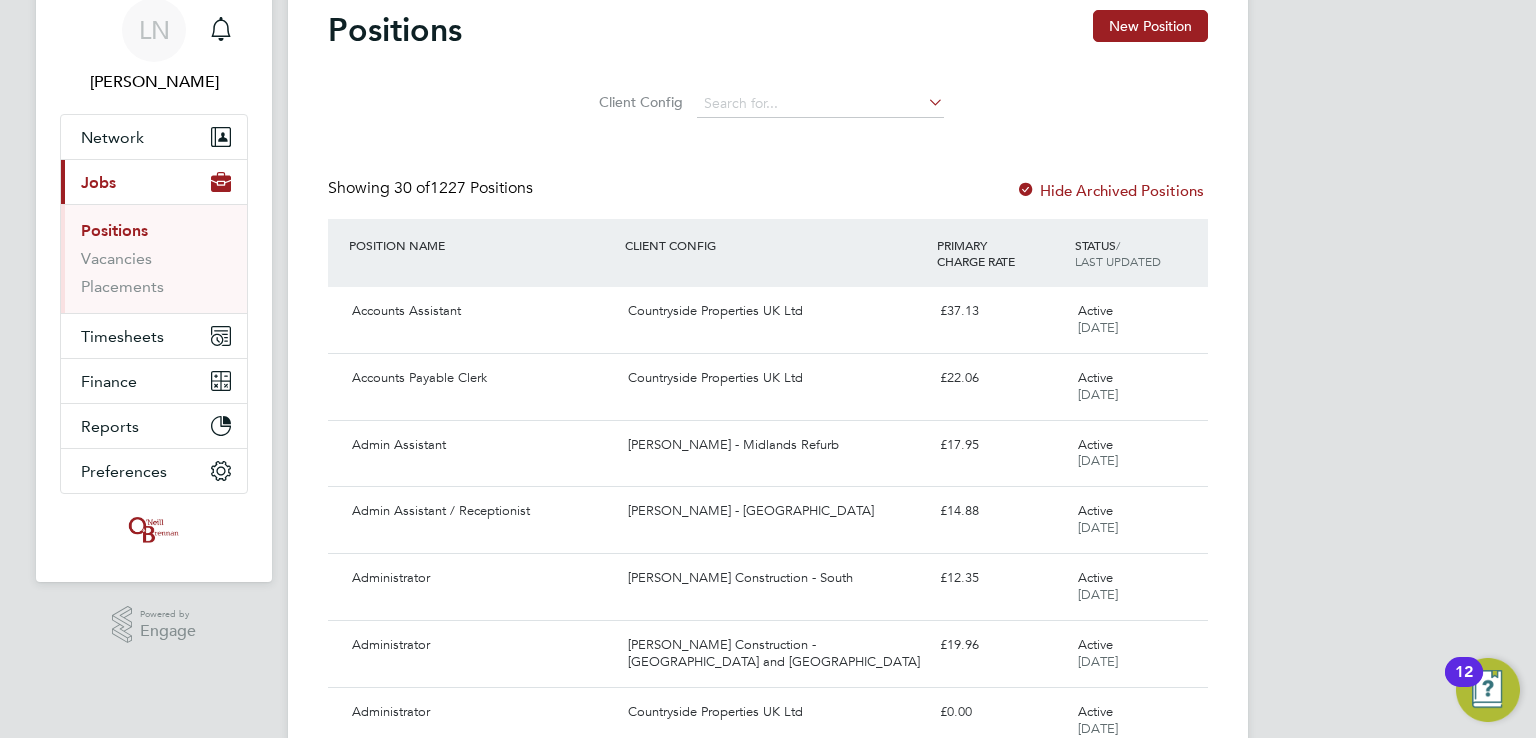 scroll, scrollTop: 80, scrollLeft: 0, axis: vertical 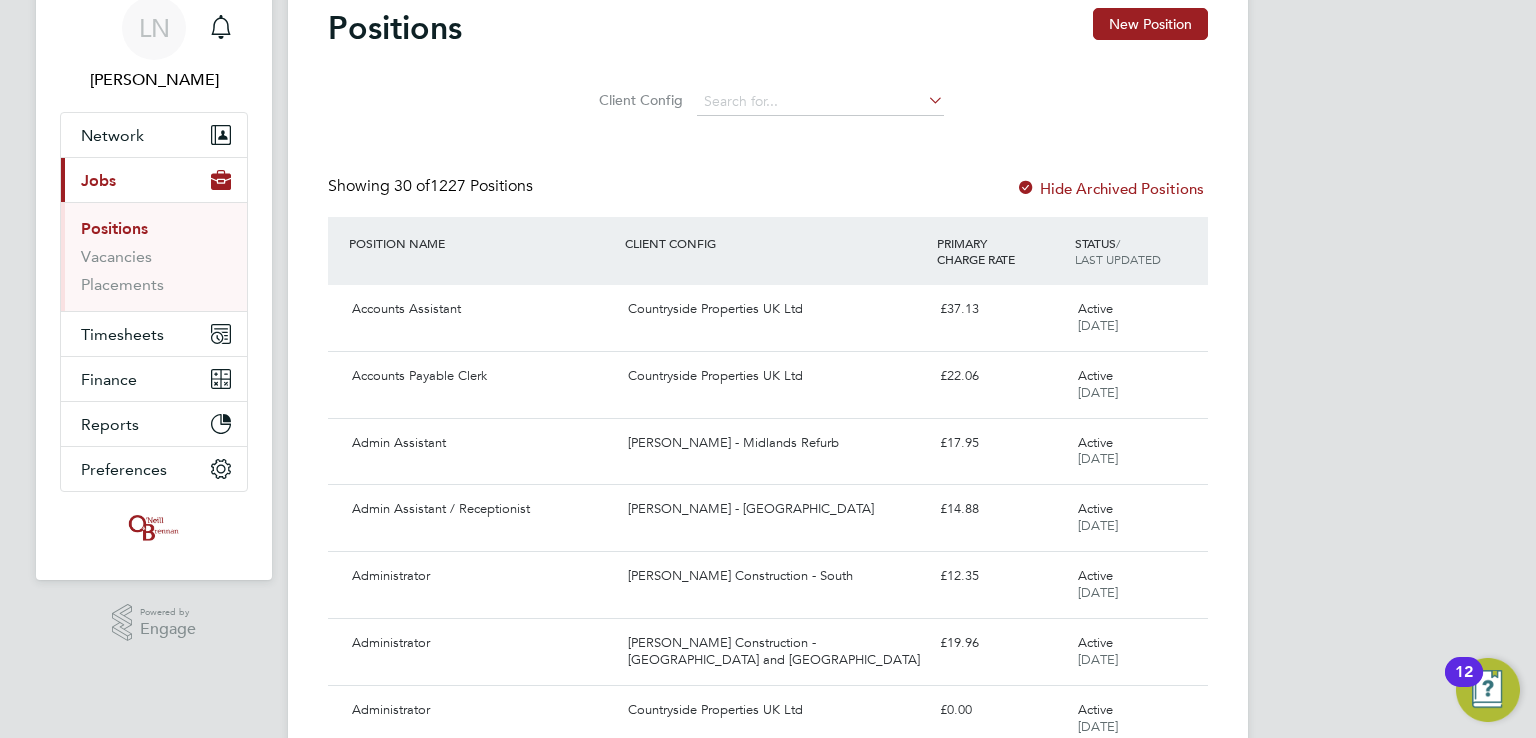 click on "Positions New Position Client Config   Showing   30 of  1227 Positions Hide Archived Positions POSITION NAME CLIENT CONFIG PRIMARY CHARGE RATE STATUS  / LAST UPDATED Accounts Assistant Countryside Properties UK Ltd £37.13 Active [DATE] Accounts Payable Clerk Countryside Properties UK Ltd £22.06 Active [DATE] Admin Assistant [PERSON_NAME] - [GEOGRAPHIC_DATA] Refurb £17.95 Active [DATE] Admin Assistant / Receptionist [PERSON_NAME] - [GEOGRAPHIC_DATA] £14.88 Active [DATE] Administrator [PERSON_NAME] Construction - South £12.35 Active [DATE] Administrator [PERSON_NAME] Construction - [GEOGRAPHIC_DATA] and [GEOGRAPHIC_DATA] £19.96 Active [DATE] Administrator Countryside Properties UK Ltd £0.00 Active [DATE] Administrator [GEOGRAPHIC_DATA] - [GEOGRAPHIC_DATA] & West £23.53 Active [DATE] Administrator Sisk Civils JS&S - [GEOGRAPHIC_DATA] - [GEOGRAPHIC_DATA] £0.00 Active [DATE] Administrator - [GEOGRAPHIC_DATA] [GEOGRAPHIC_DATA] - [GEOGRAPHIC_DATA] £15.29 Active [DATE] Administrator/Receptionist [GEOGRAPHIC_DATA] - [GEOGRAPHIC_DATA] £17.36 Active [DATE] £24.30 Active 30" 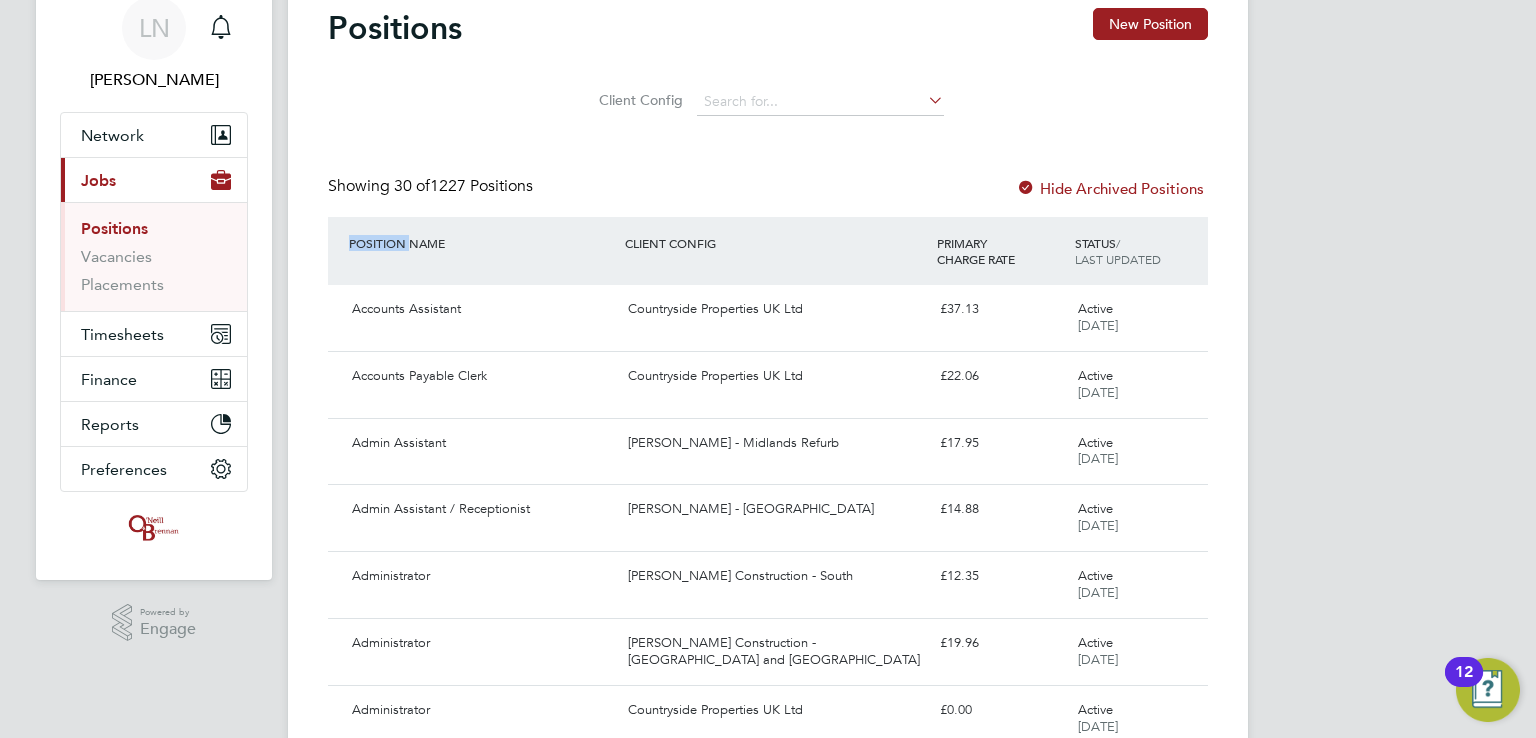 click on "Positions New Position Client Config   Showing   30 of  1227 Positions Hide Archived Positions POSITION NAME CLIENT CONFIG PRIMARY CHARGE RATE STATUS  / LAST UPDATED Accounts Assistant Countryside Properties UK Ltd £37.13 Active [DATE] Accounts Payable Clerk Countryside Properties UK Ltd £22.06 Active [DATE] Admin Assistant [PERSON_NAME] - [GEOGRAPHIC_DATA] Refurb £17.95 Active [DATE] Admin Assistant / Receptionist [PERSON_NAME] - [GEOGRAPHIC_DATA] £14.88 Active [DATE] Administrator [PERSON_NAME] Construction - South £12.35 Active [DATE] Administrator [PERSON_NAME] Construction - [GEOGRAPHIC_DATA] and [GEOGRAPHIC_DATA] £19.96 Active [DATE] Administrator Countryside Properties UK Ltd £0.00 Active [DATE] Administrator [GEOGRAPHIC_DATA] - [GEOGRAPHIC_DATA] & West £23.53 Active [DATE] Administrator Sisk Civils JS&S - [GEOGRAPHIC_DATA] - [GEOGRAPHIC_DATA] £0.00 Active [DATE] Administrator - [GEOGRAPHIC_DATA] [GEOGRAPHIC_DATA] - [GEOGRAPHIC_DATA] £15.29 Active [DATE] Administrator/Receptionist [GEOGRAPHIC_DATA] - [GEOGRAPHIC_DATA] £17.36 Active [DATE] £24.30 Active 30" 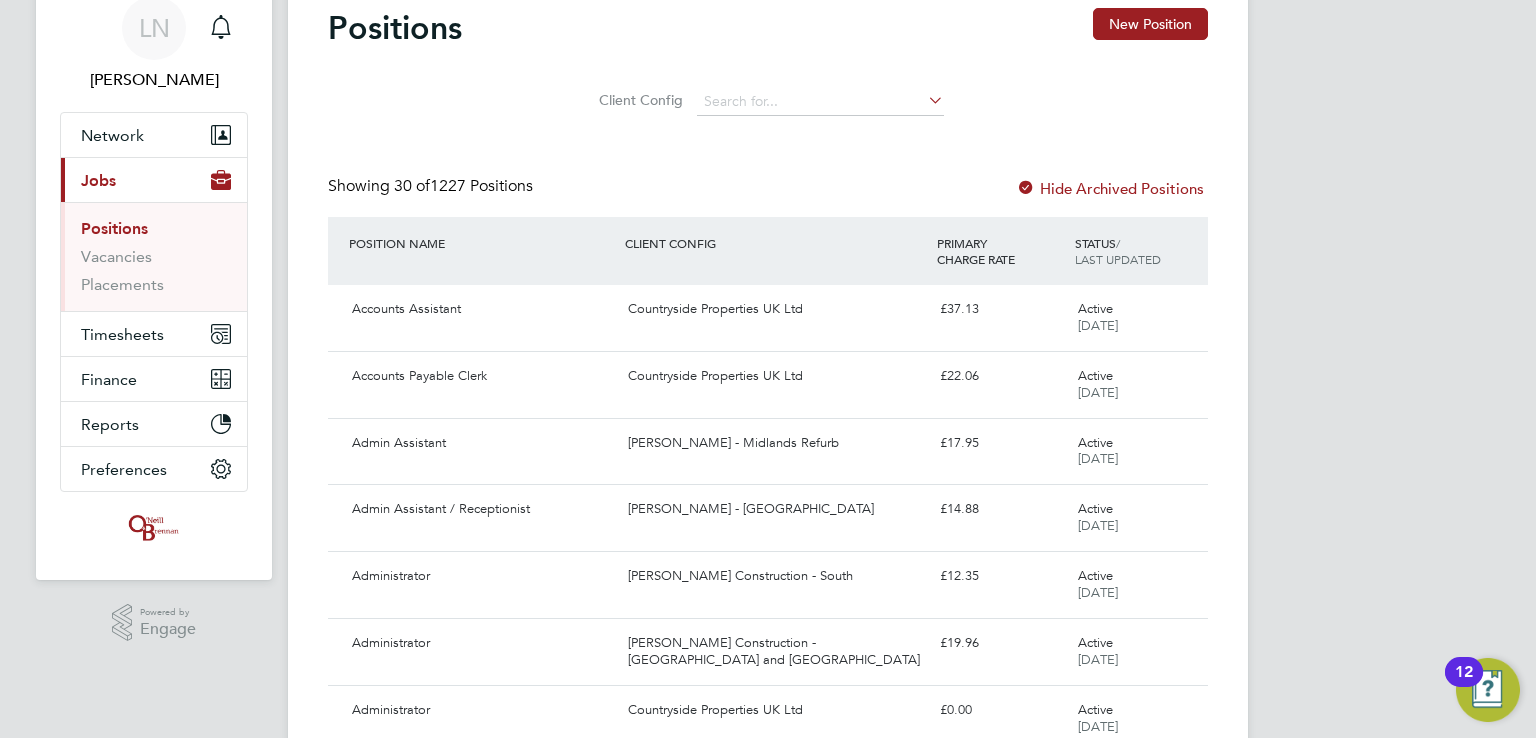click on "Positions New Position Client Config   Showing   30 of  1227 Positions Hide Archived Positions POSITION NAME CLIENT CONFIG PRIMARY CHARGE RATE STATUS  / LAST UPDATED Accounts Assistant Countryside Properties UK Ltd £37.13 Active [DATE] Accounts Payable Clerk Countryside Properties UK Ltd £22.06 Active [DATE] Admin Assistant [PERSON_NAME] - [GEOGRAPHIC_DATA] Refurb £17.95 Active [DATE] Admin Assistant / Receptionist [PERSON_NAME] - [GEOGRAPHIC_DATA] £14.88 Active [DATE] Administrator [PERSON_NAME] Construction - South £12.35 Active [DATE] Administrator [PERSON_NAME] Construction - [GEOGRAPHIC_DATA] and [GEOGRAPHIC_DATA] £19.96 Active [DATE] Administrator Countryside Properties UK Ltd £0.00 Active [DATE] Administrator [GEOGRAPHIC_DATA] - [GEOGRAPHIC_DATA] & West £23.53 Active [DATE] Administrator Sisk Civils JS&S - [GEOGRAPHIC_DATA] - [GEOGRAPHIC_DATA] £0.00 Active [DATE] Administrator - [GEOGRAPHIC_DATA] [GEOGRAPHIC_DATA] - [GEOGRAPHIC_DATA] £15.29 Active [DATE] Administrator/Receptionist [GEOGRAPHIC_DATA] - [GEOGRAPHIC_DATA] £17.36 Active [DATE] £24.30 Active 30" 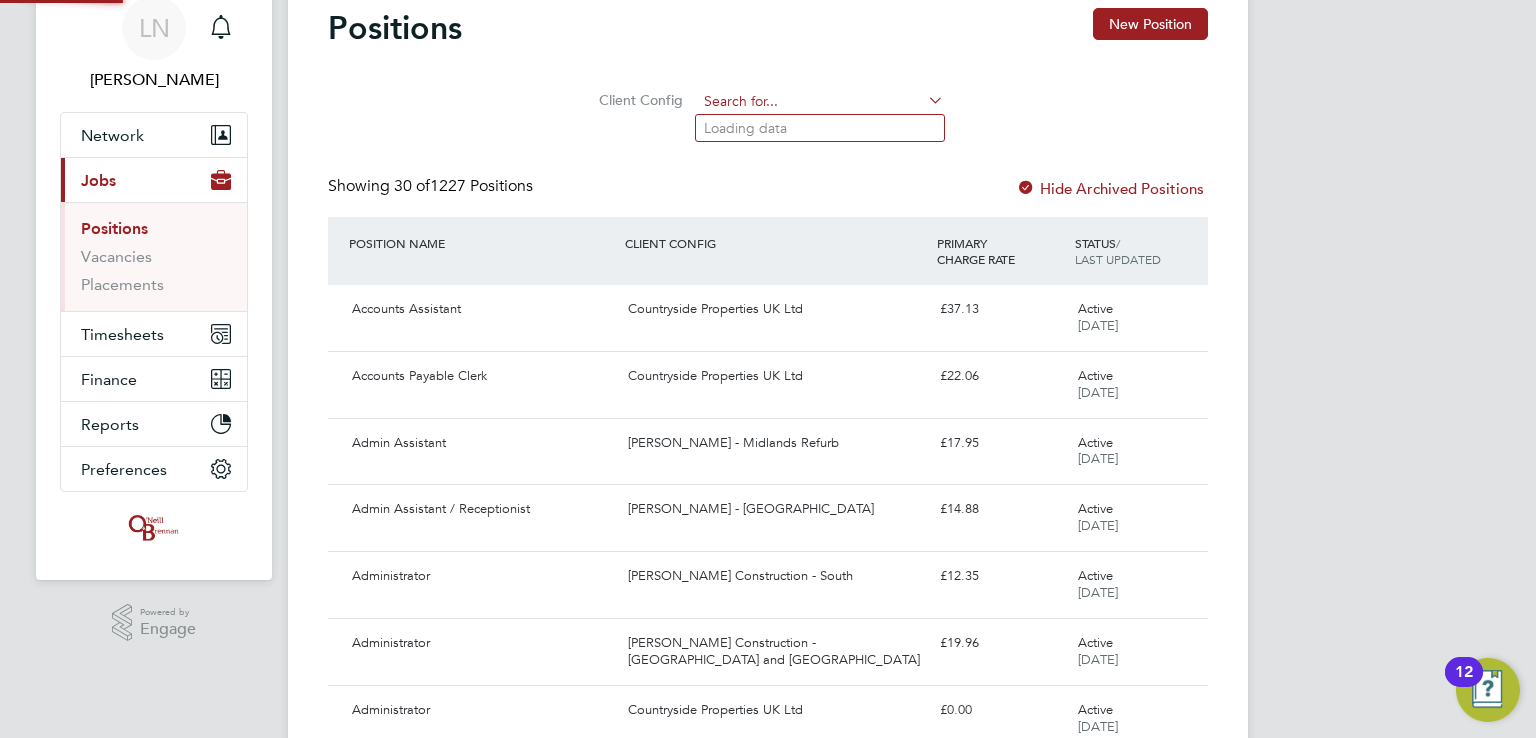 click 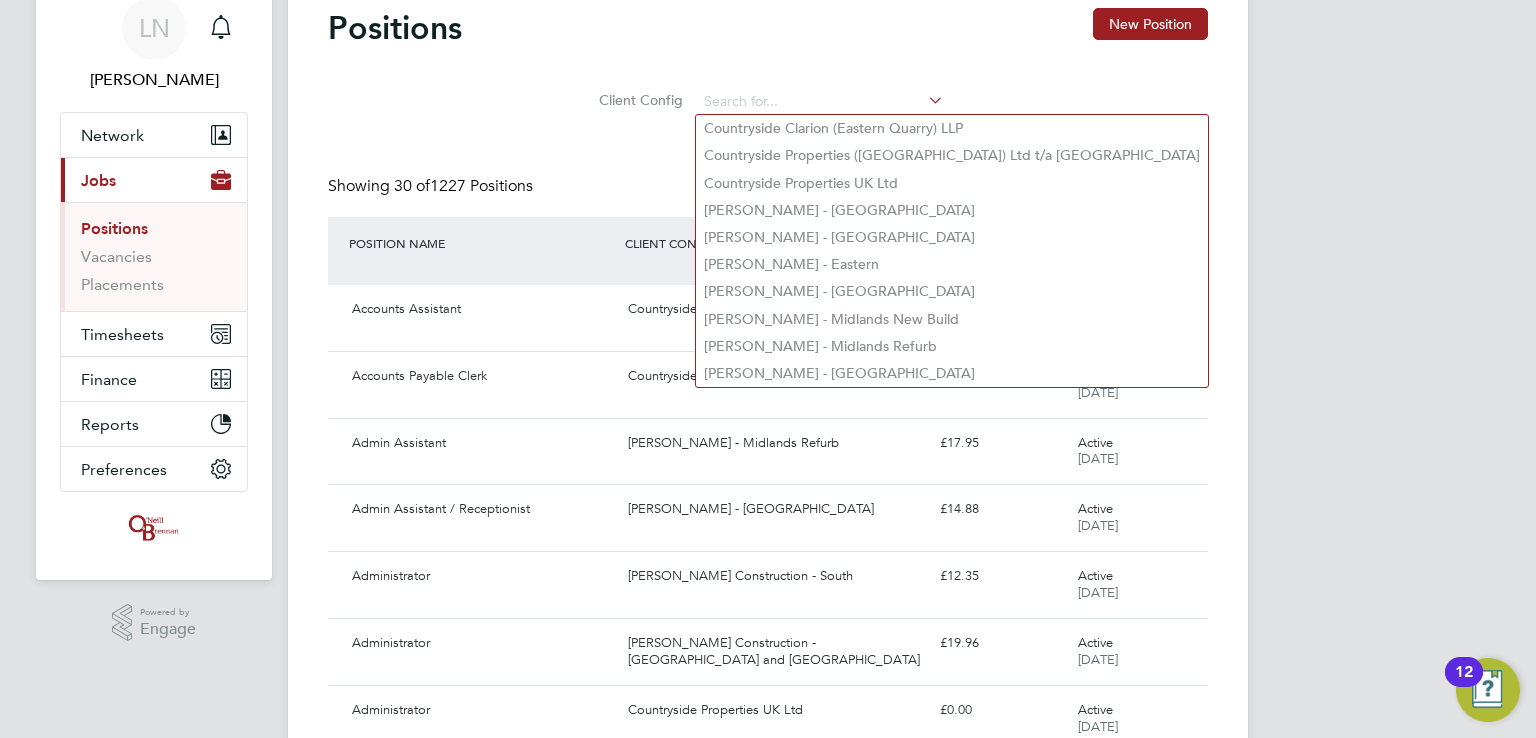click on "Positions New Position Client Config   Showing   30 of  1227 Positions Hide Archived Positions POSITION NAME CLIENT CONFIG PRIMARY CHARGE RATE STATUS  / LAST UPDATED Accounts Assistant Countryside Properties UK Ltd £37.13 Active [DATE] Accounts Payable Clerk Countryside Properties UK Ltd £22.06 Active [DATE] Admin Assistant [PERSON_NAME] - [GEOGRAPHIC_DATA] Refurb £17.95 Active [DATE] Admin Assistant / Receptionist [PERSON_NAME] - [GEOGRAPHIC_DATA] £14.88 Active [DATE] Administrator [PERSON_NAME] Construction - South £12.35 Active [DATE] Administrator [PERSON_NAME] Construction - [GEOGRAPHIC_DATA] and [GEOGRAPHIC_DATA] £19.96 Active [DATE] Administrator Countryside Properties UK Ltd £0.00 Active [DATE] Administrator [GEOGRAPHIC_DATA] - [GEOGRAPHIC_DATA] & West £23.53 Active [DATE] Administrator Sisk Civils JS&S - [GEOGRAPHIC_DATA] - [GEOGRAPHIC_DATA] £0.00 Active [DATE] Administrator - [GEOGRAPHIC_DATA] [GEOGRAPHIC_DATA] - [GEOGRAPHIC_DATA] £15.29 Active [DATE] Administrator/Receptionist [GEOGRAPHIC_DATA] - [GEOGRAPHIC_DATA] £17.36 Active [DATE] £24.30 Active 30" 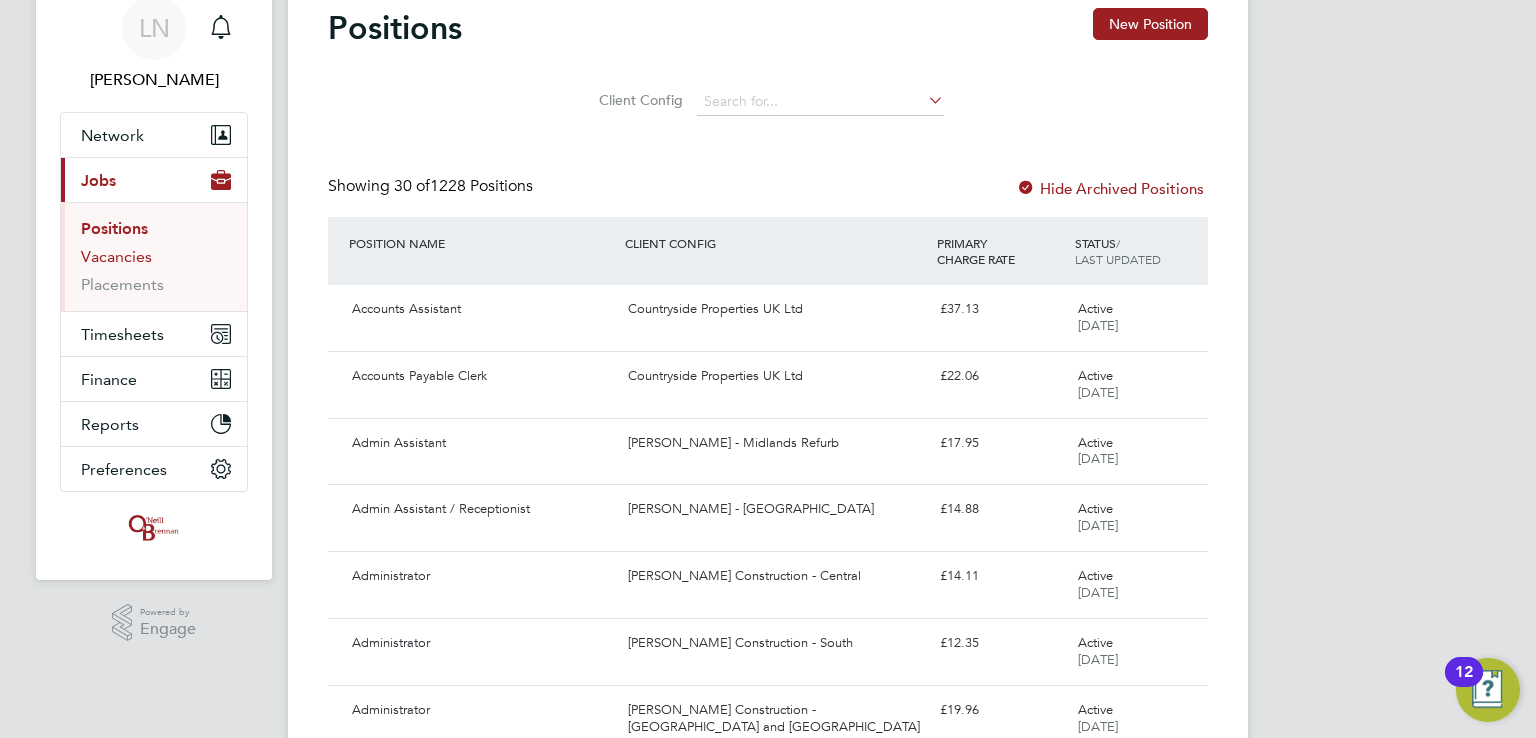 click on "Vacancies" at bounding box center (116, 256) 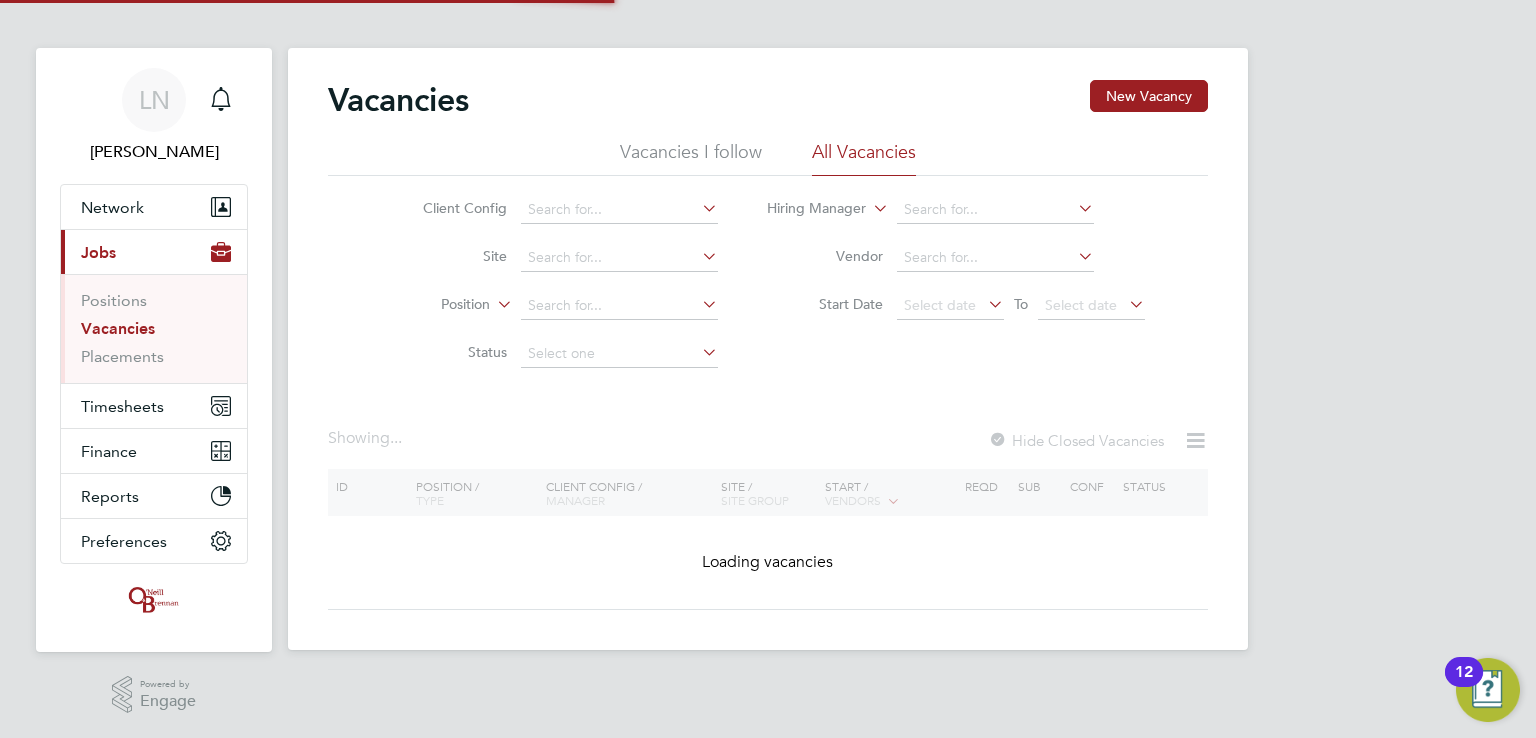 scroll, scrollTop: 0, scrollLeft: 0, axis: both 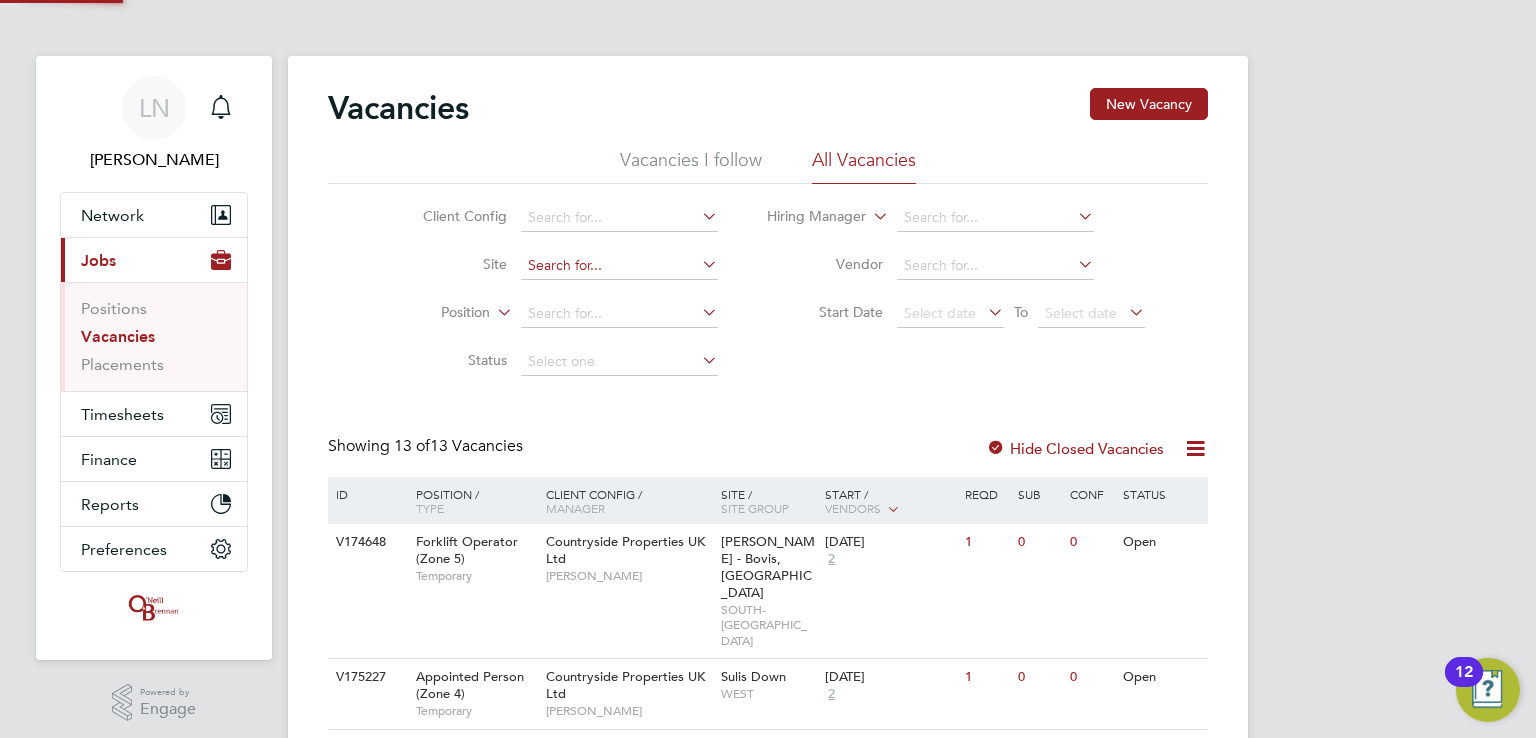 click 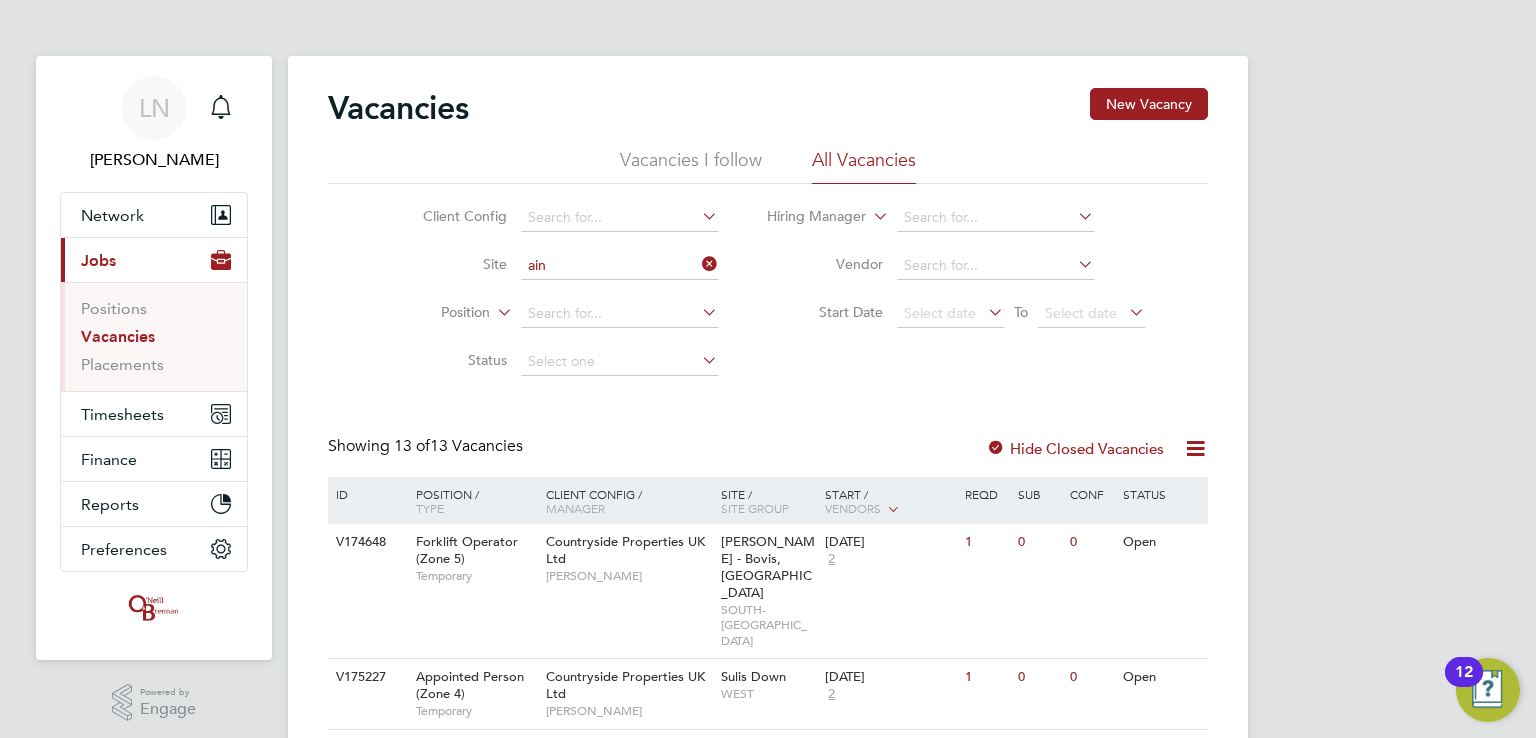 click on "Ain sdale ([GEOGRAPHIC_DATA])" 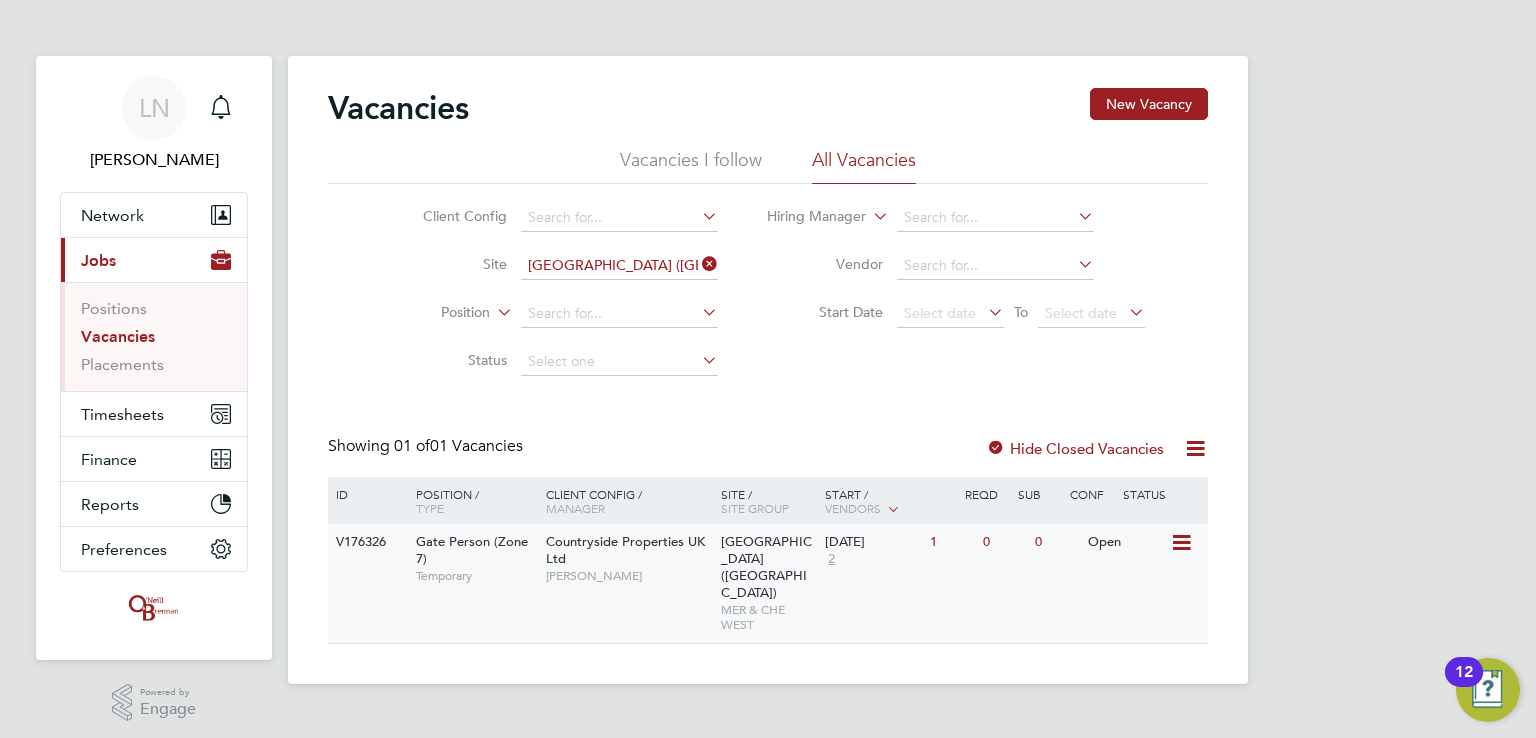 click on "Gate Person (Zone 7)" 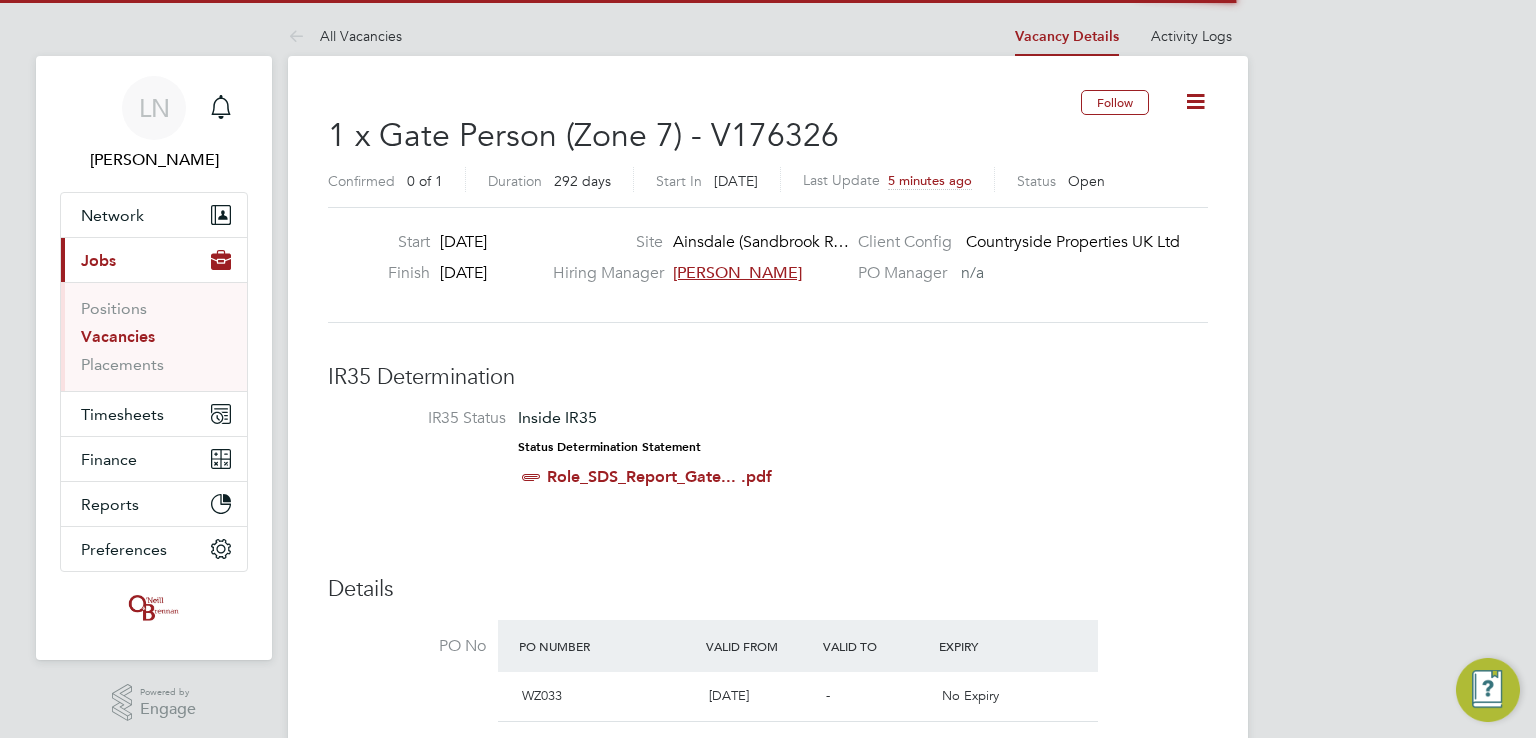 scroll, scrollTop: 0, scrollLeft: 0, axis: both 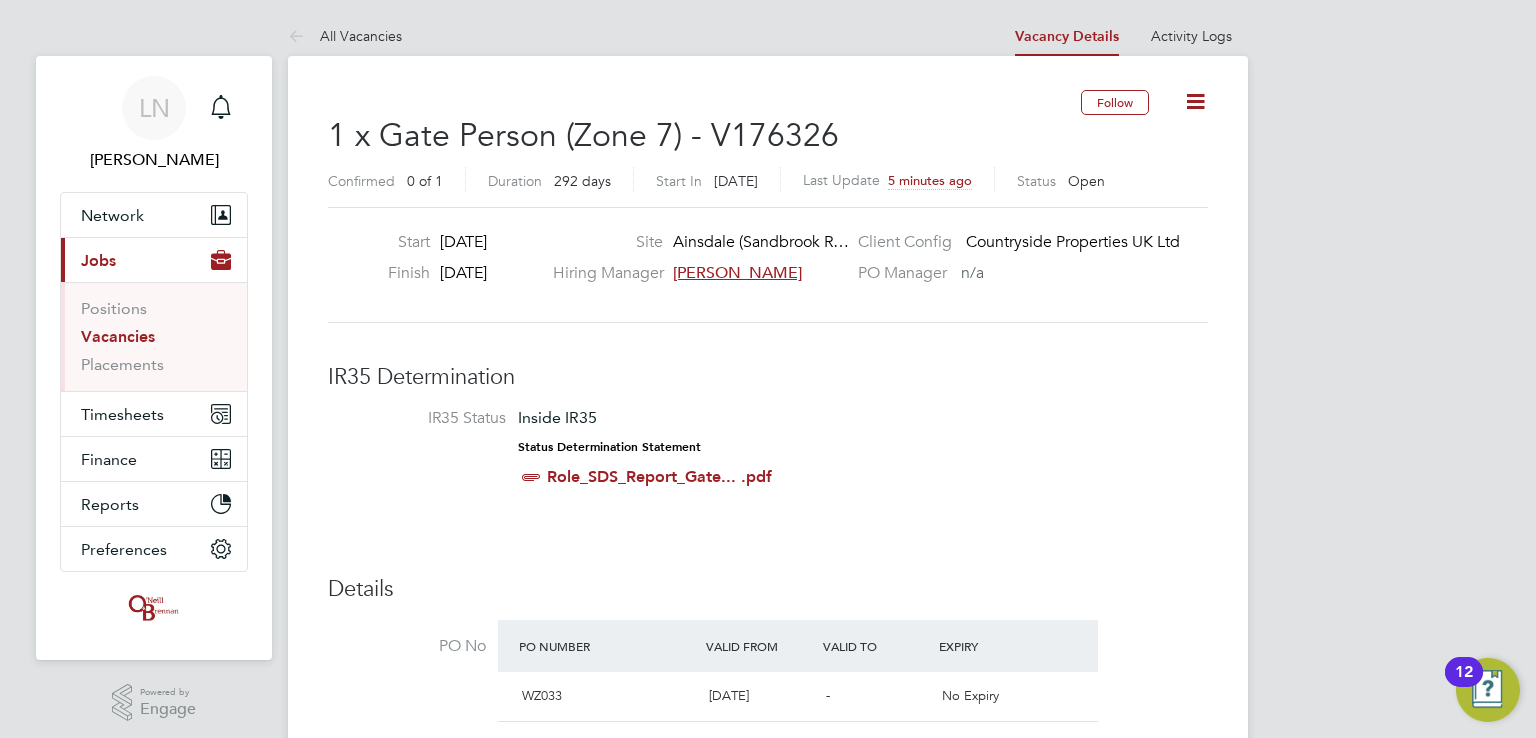 click on "LN   Leigh Nolan   Notifications
Applications:   Network
Team Members   Businesses   Sites   Workers   Contacts   Current page:   Jobs
Positions   Vacancies   Placements   Timesheets
Timesheets   Expenses   Finance
Invoices & Credit Notes   Statements   Payments   Reports
Margin Report   CIS Reports   Report Downloads   Preferences
My Business   Doc. Requirements   Notifications   VMS Configurations   Activity Logs
.st0{fill:#C0C1C2;}
Powered by Engage All Vacancies Vacancy Details   Activity Logs   Vacancy Details Activity Logs All Vacancies Follow     1 x Gate Person (Zone 7) - V176326 Confirmed   0 of 1 Duration   292 days Start In     9 months ago Last Update 5 minutes ago Status   Open   Start 07 Oct 2024 Finish 25 Jul 2025 Site" at bounding box center (768, 1384) 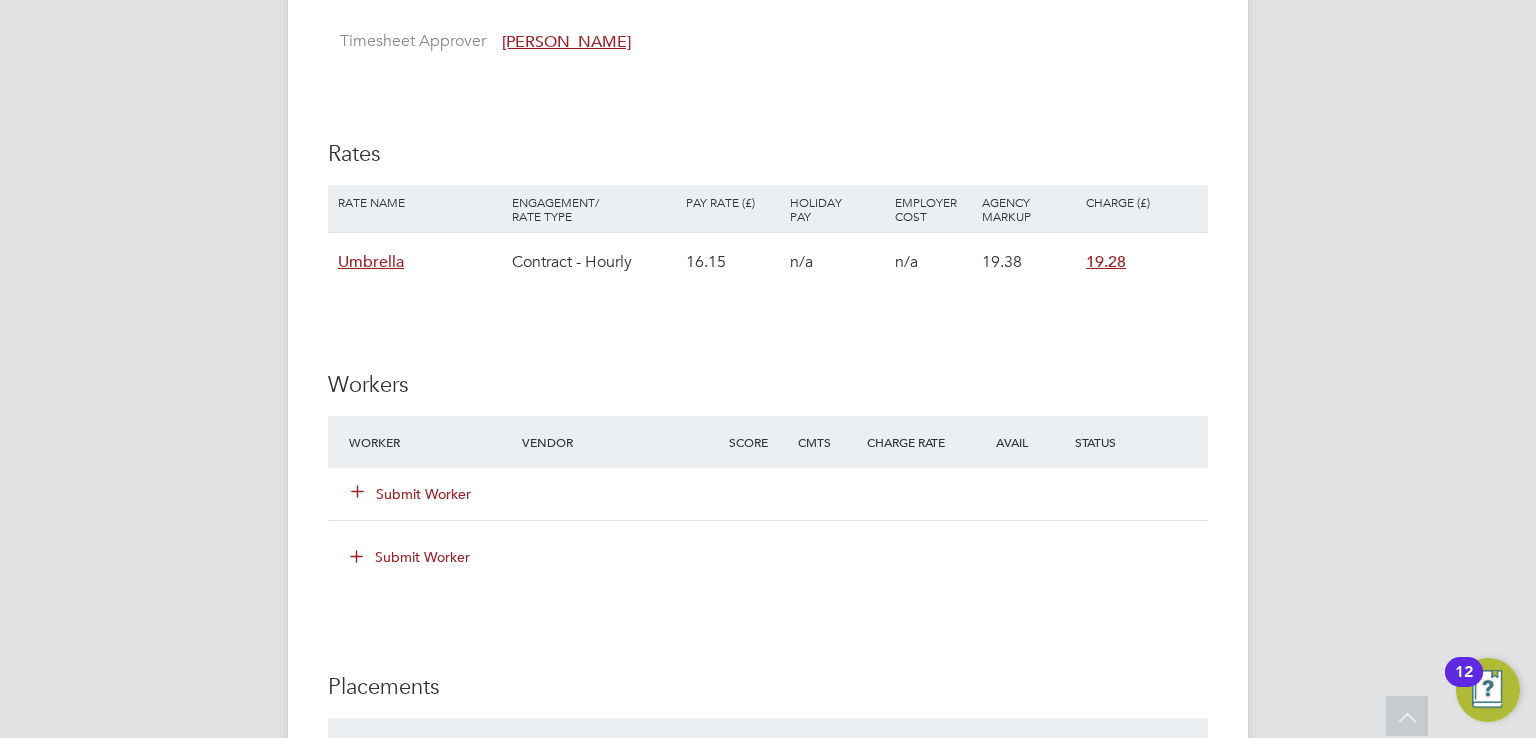 scroll, scrollTop: 1400, scrollLeft: 0, axis: vertical 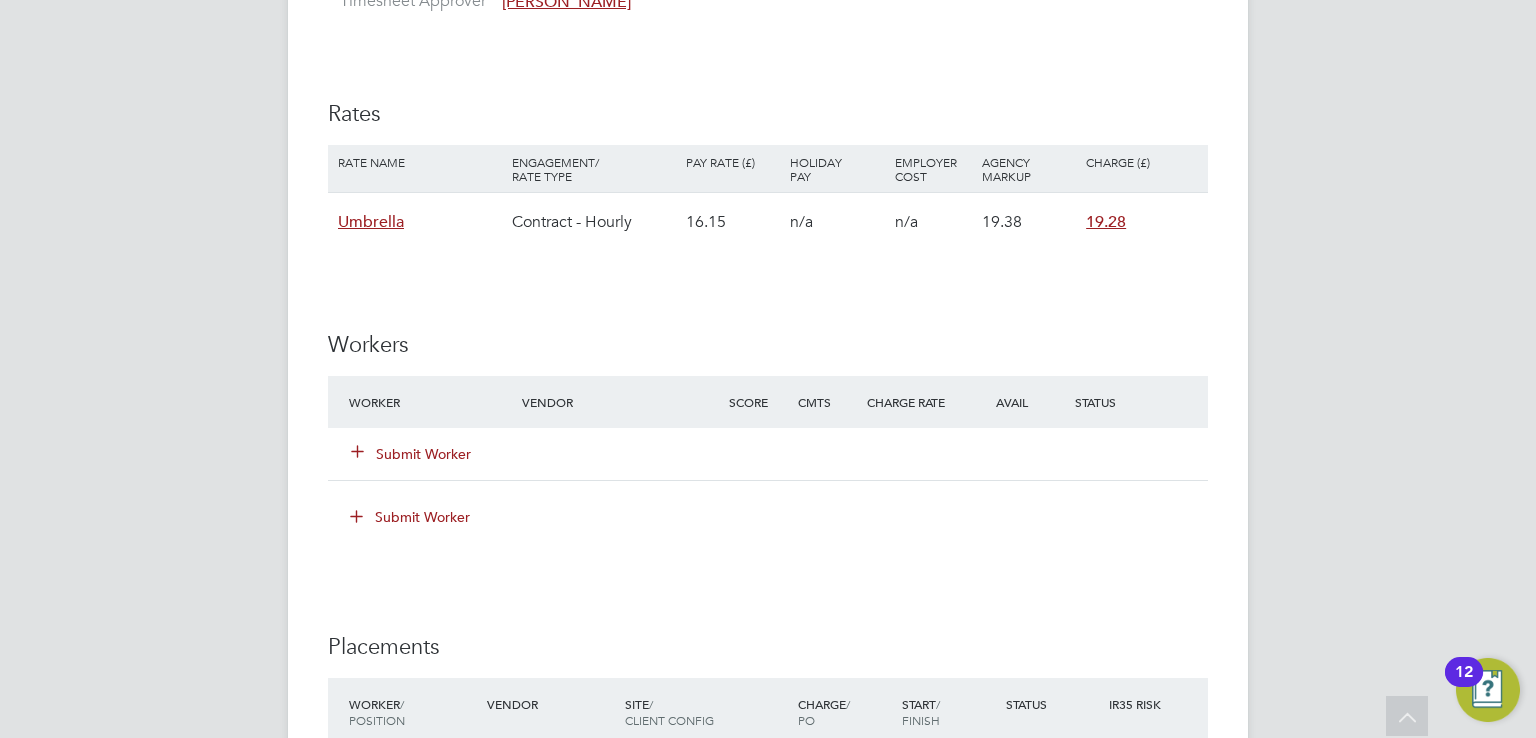 click on "Submit Worker" 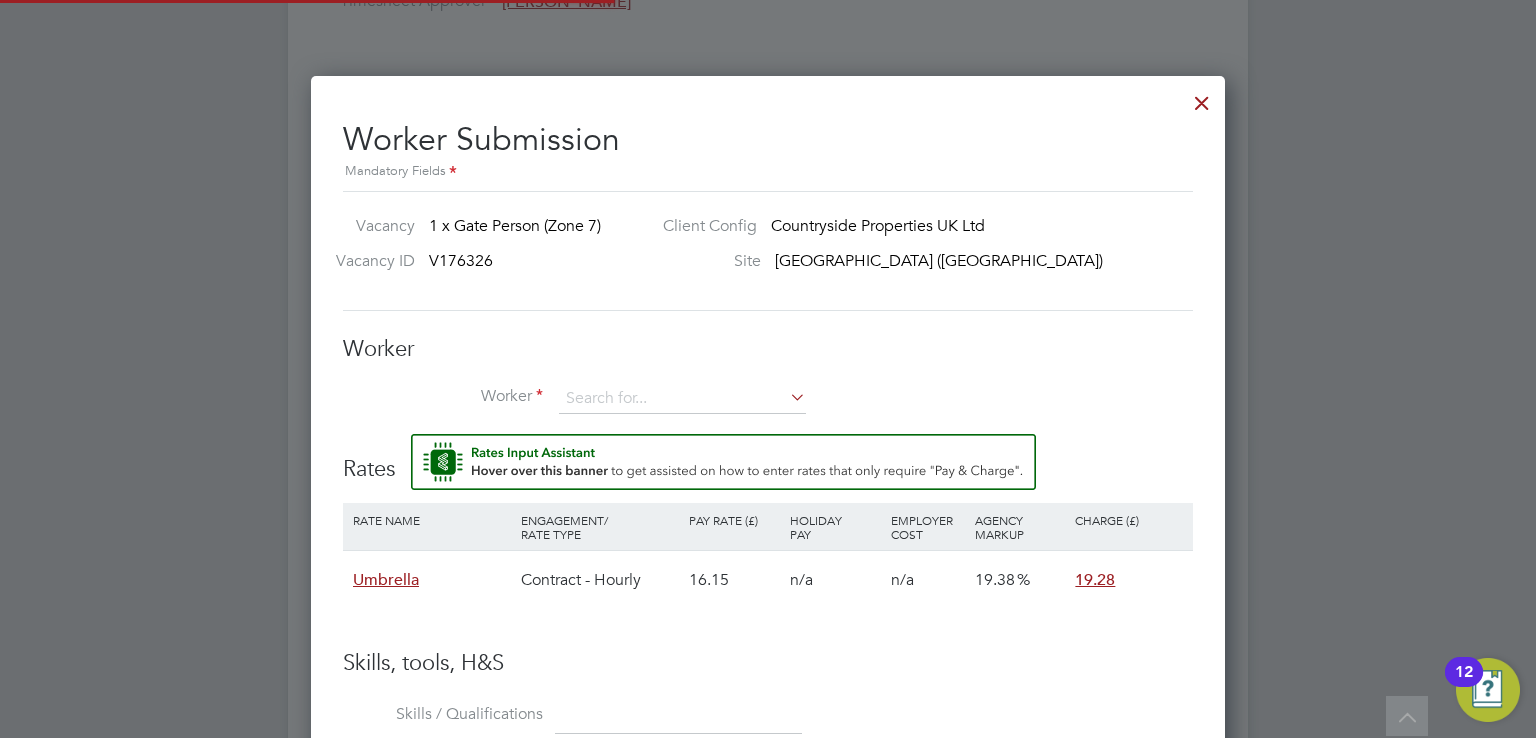 scroll, scrollTop: 10, scrollLeft: 10, axis: both 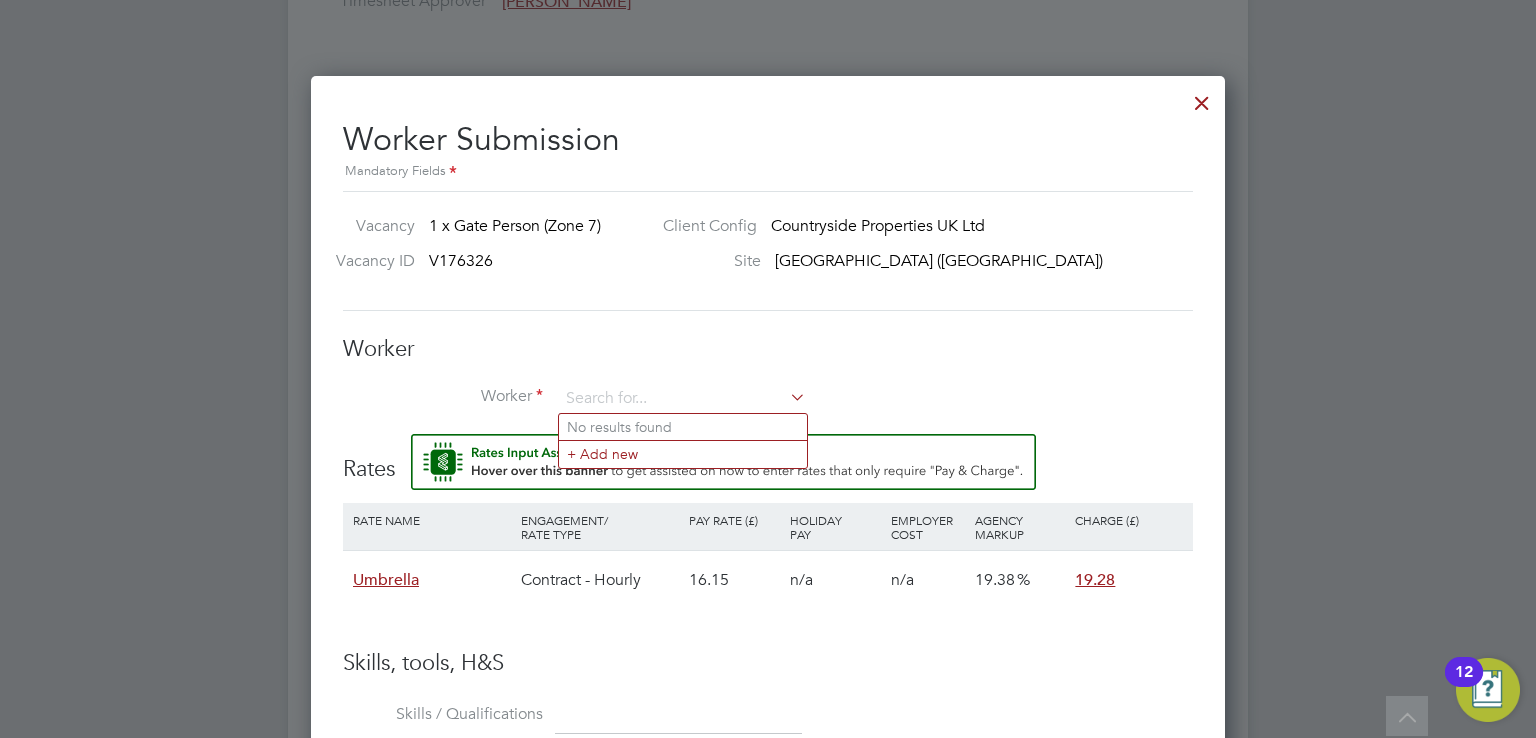 click on "Worker" at bounding box center [768, 349] 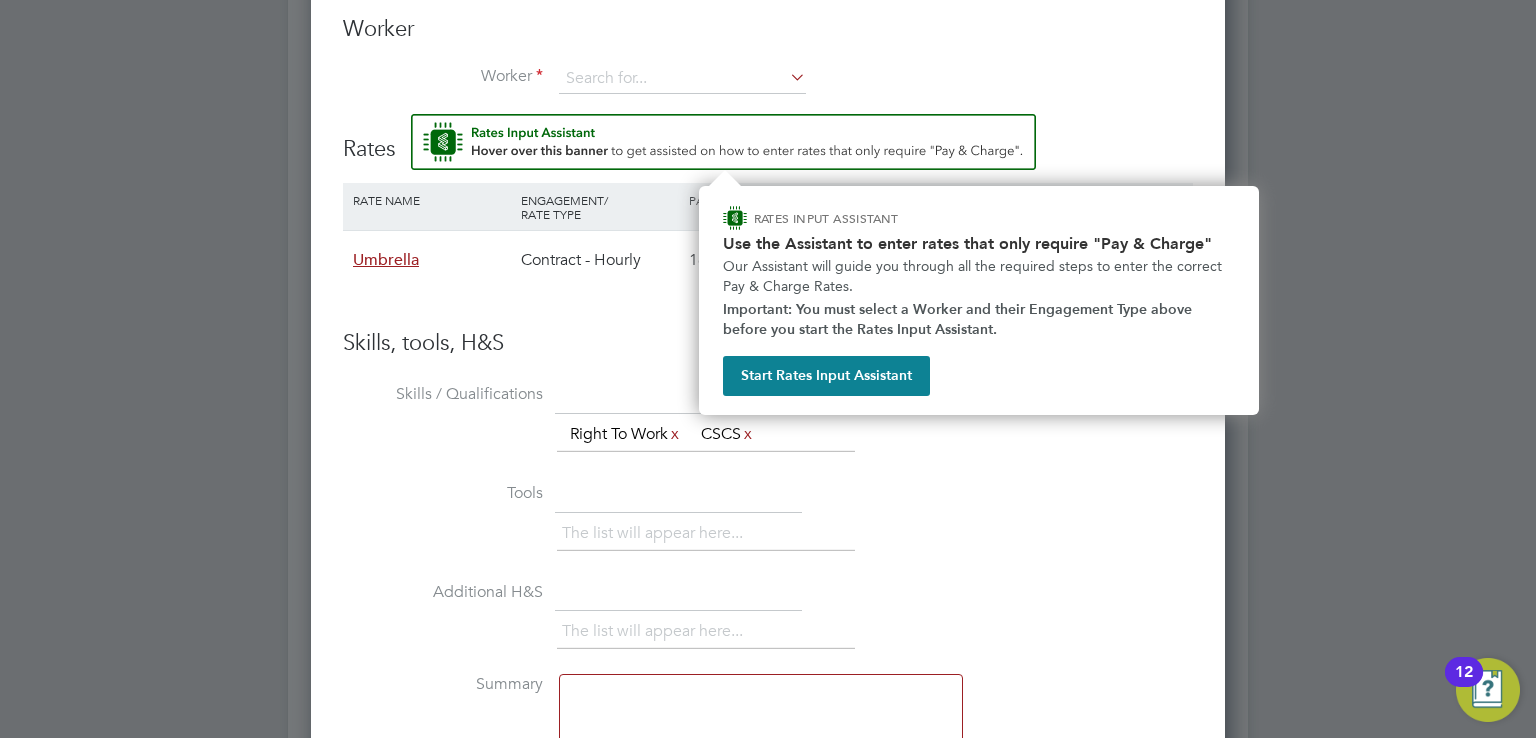 type 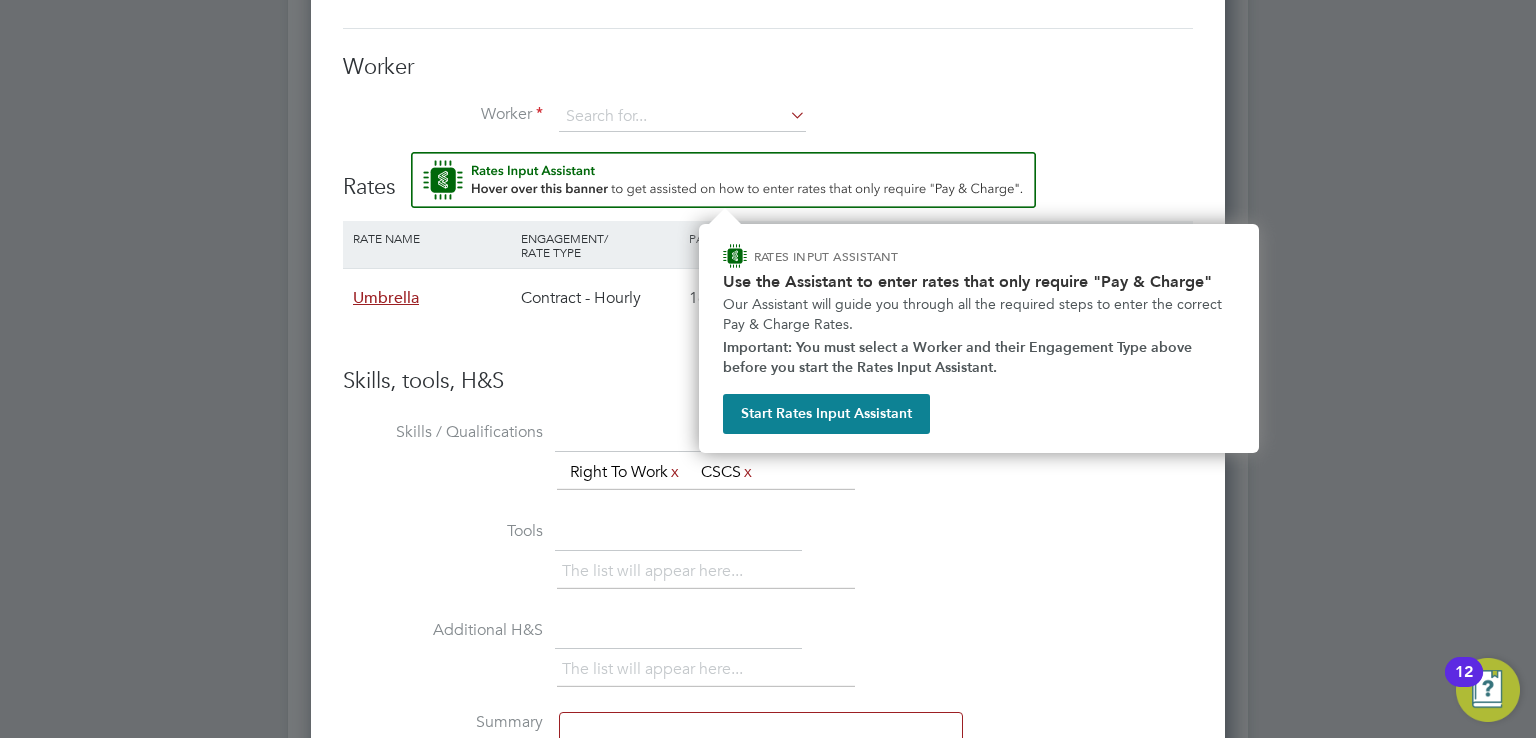 scroll, scrollTop: 1680, scrollLeft: 0, axis: vertical 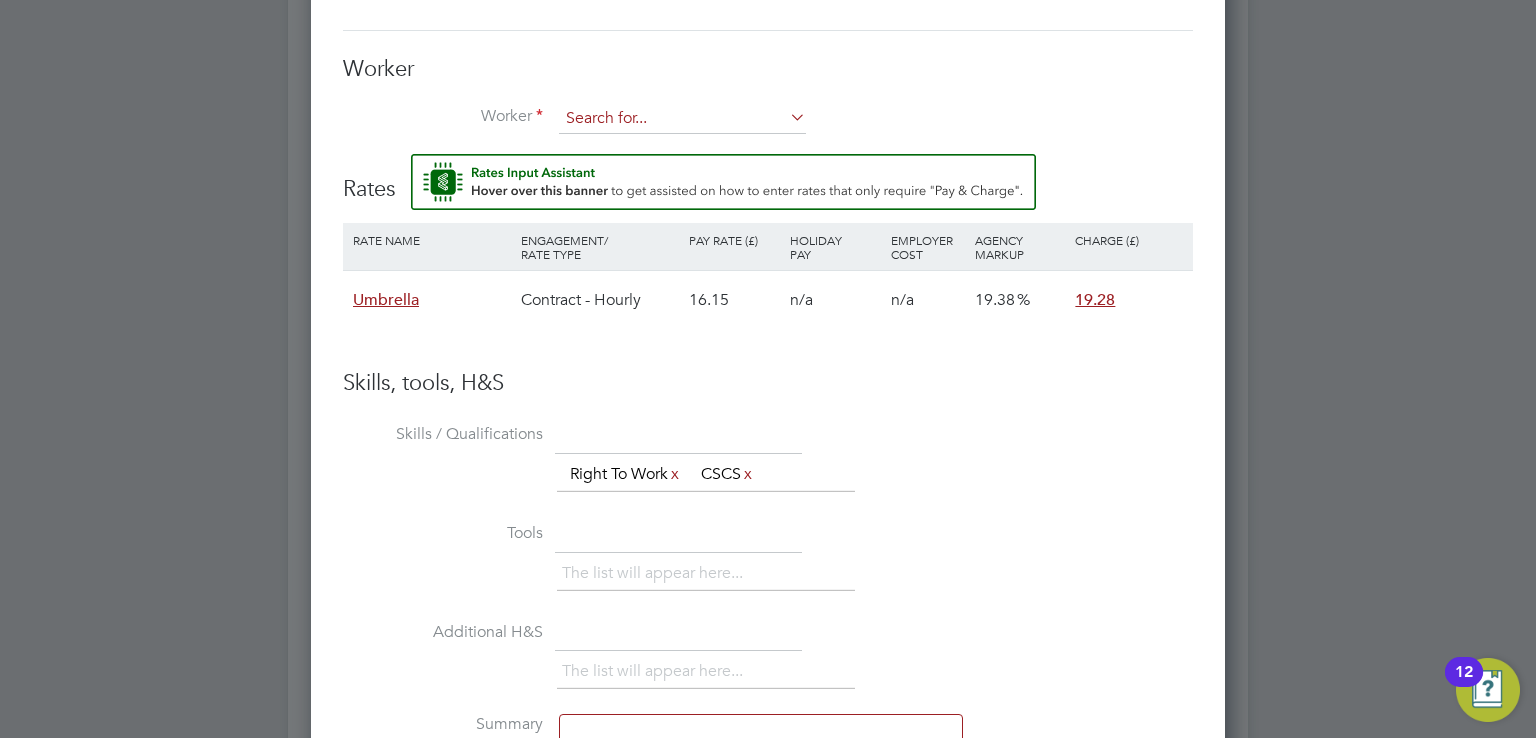 click at bounding box center [682, 119] 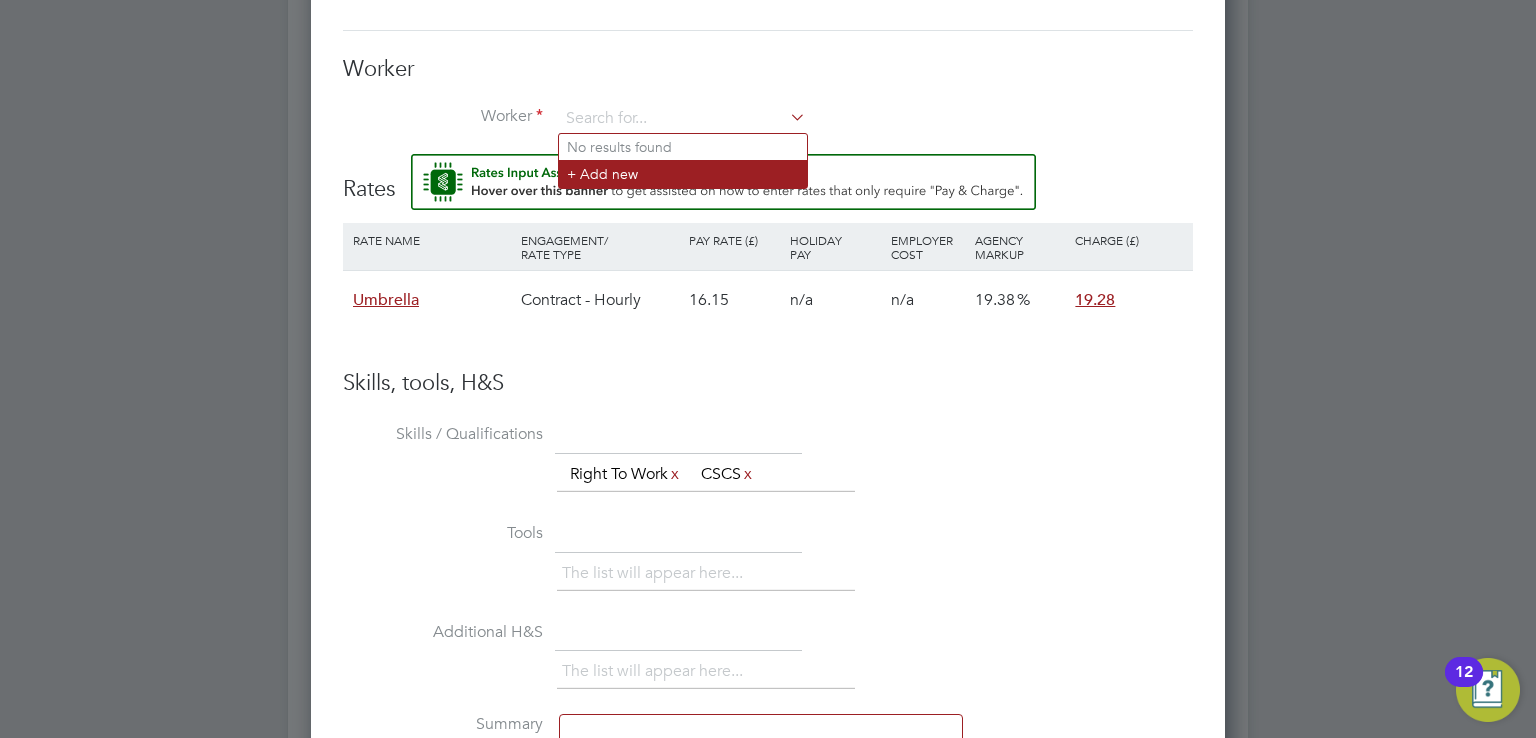 click on "+ Add new" 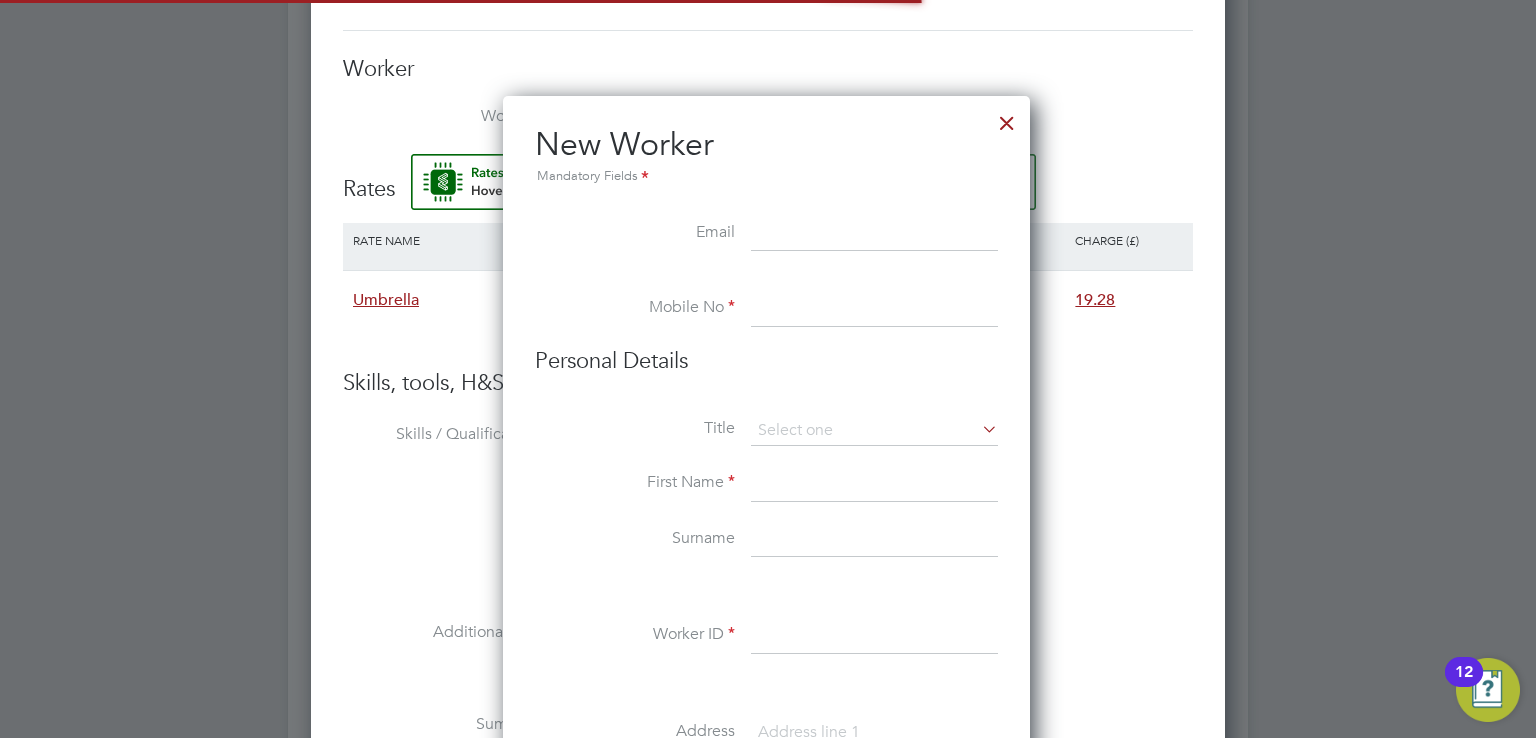 scroll, scrollTop: 10, scrollLeft: 10, axis: both 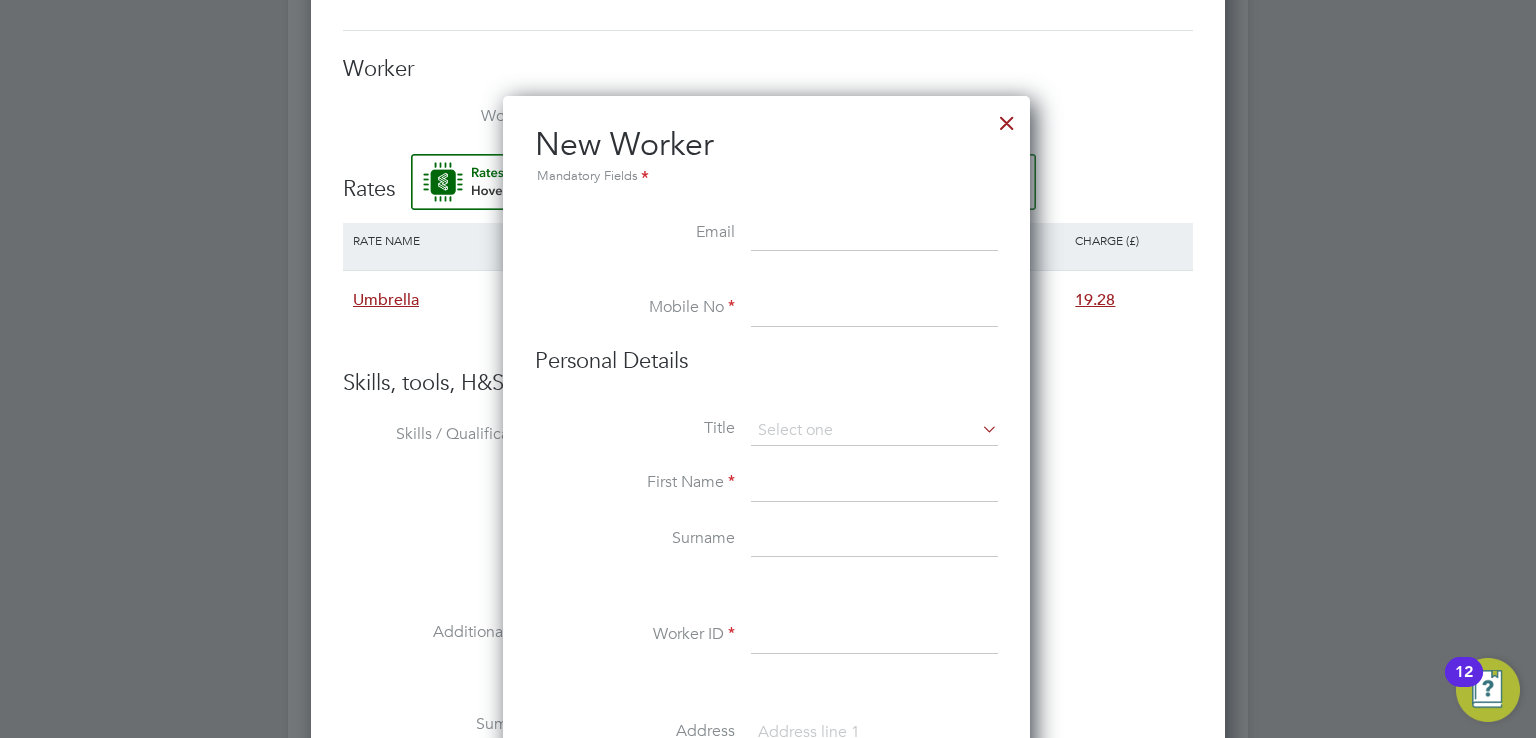 paste on "jcoulton1@googlemail.com" 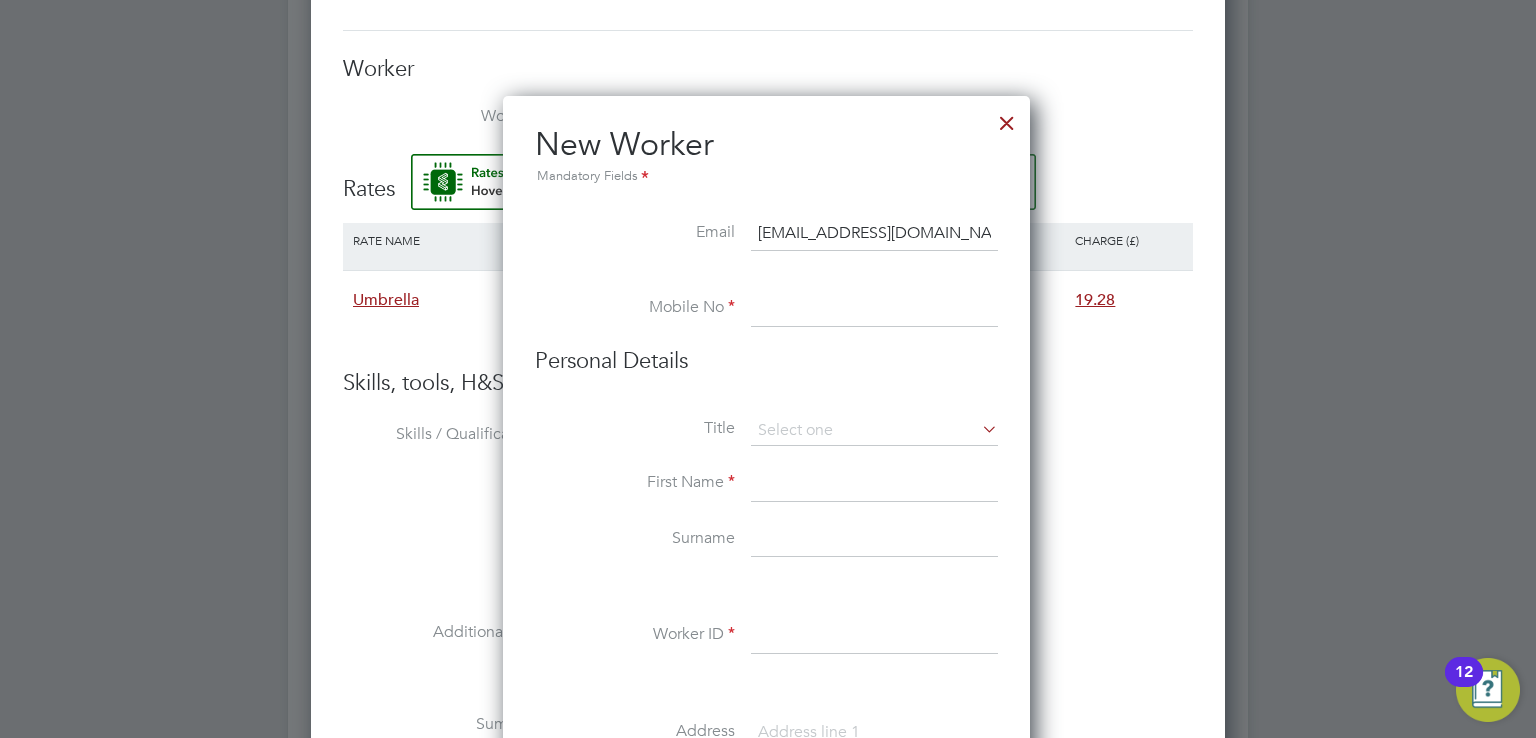 type on "jcoulton1@googlemail.com" 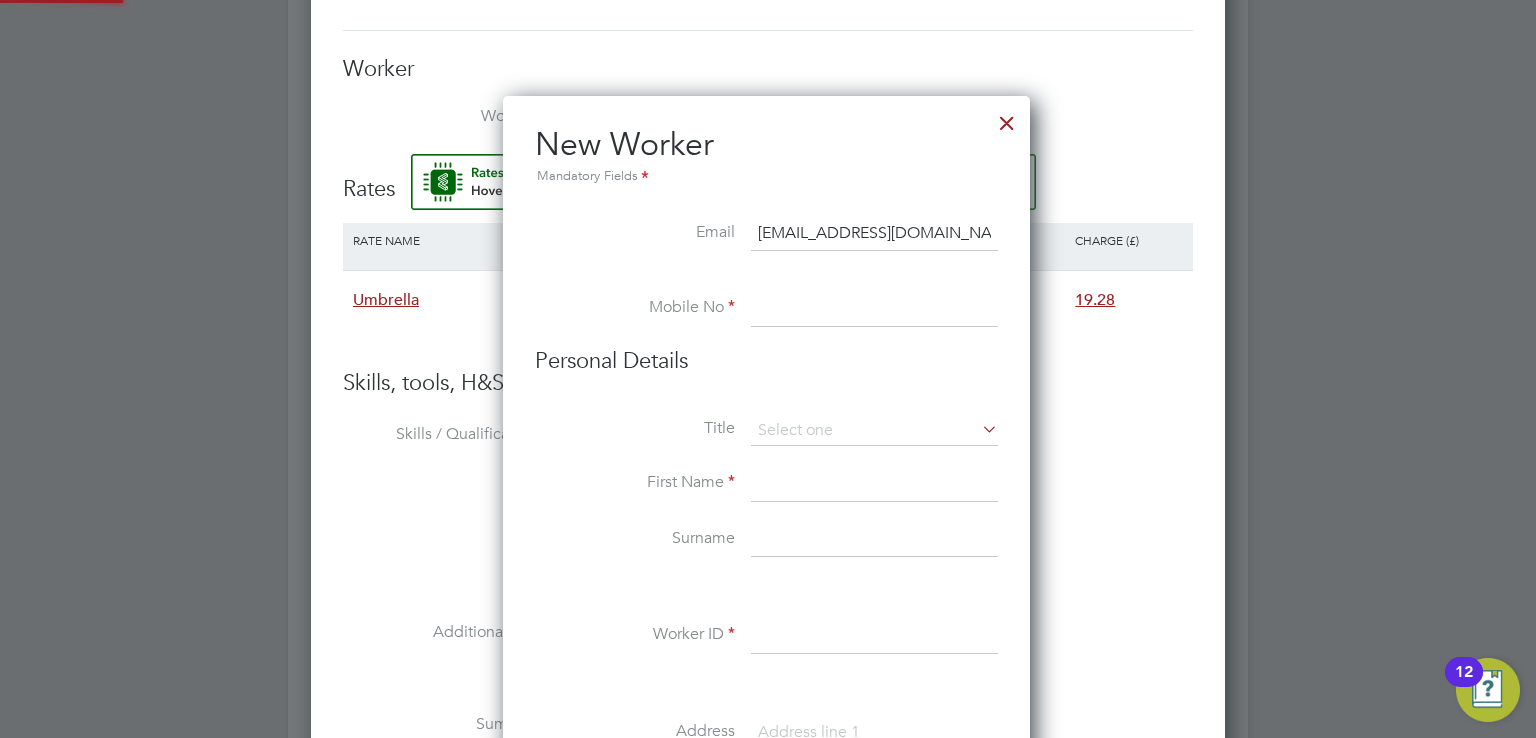 click at bounding box center (874, 309) 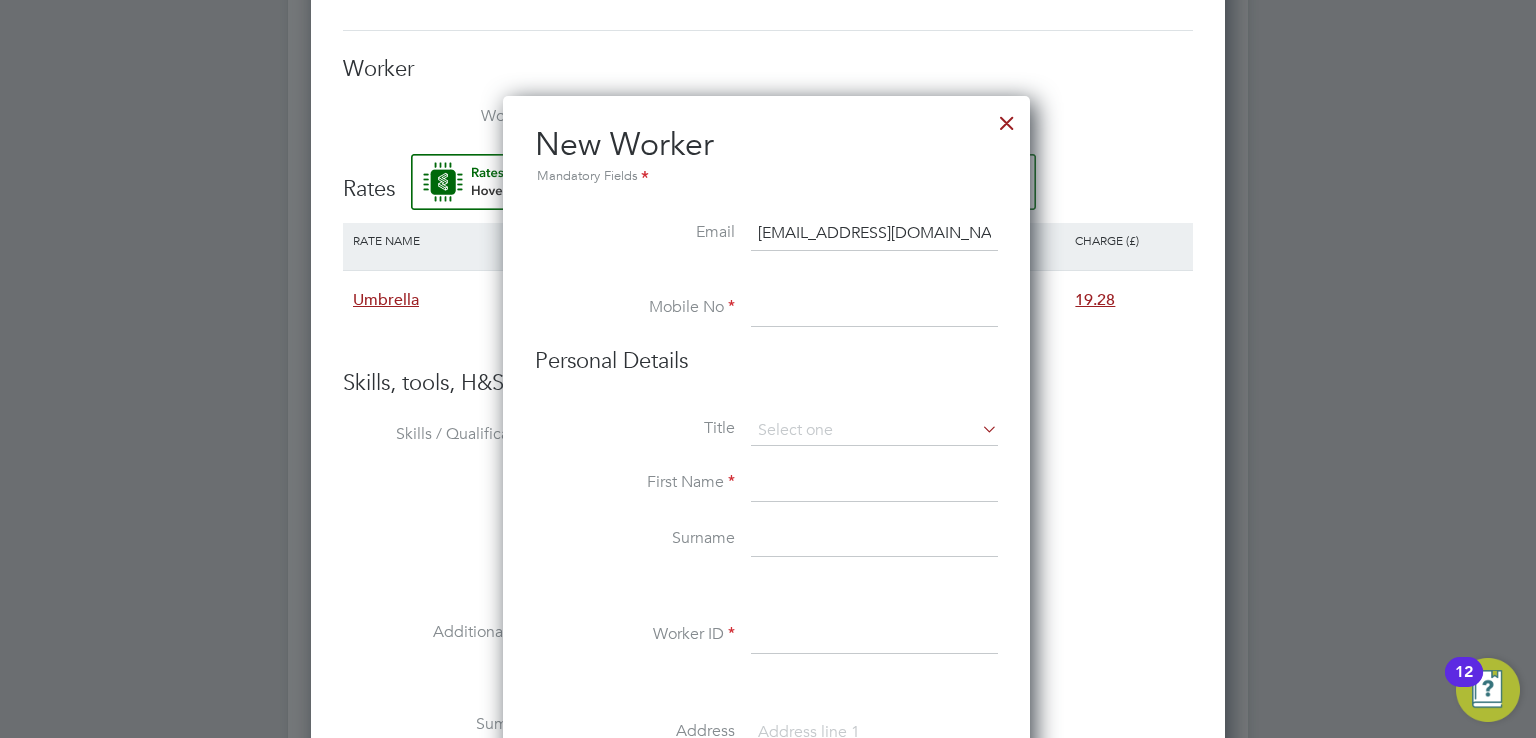 paste on "07762741398" 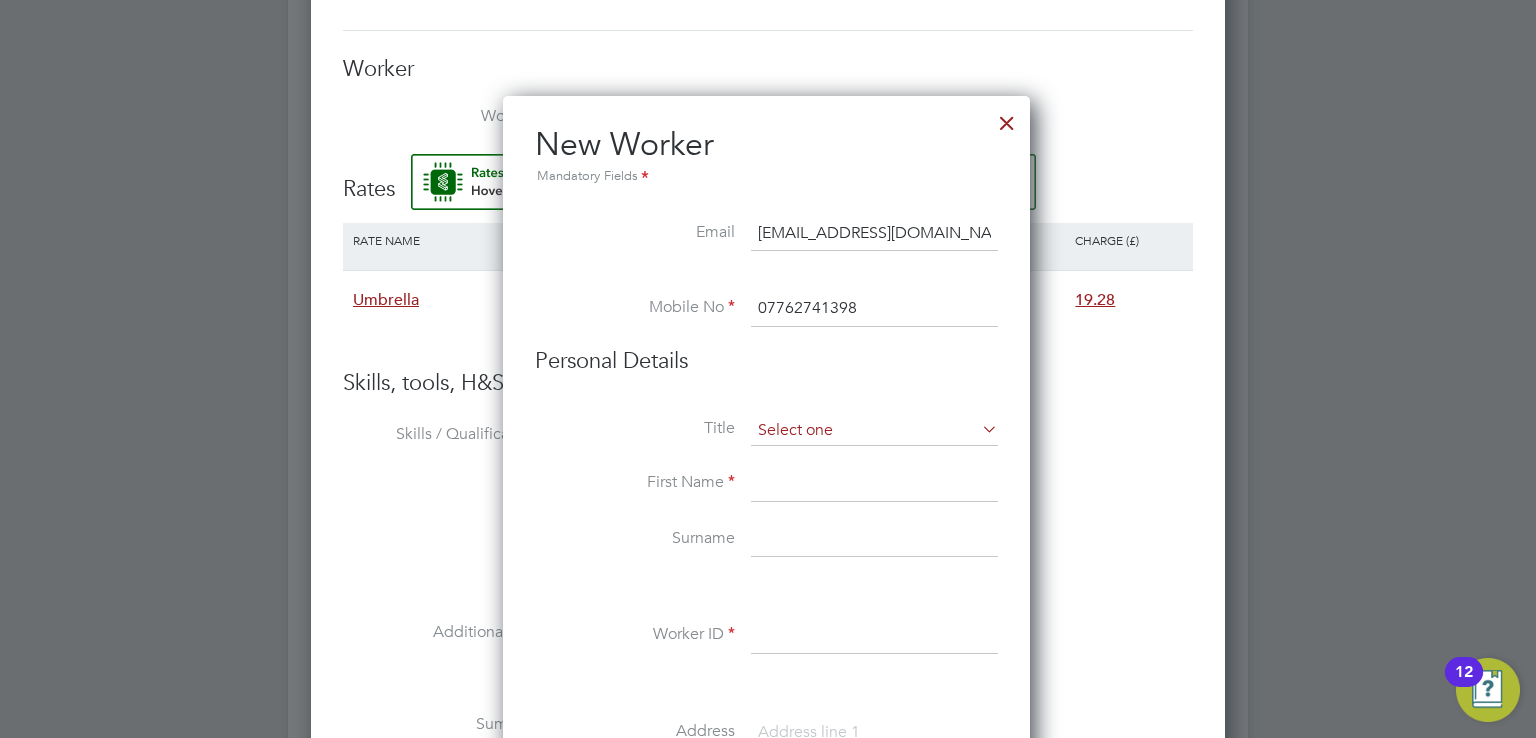 type on "07762741398" 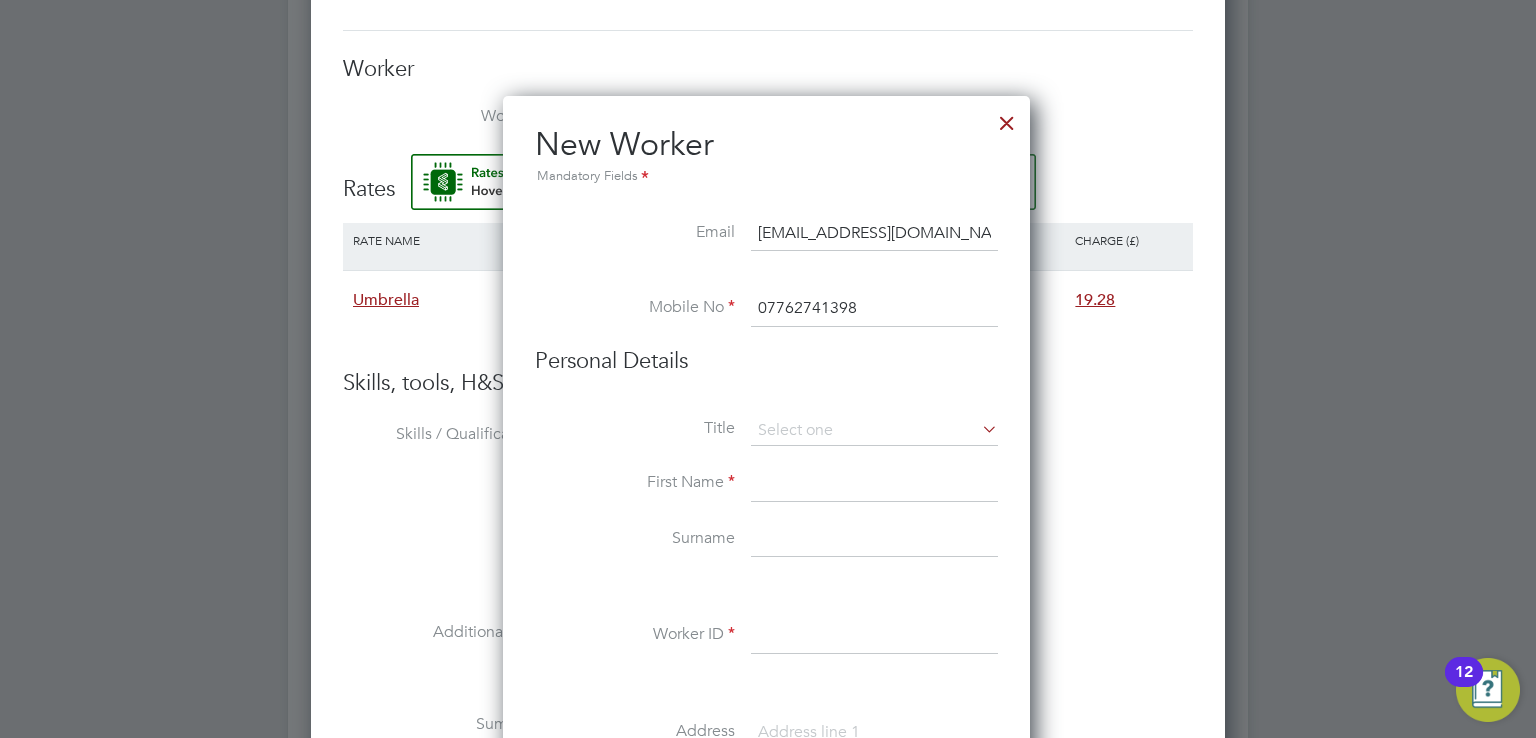 click on "Mr" 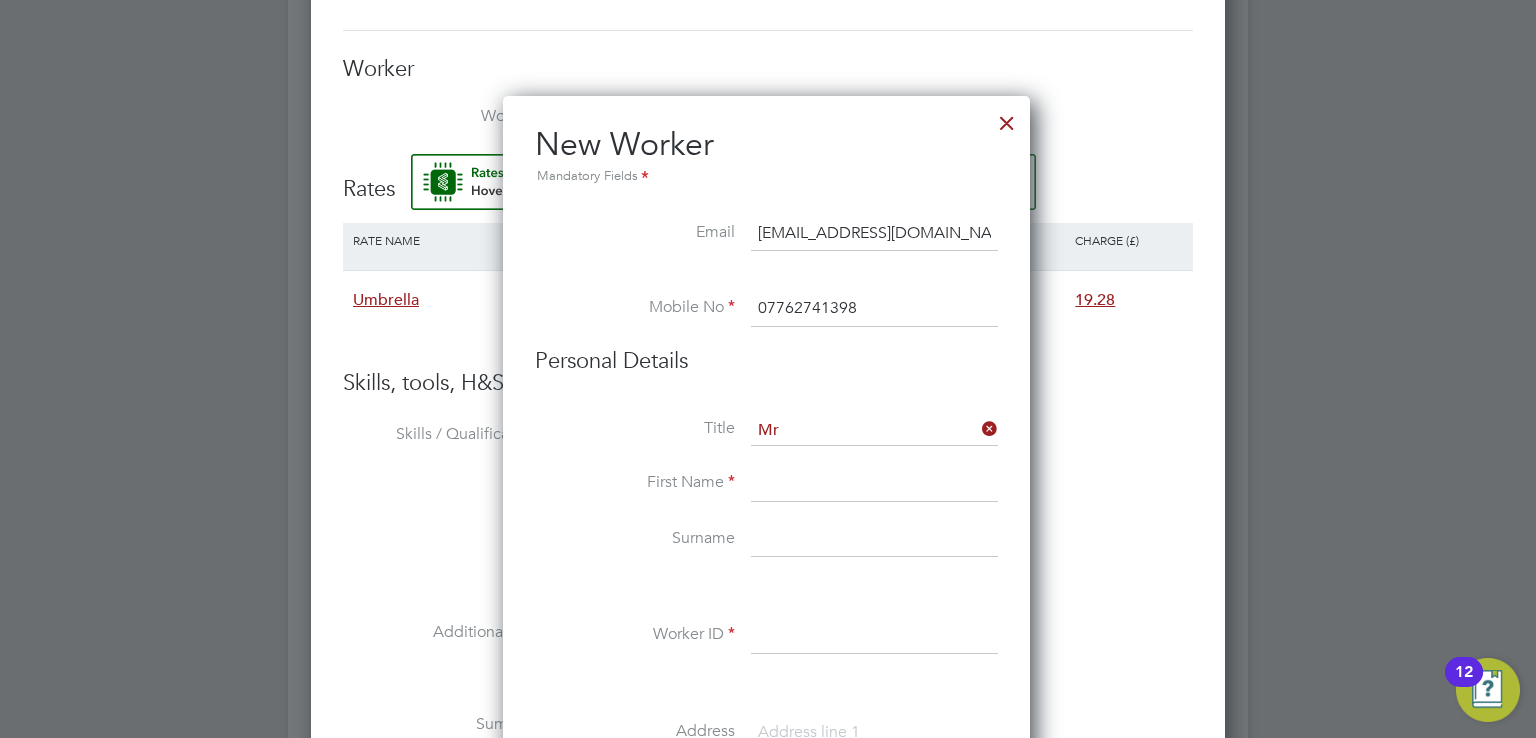 click at bounding box center (874, 484) 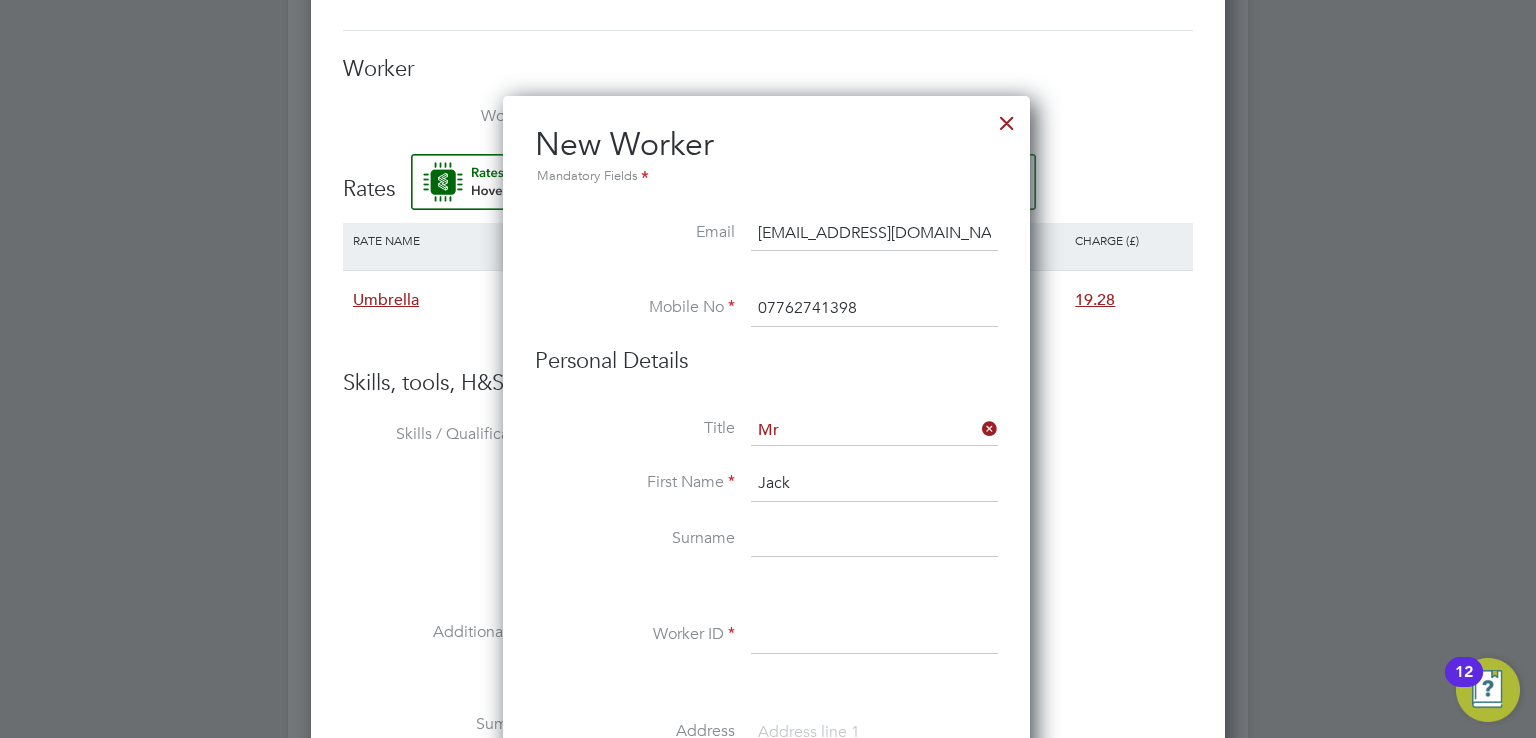 type on "Jack" 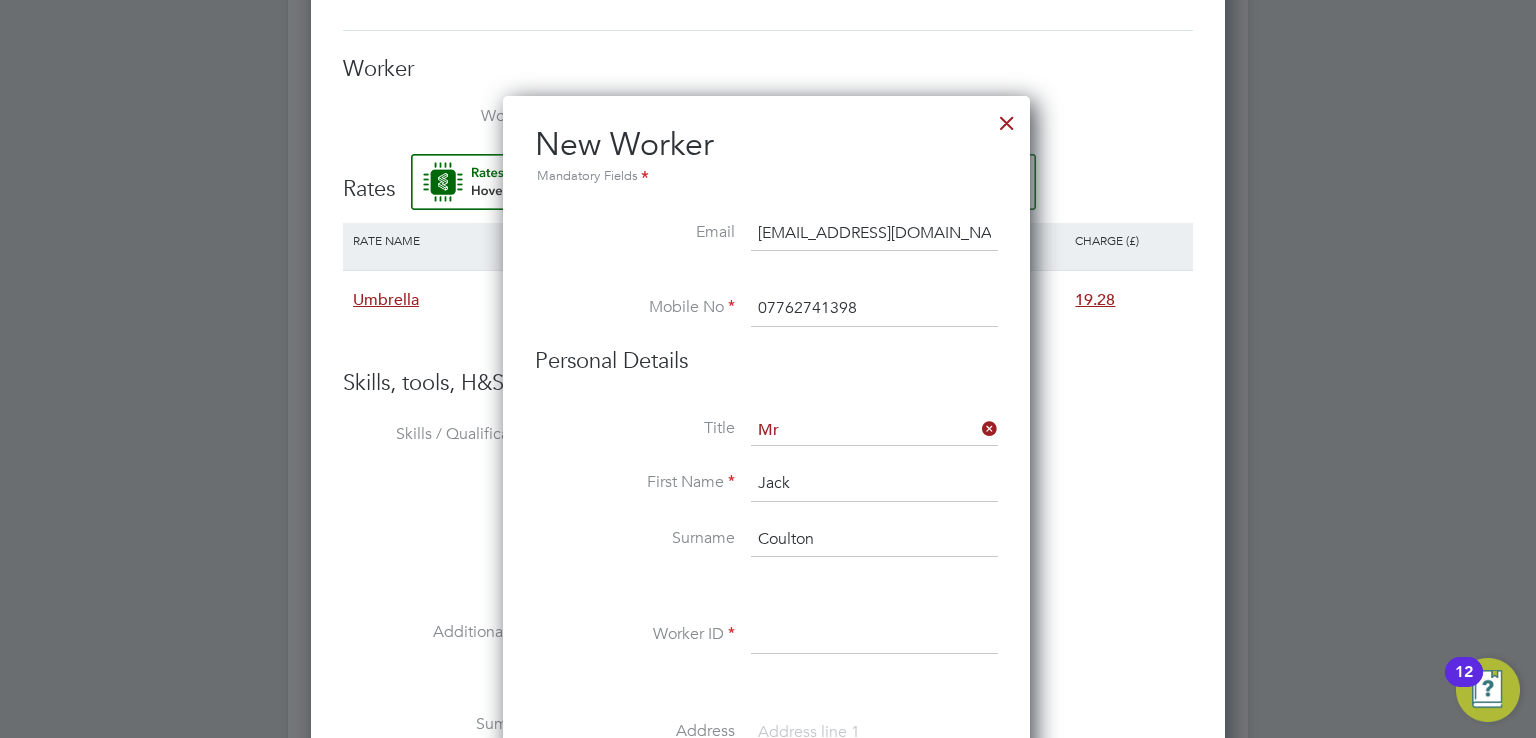type on "Coulton" 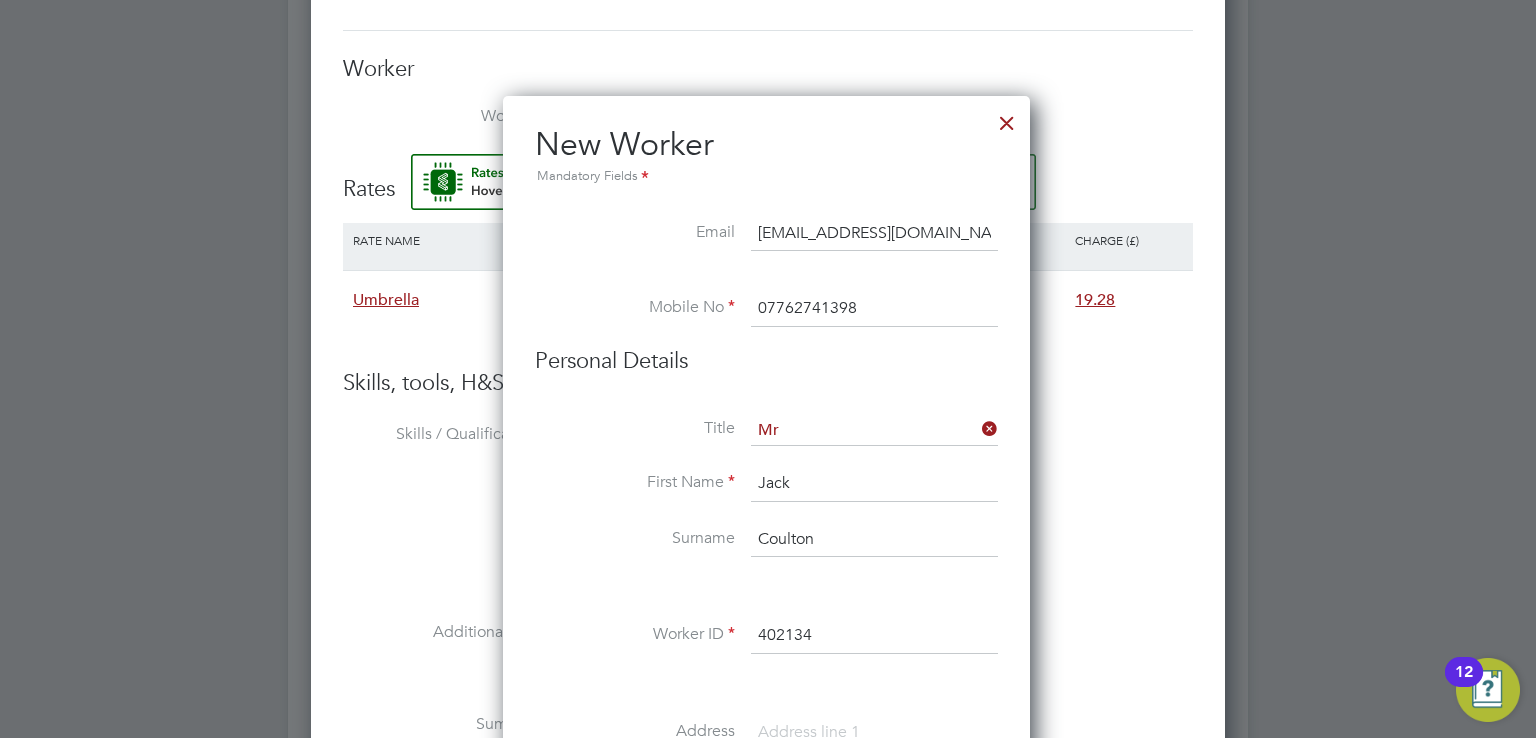 type on "402134" 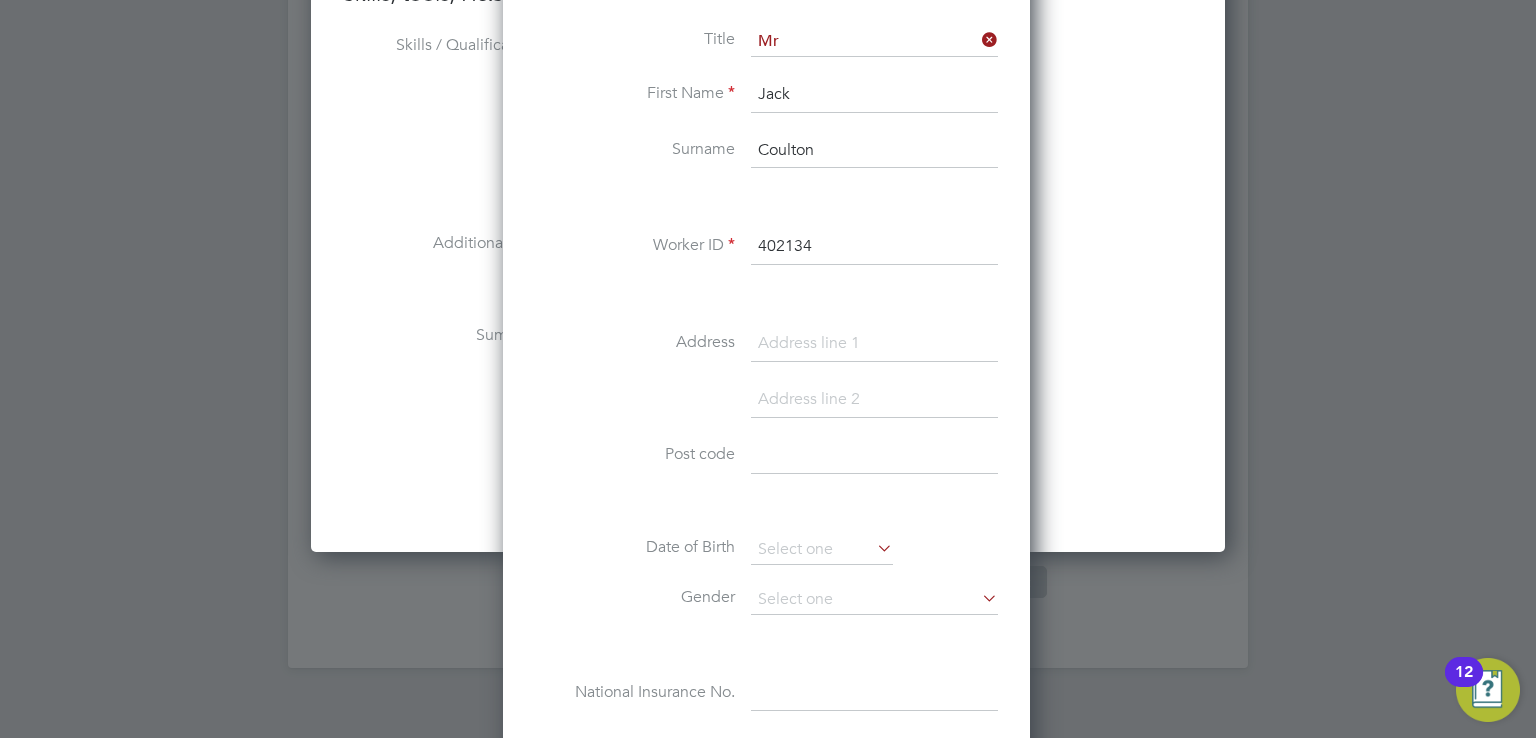 scroll, scrollTop: 2120, scrollLeft: 0, axis: vertical 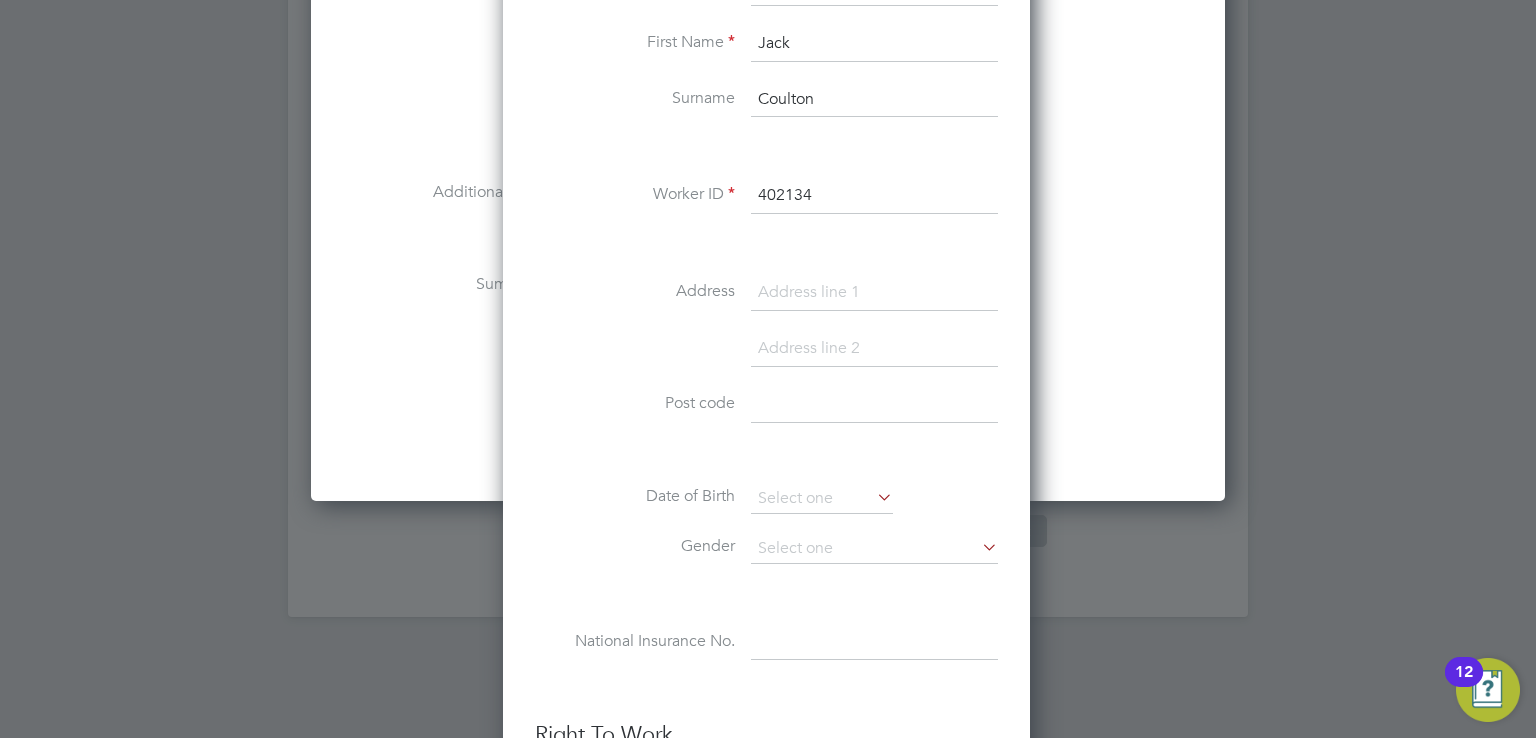 click at bounding box center [874, 405] 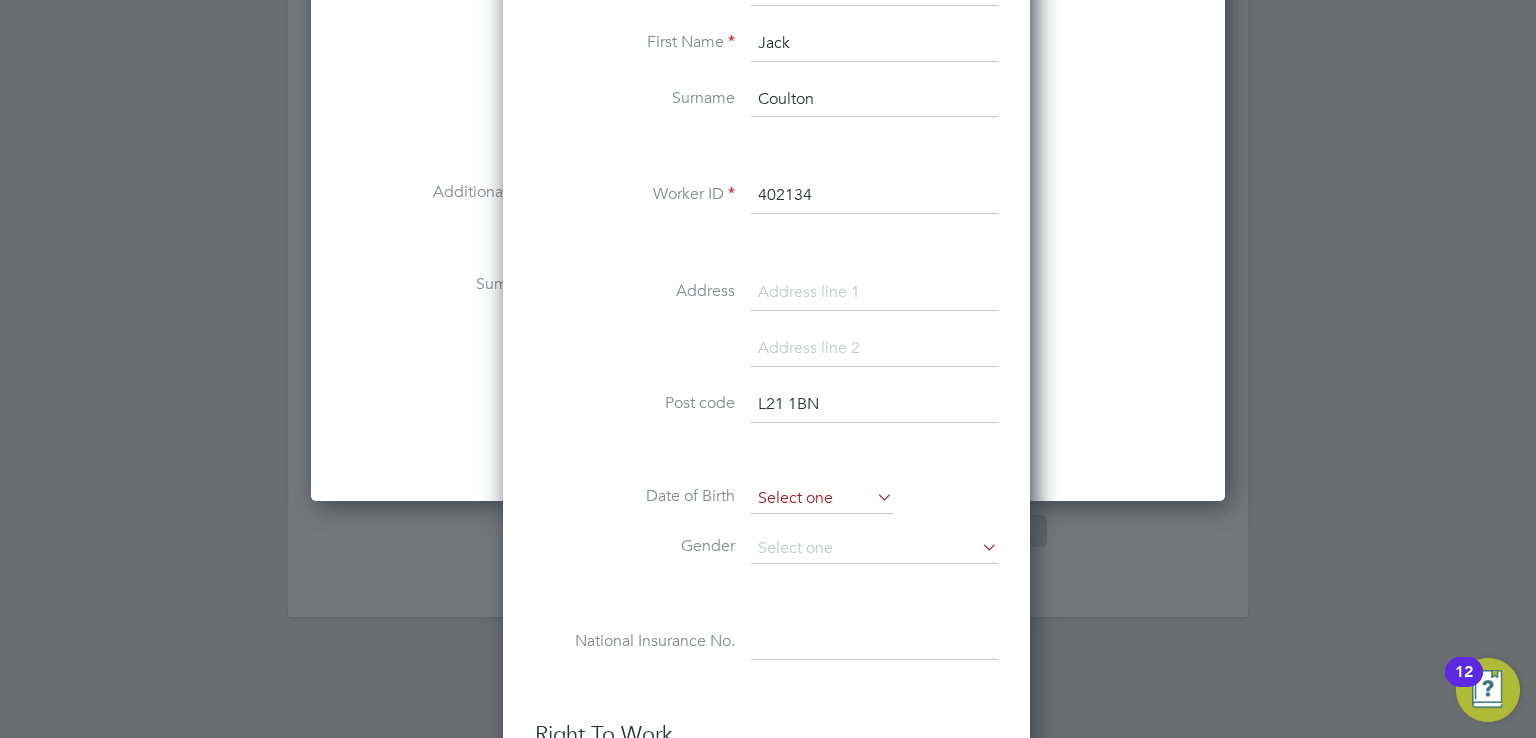 type on "L21 1BN" 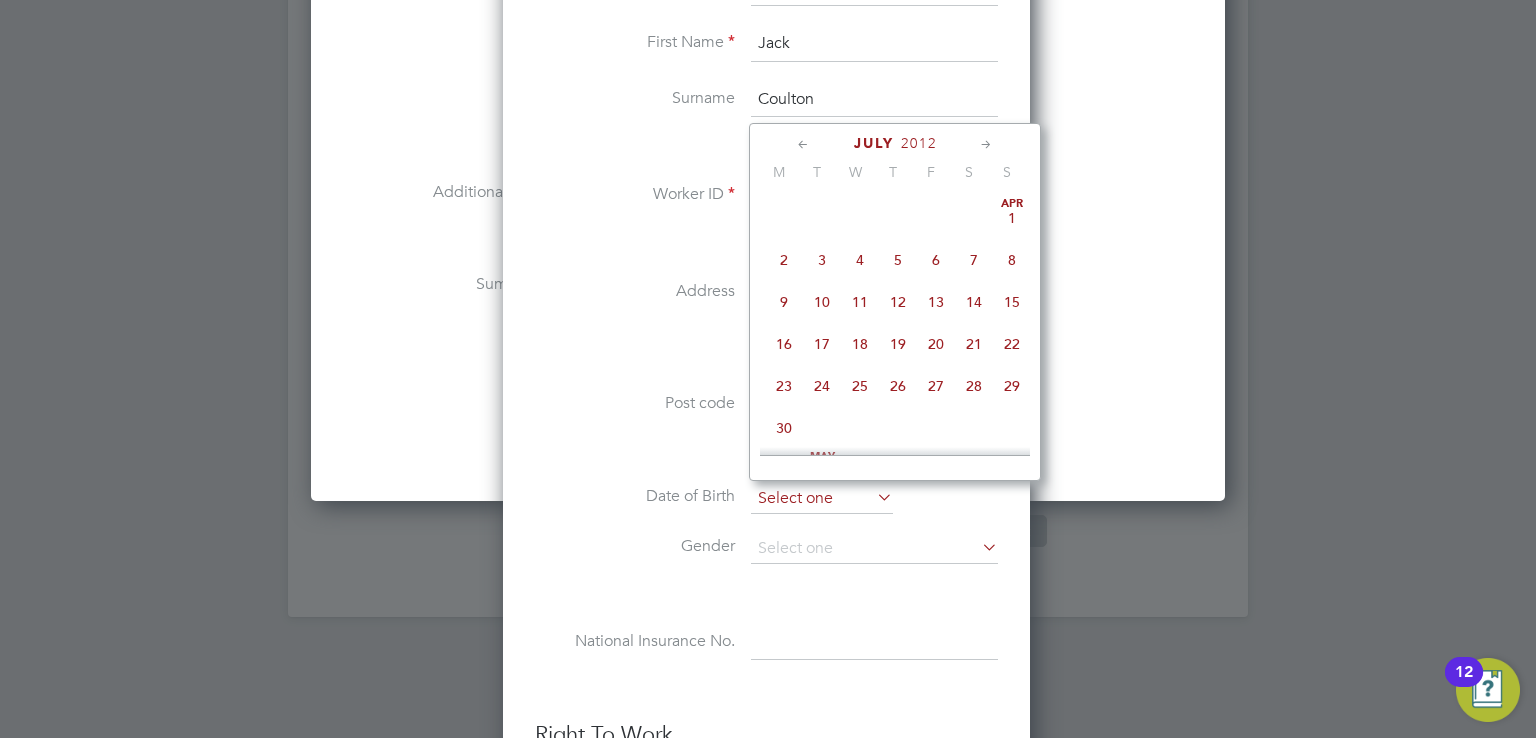 click at bounding box center (822, 499) 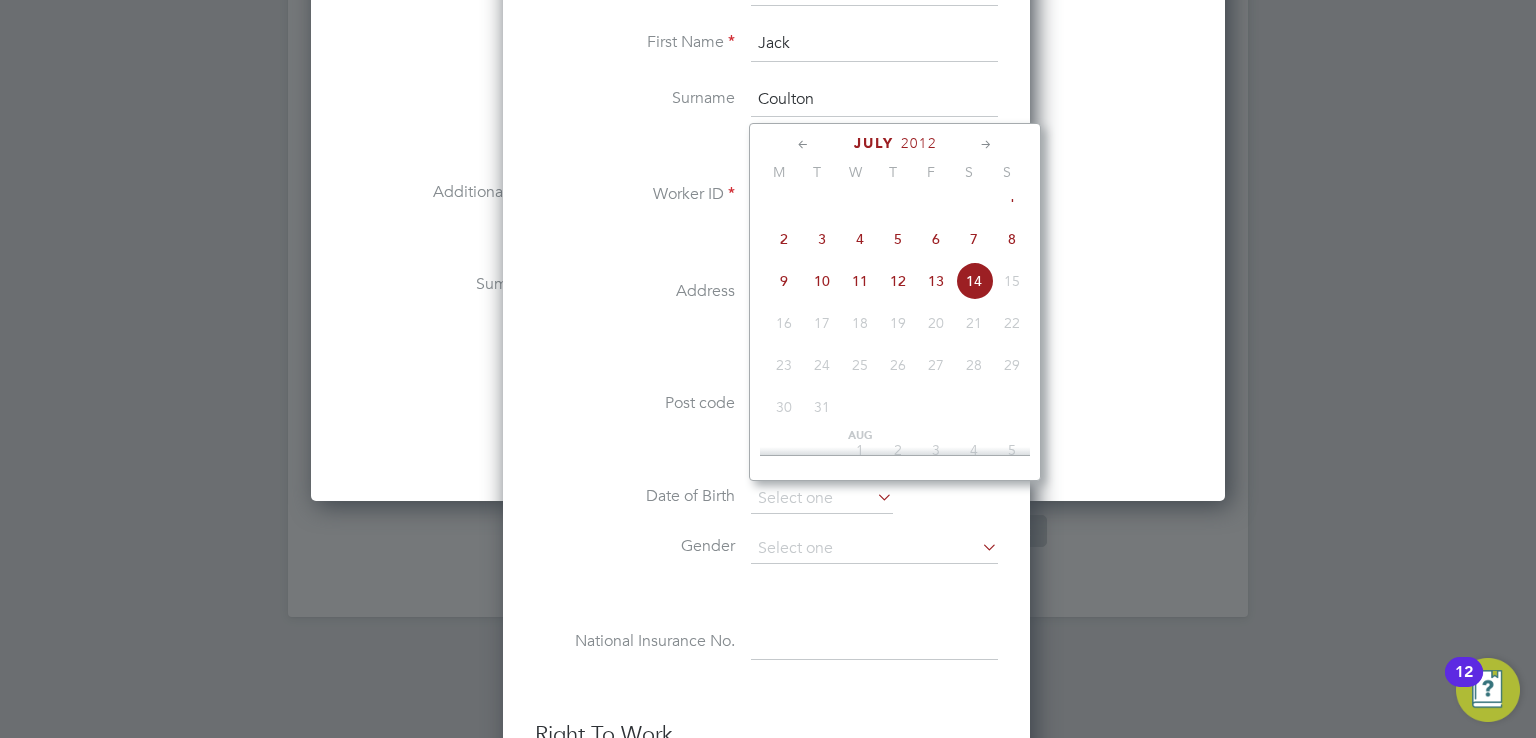 click on "2012" 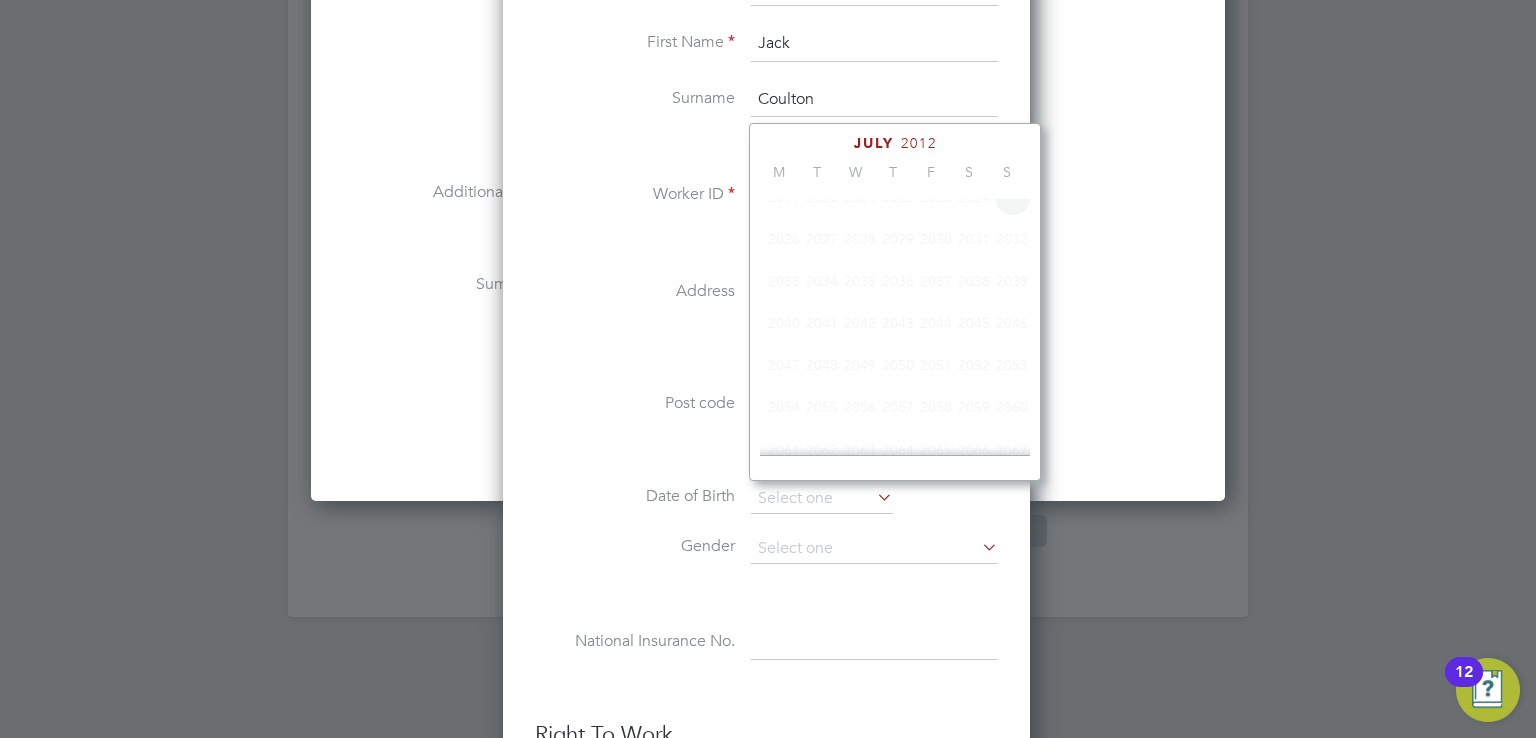scroll, scrollTop: 535, scrollLeft: 0, axis: vertical 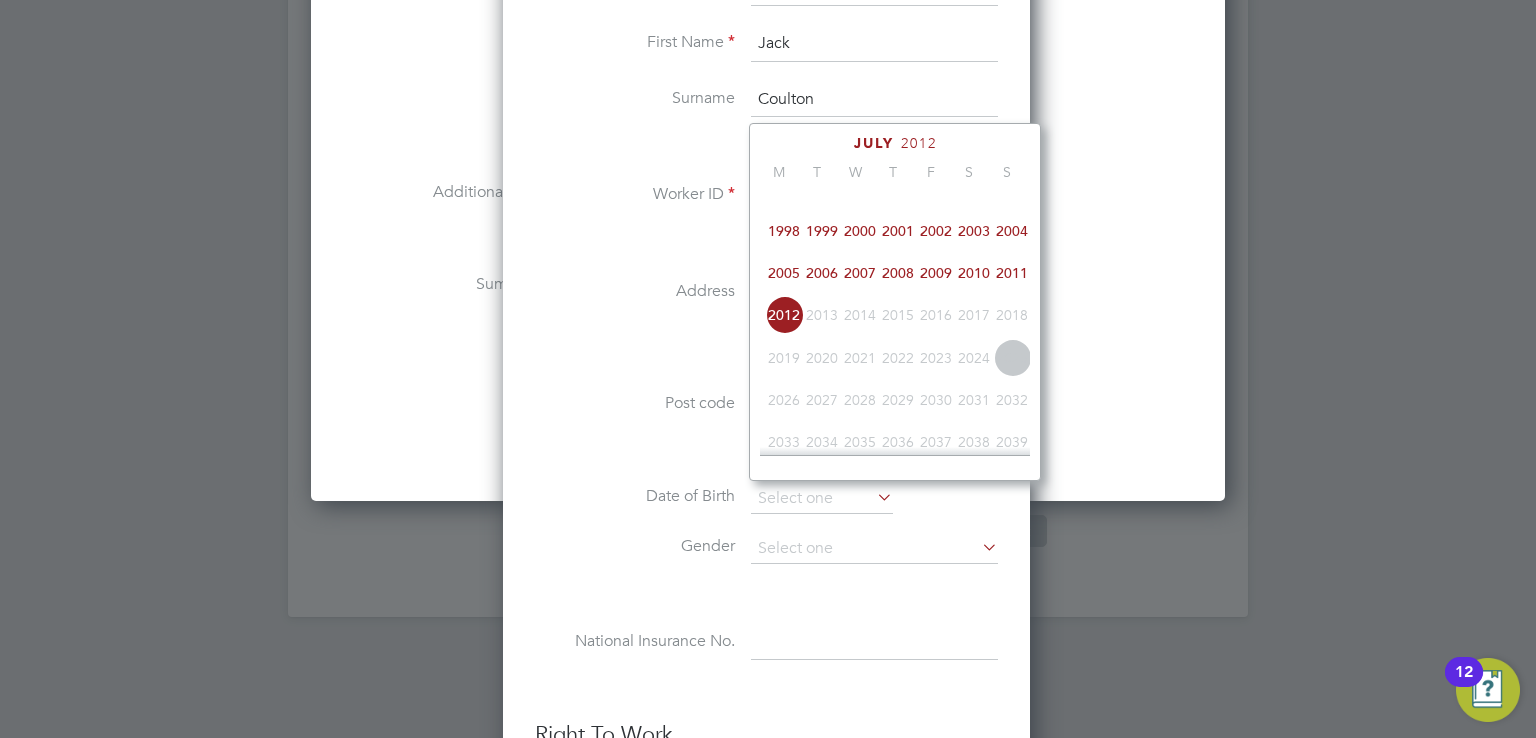 click on "1994" 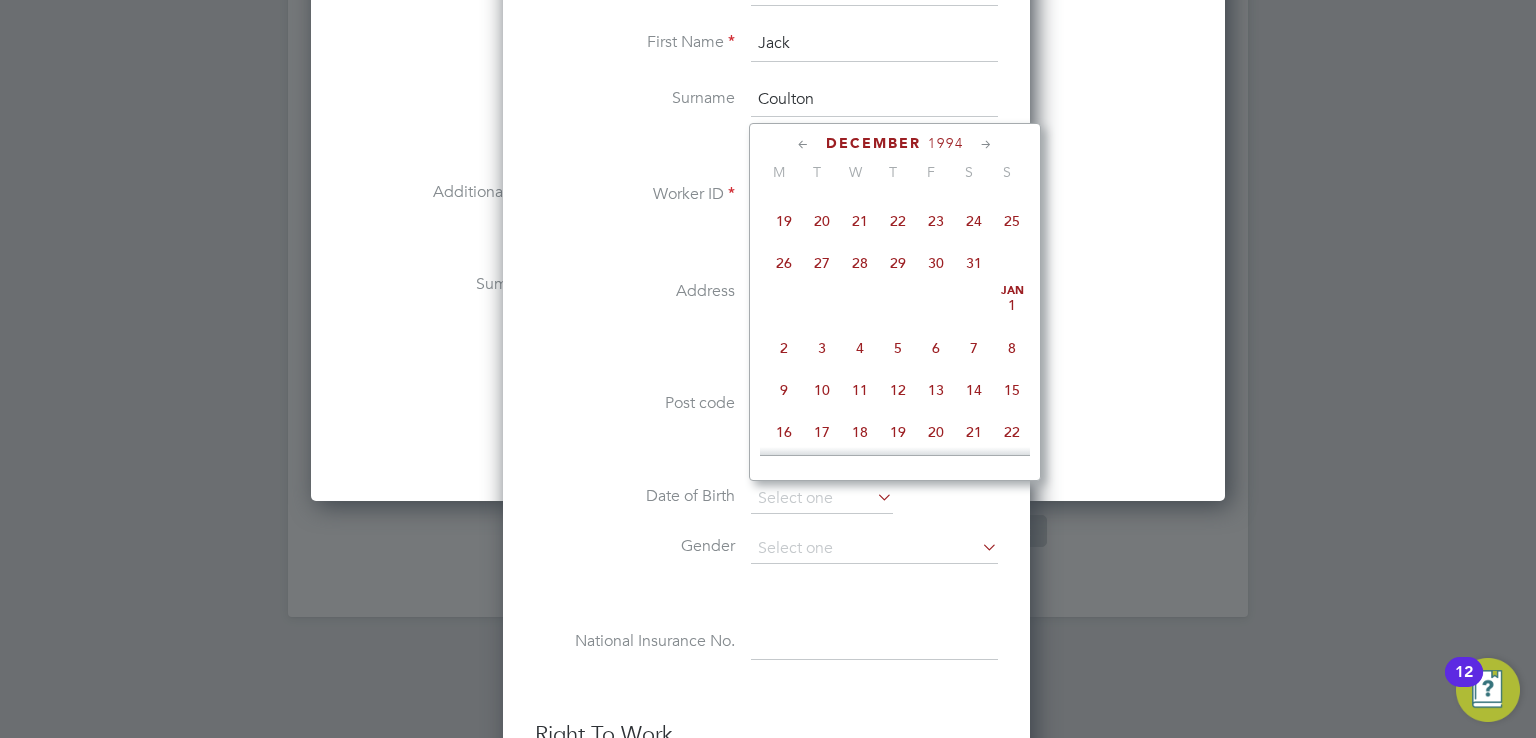 scroll, scrollTop: 1775, scrollLeft: 0, axis: vertical 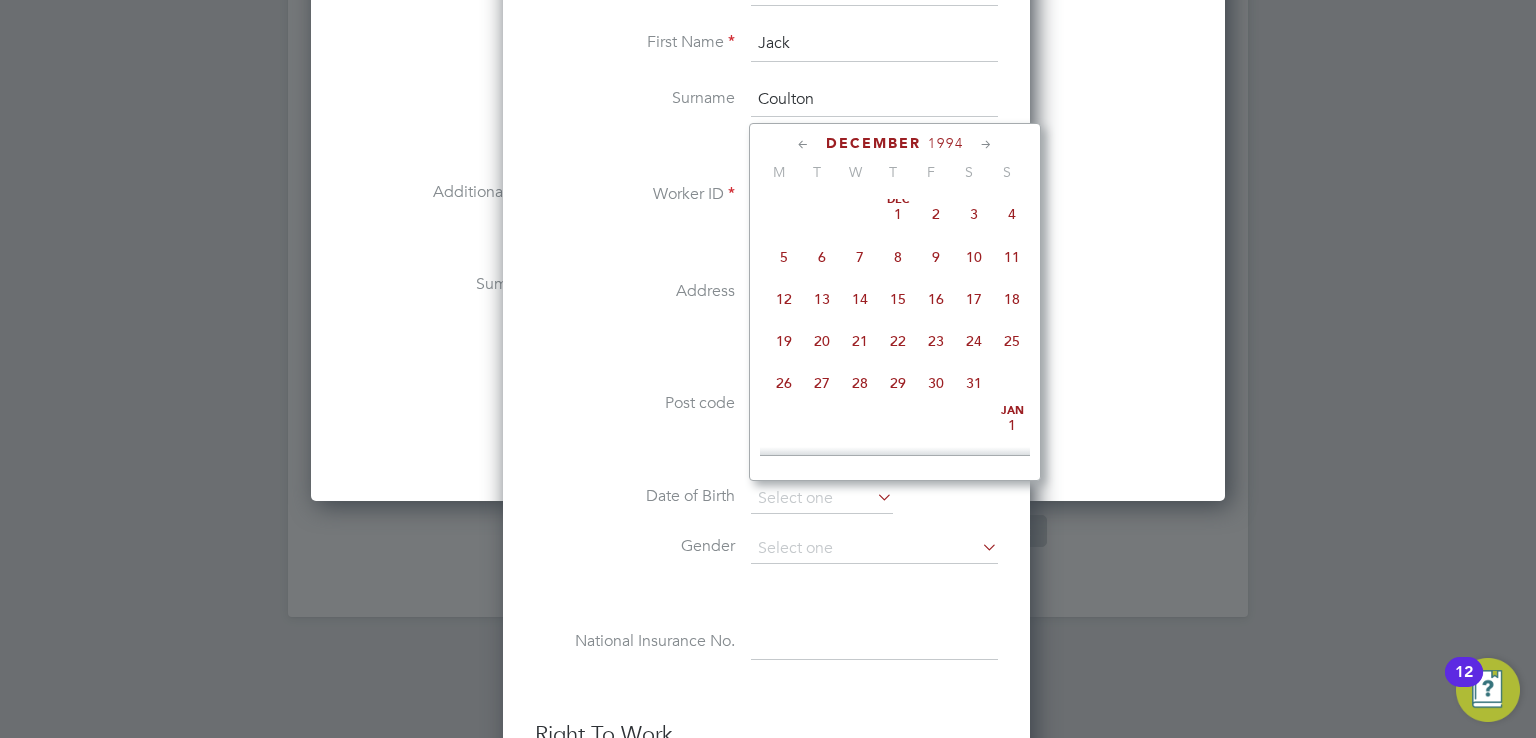 click on "8" 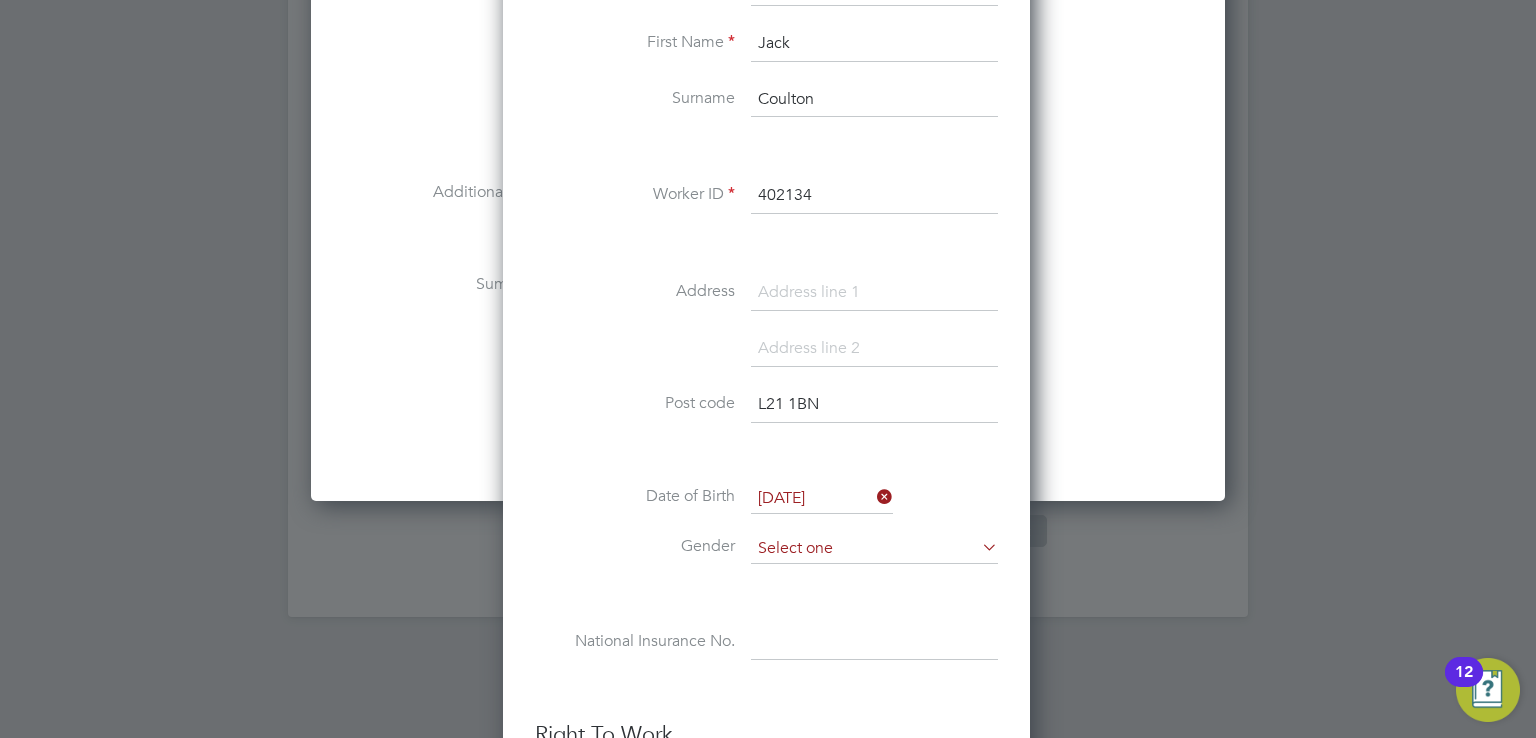 click at bounding box center (874, 549) 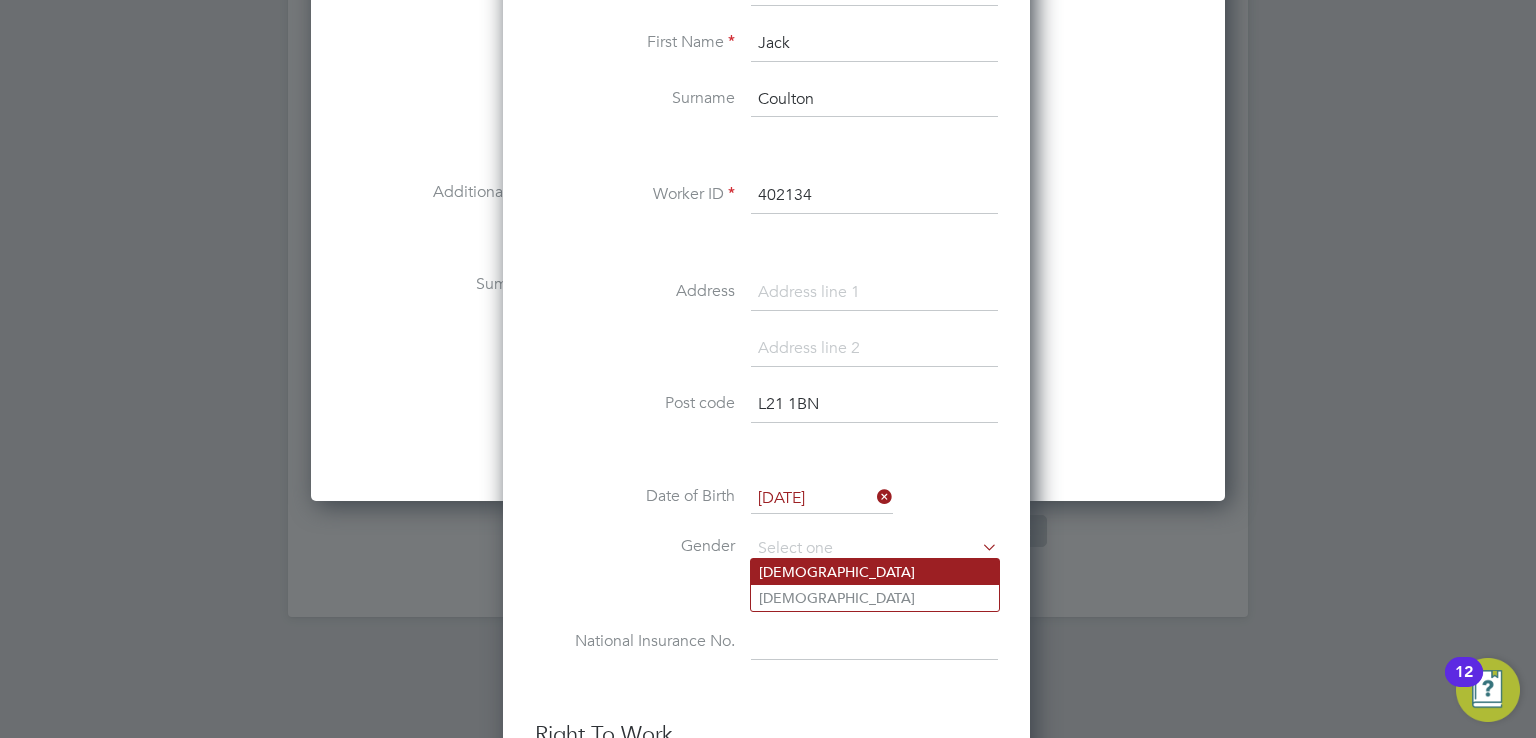 click on "Male" 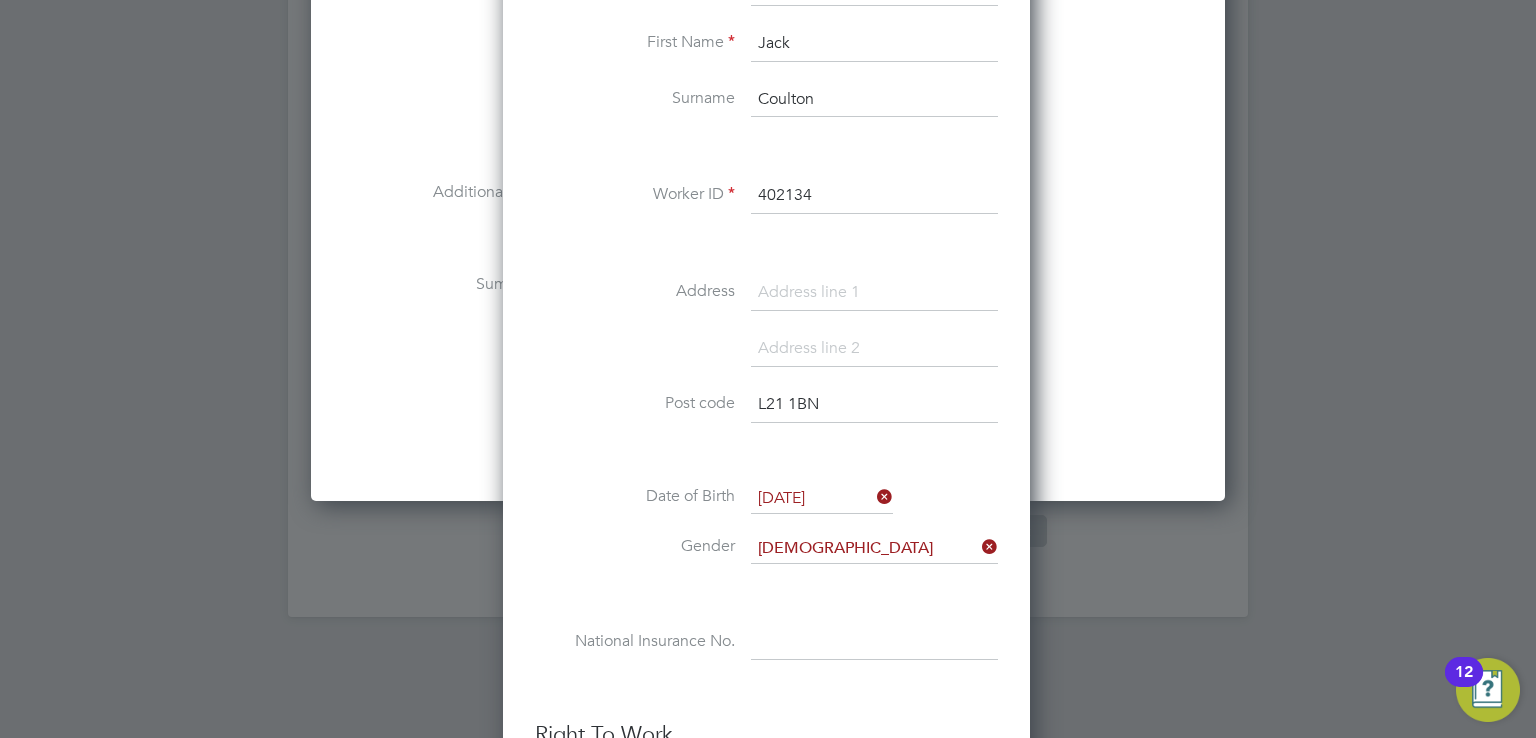 click at bounding box center (874, 643) 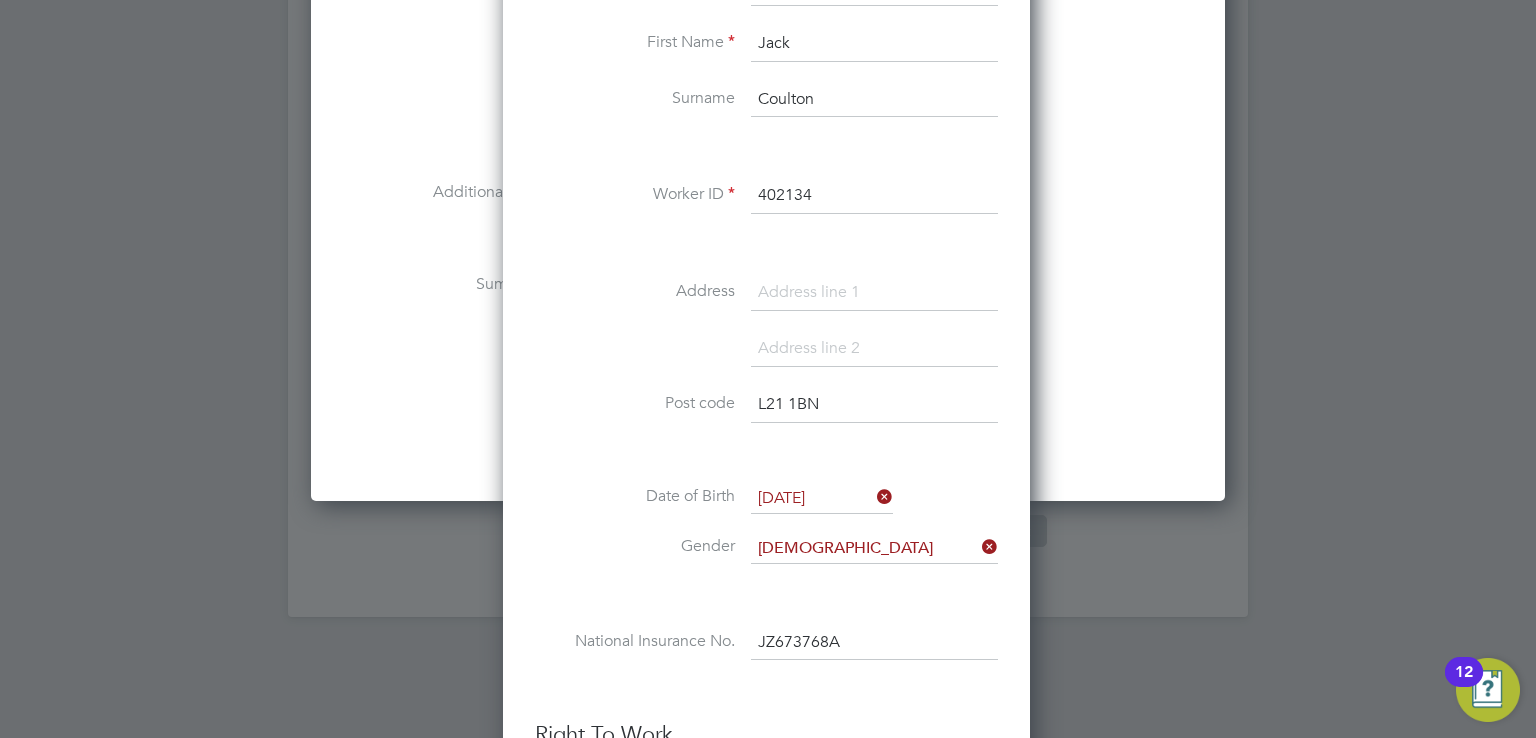 type on "JZ 67 37 68 A" 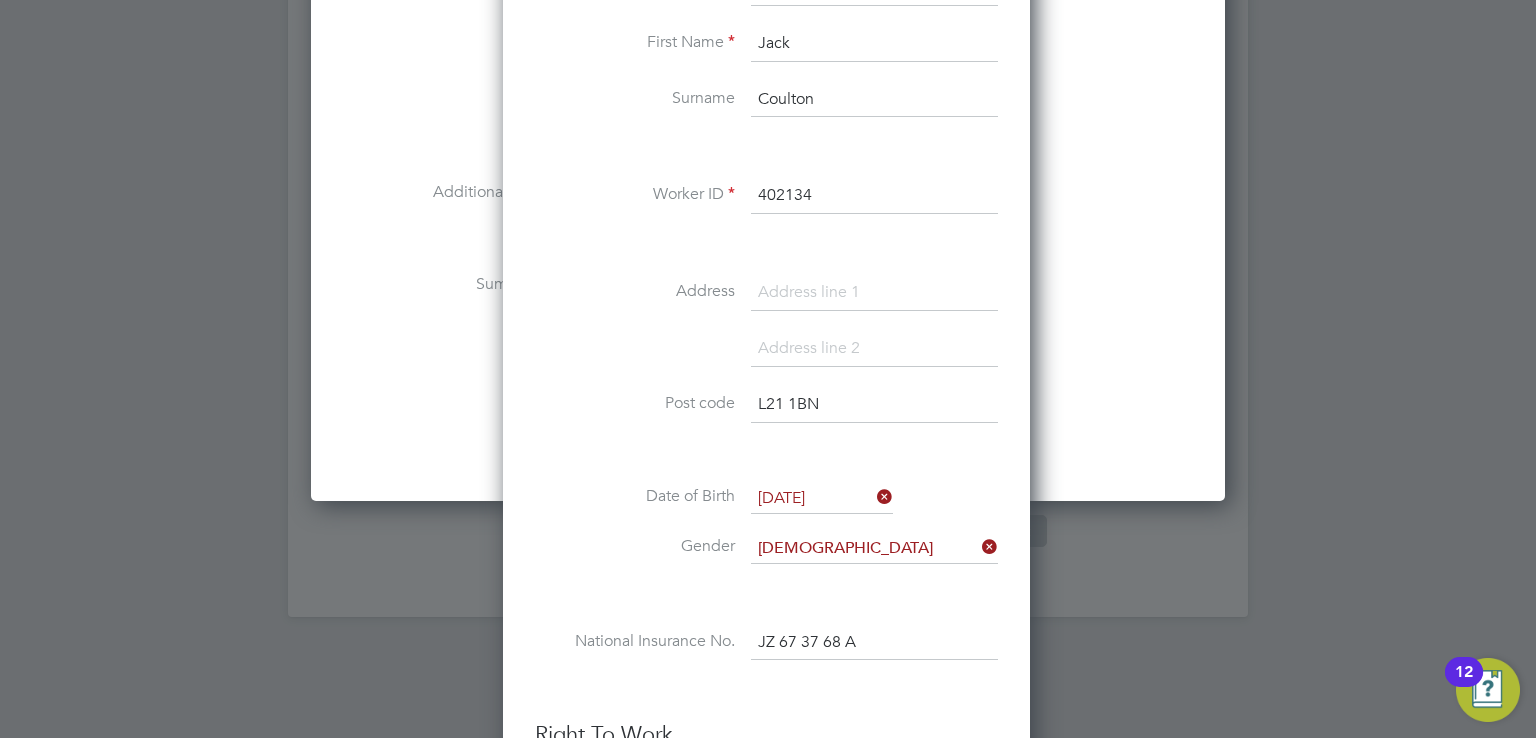 click at bounding box center (766, 594) 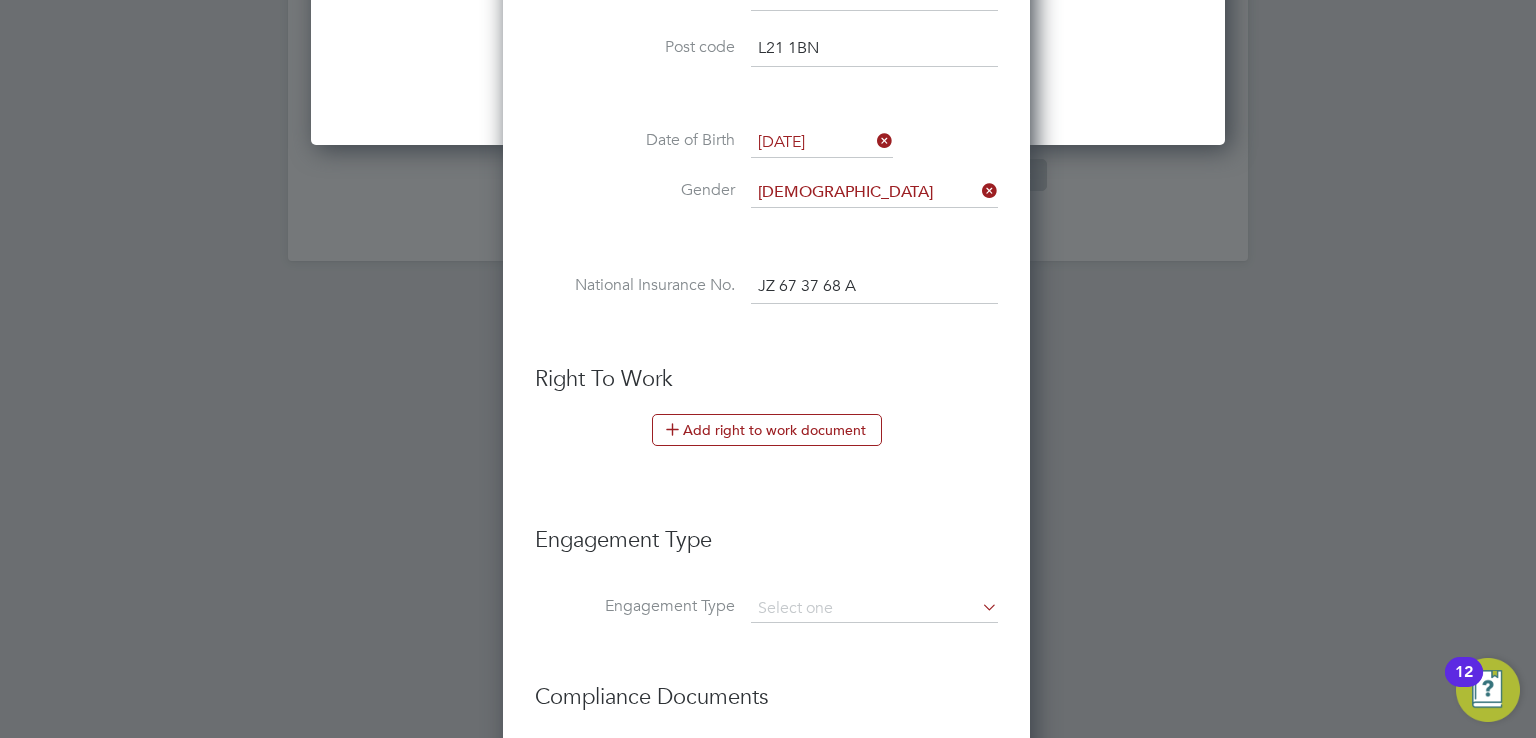 scroll, scrollTop: 2480, scrollLeft: 0, axis: vertical 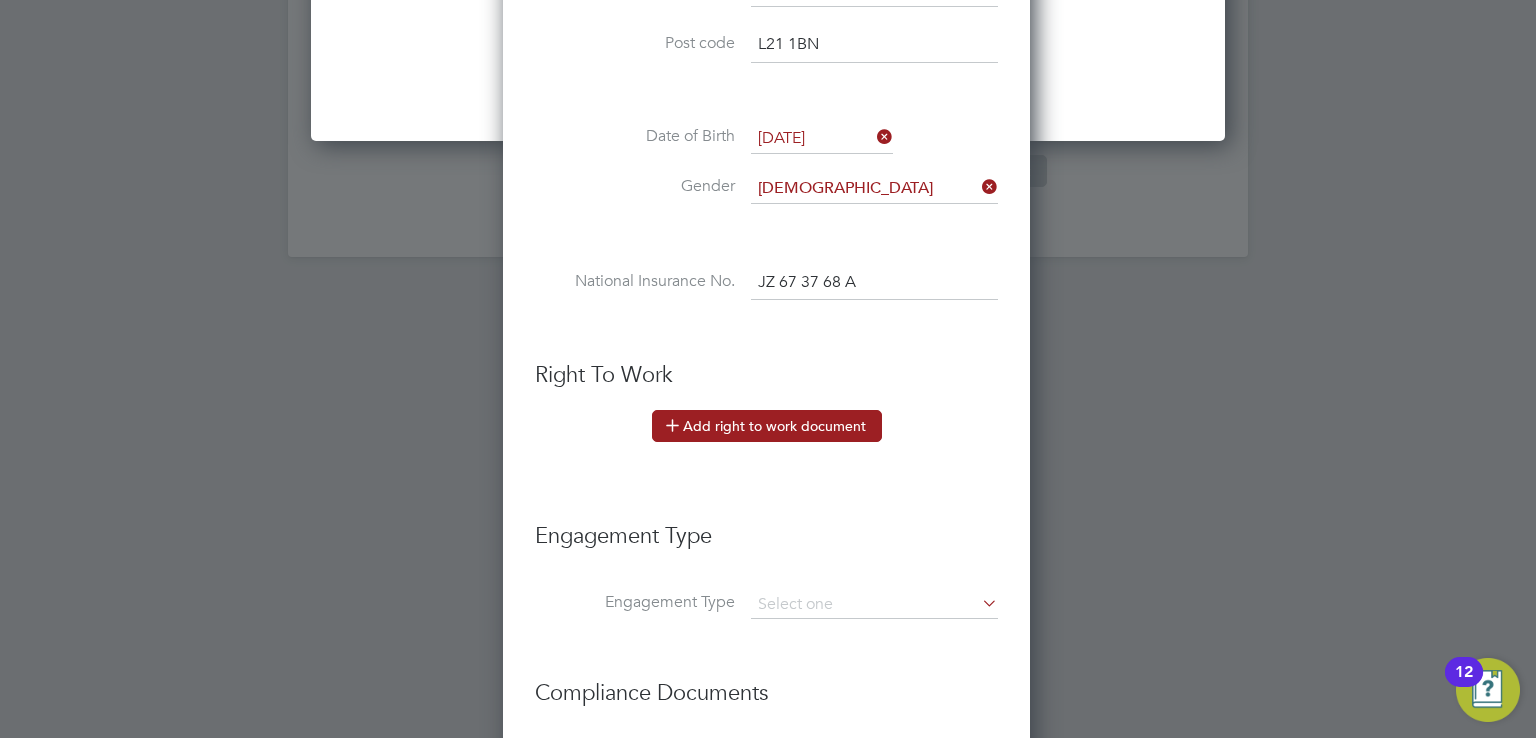 click on "Add right to work document" at bounding box center (767, 426) 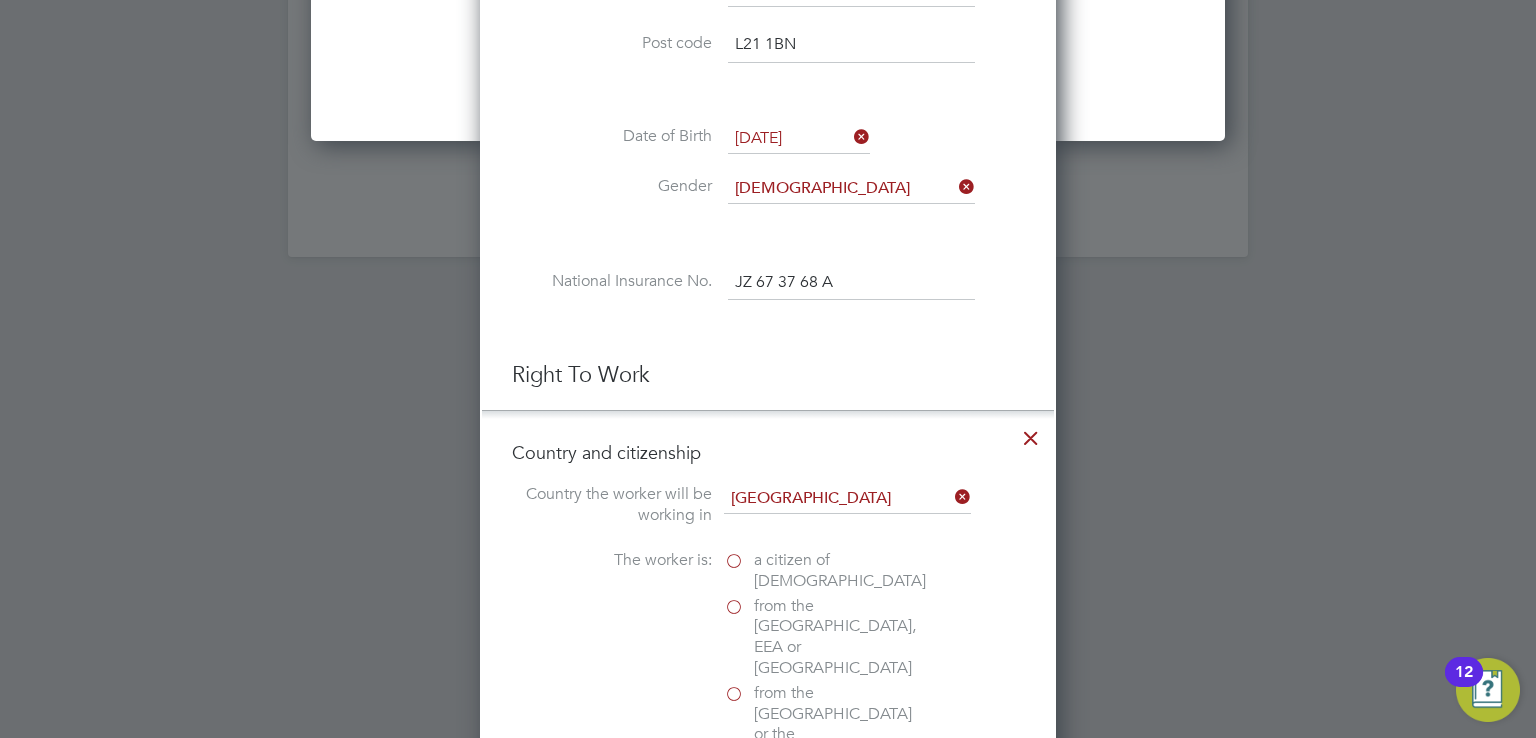 scroll, scrollTop: 10, scrollLeft: 10, axis: both 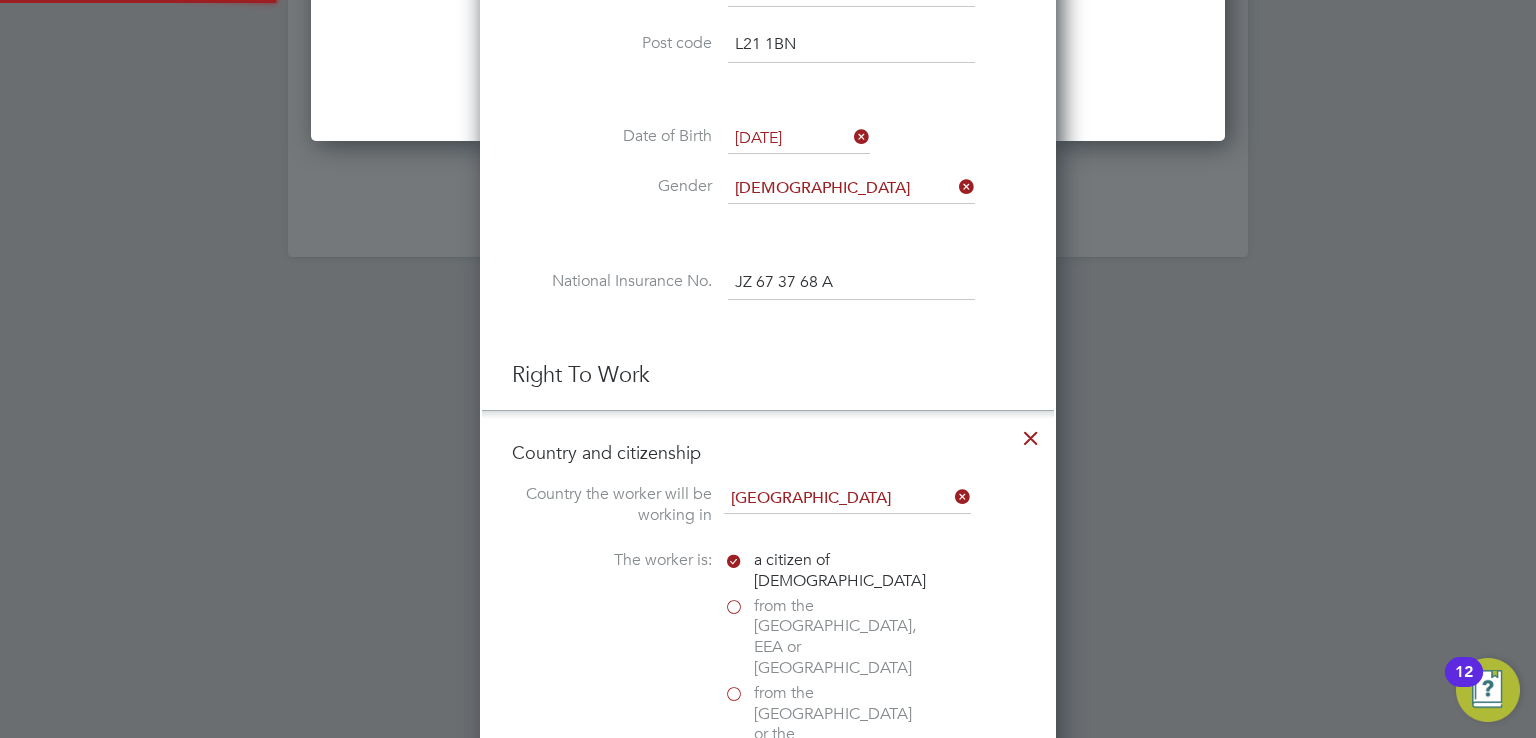 click on "Country the worker will be working in" at bounding box center (612, 505) 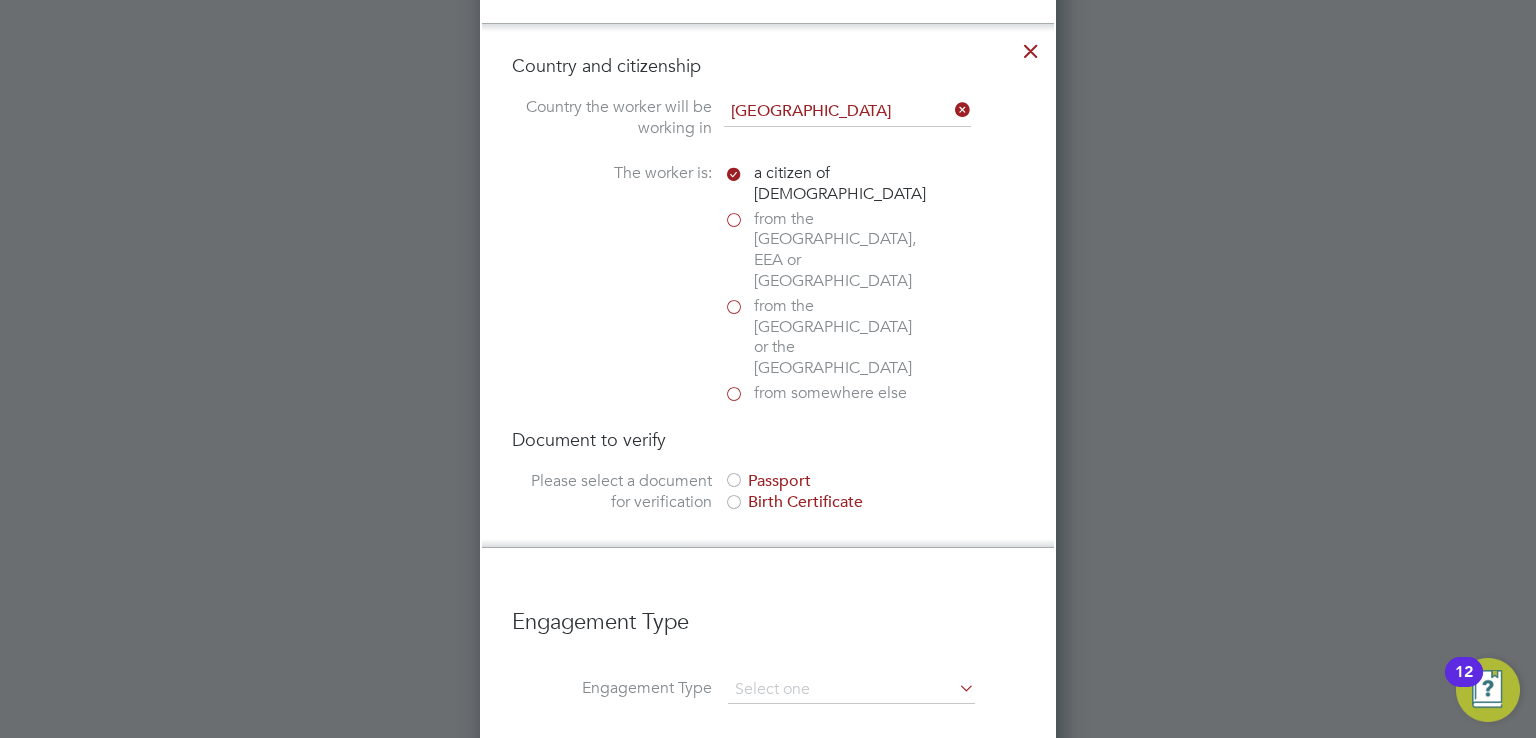 scroll, scrollTop: 2880, scrollLeft: 0, axis: vertical 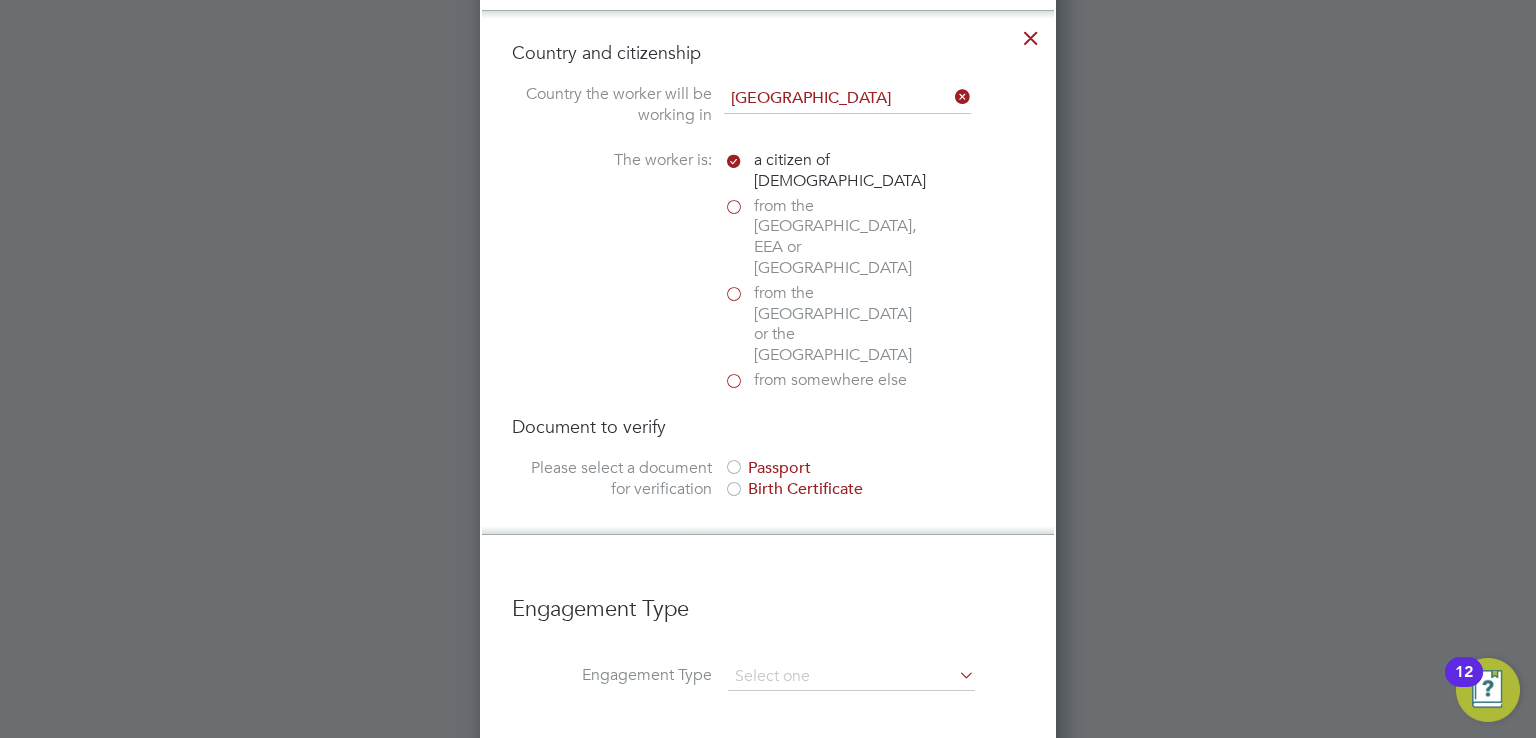 click at bounding box center (734, 469) 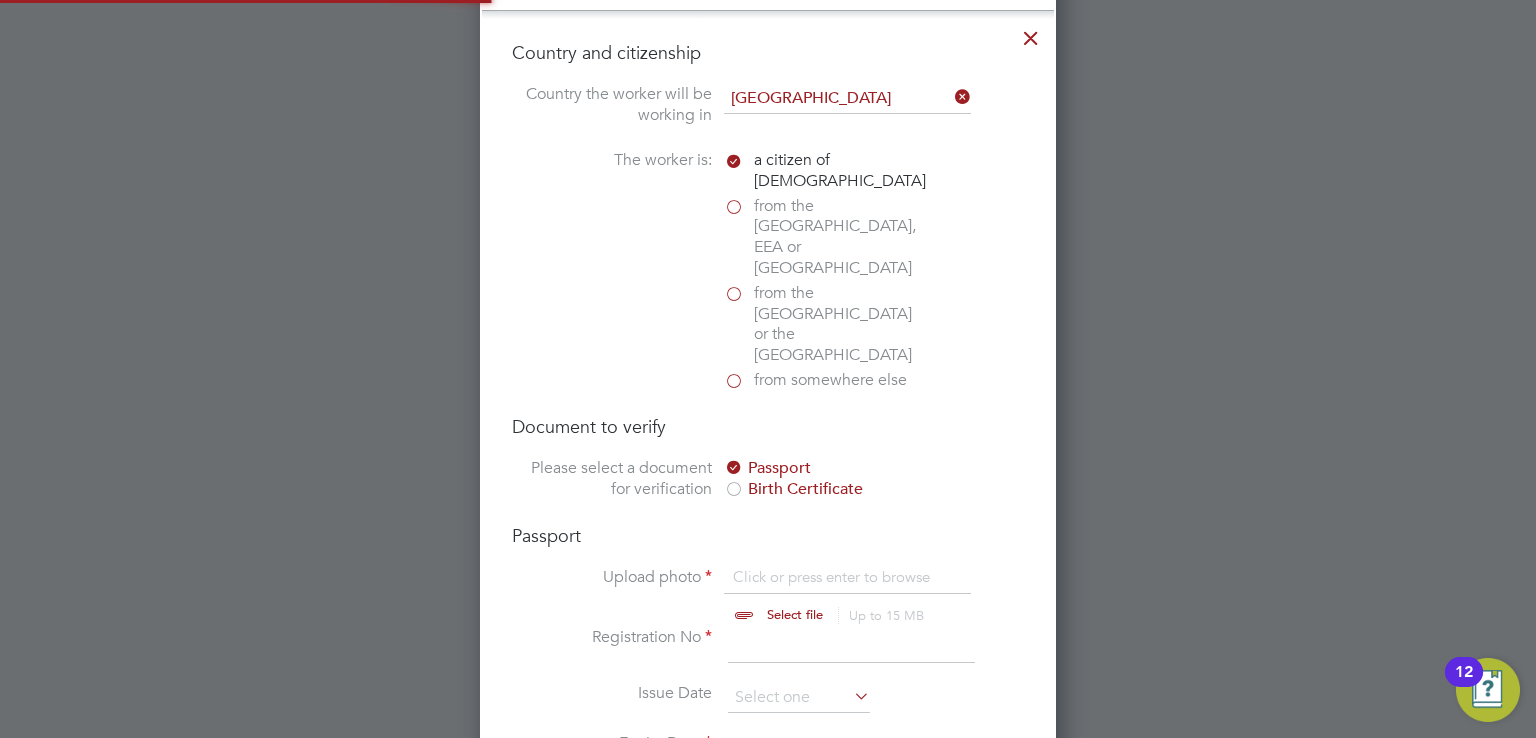 scroll, scrollTop: 10, scrollLeft: 10, axis: both 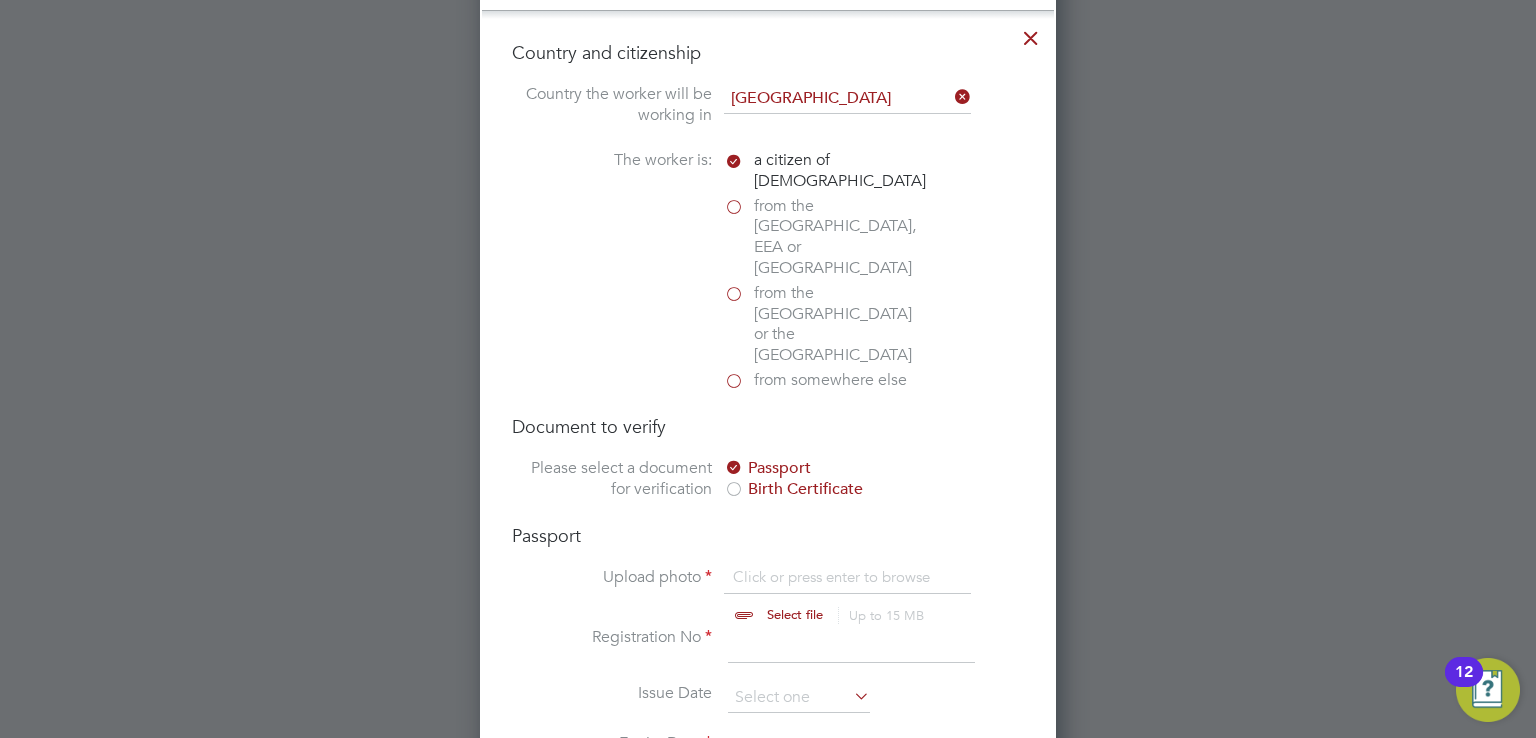 click at bounding box center [734, 491] 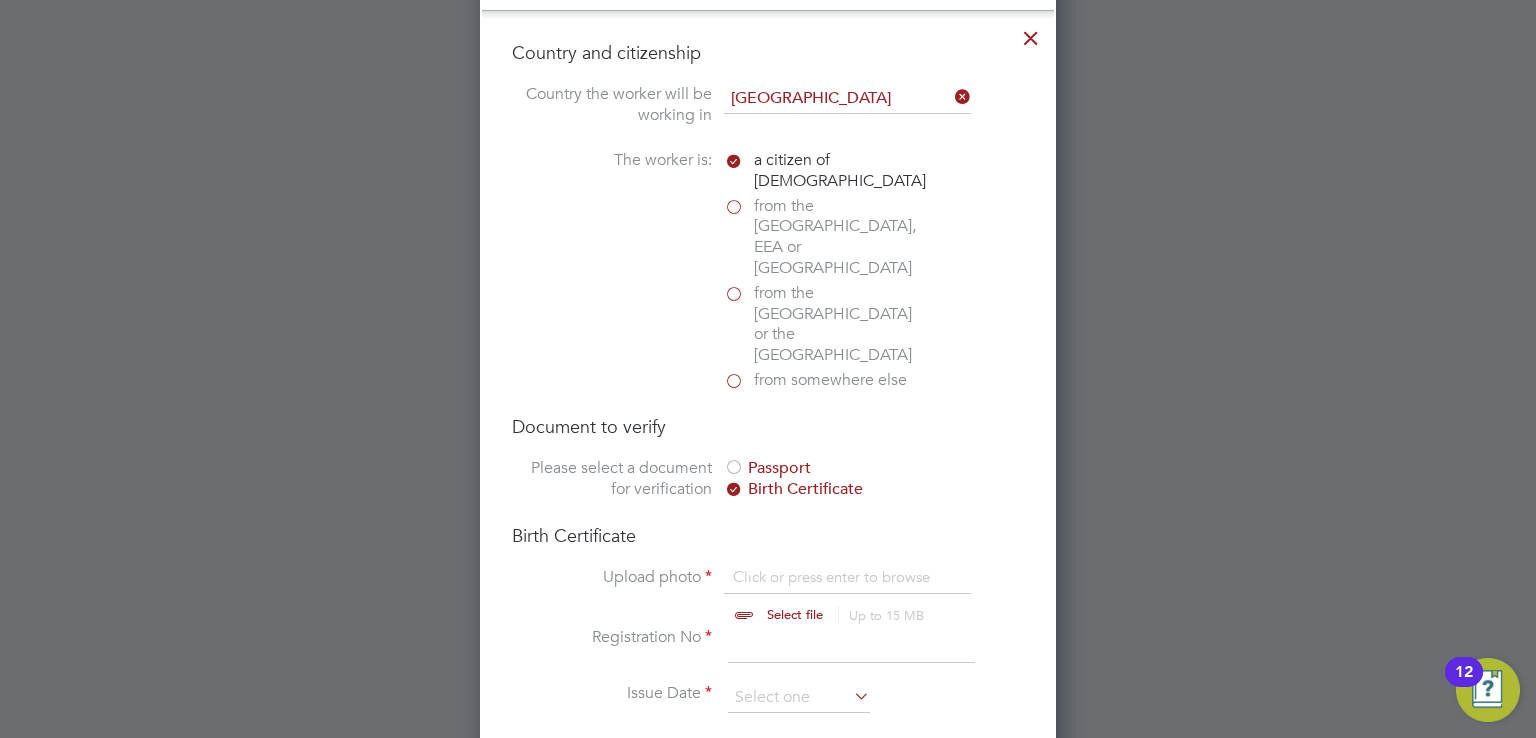 scroll, scrollTop: 9, scrollLeft: 10, axis: both 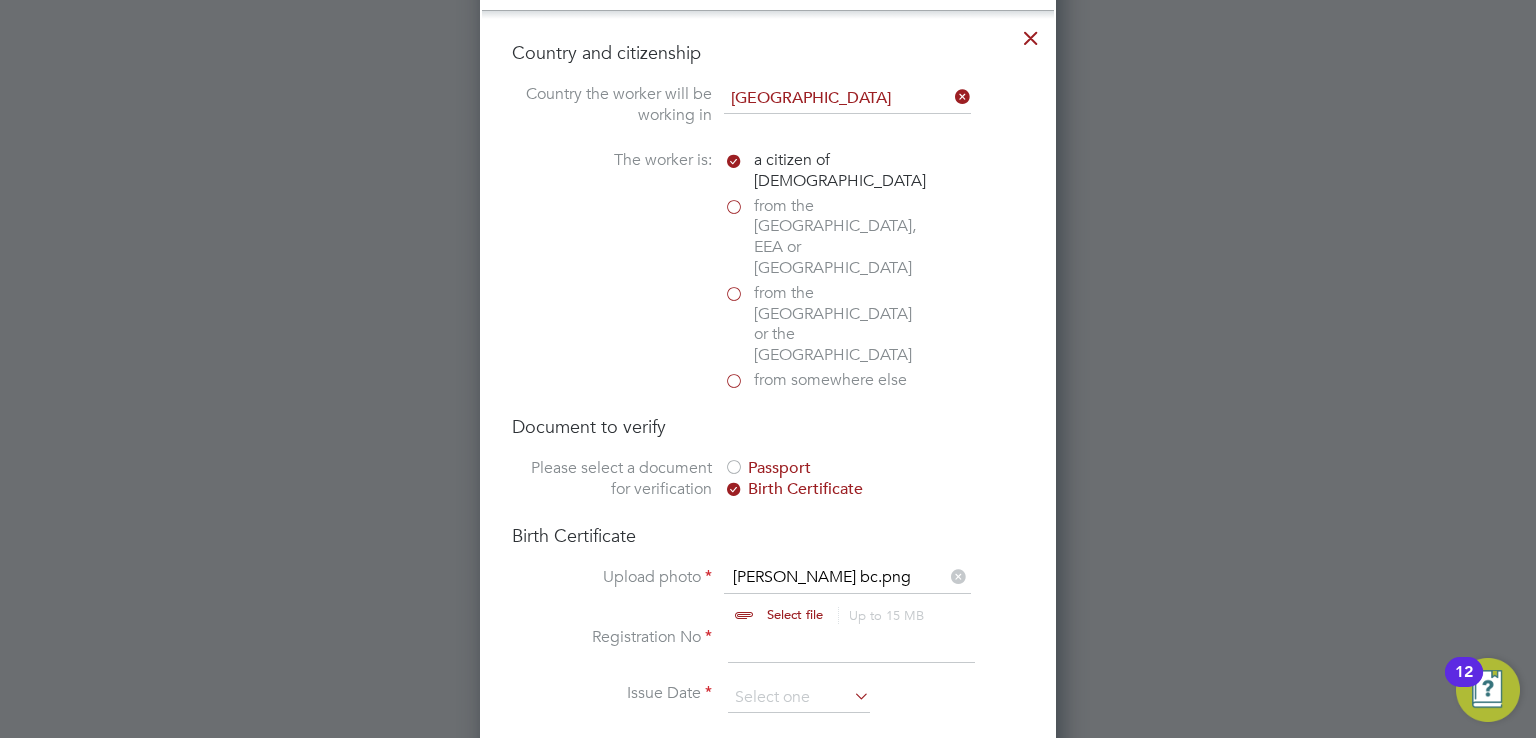 click at bounding box center [851, 645] 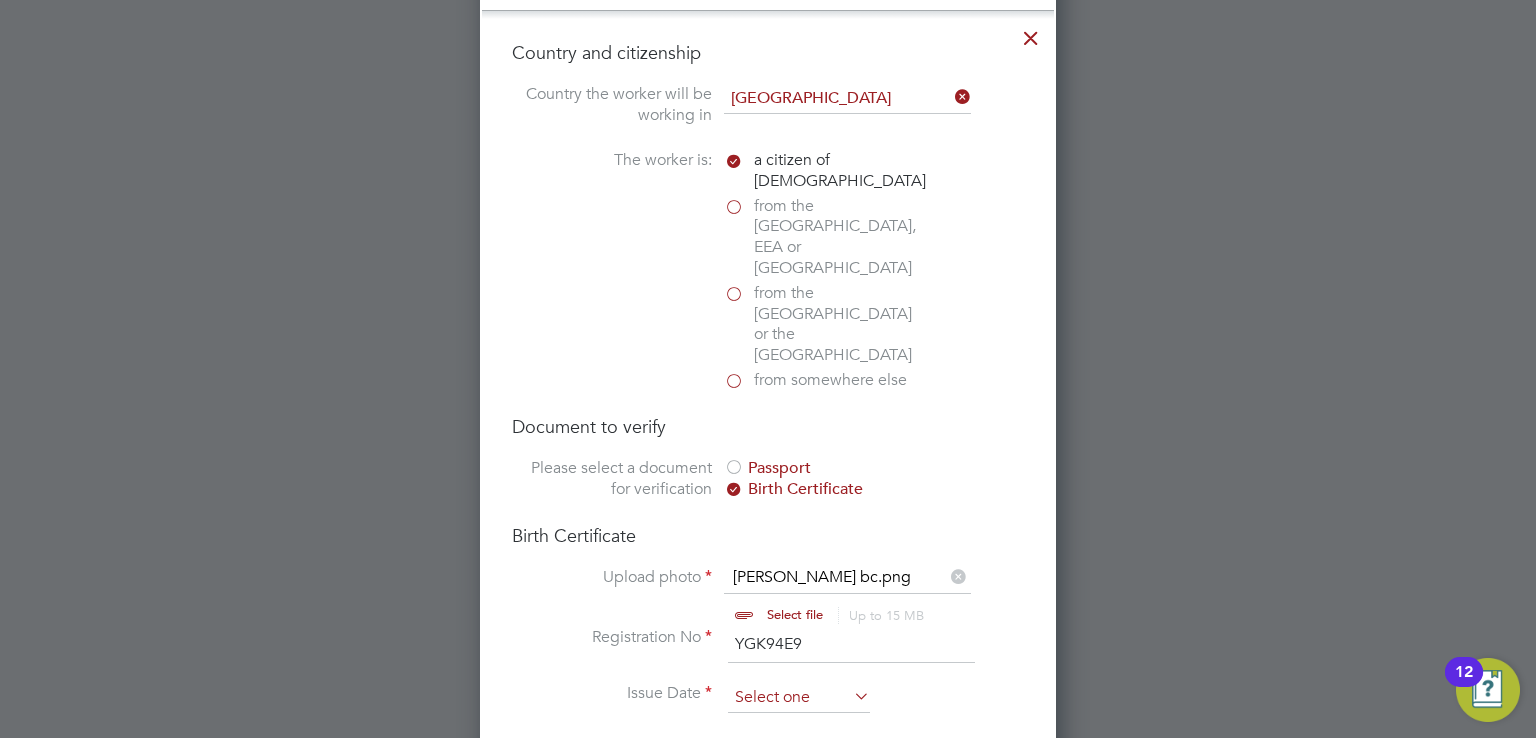 type on "YGK94E9" 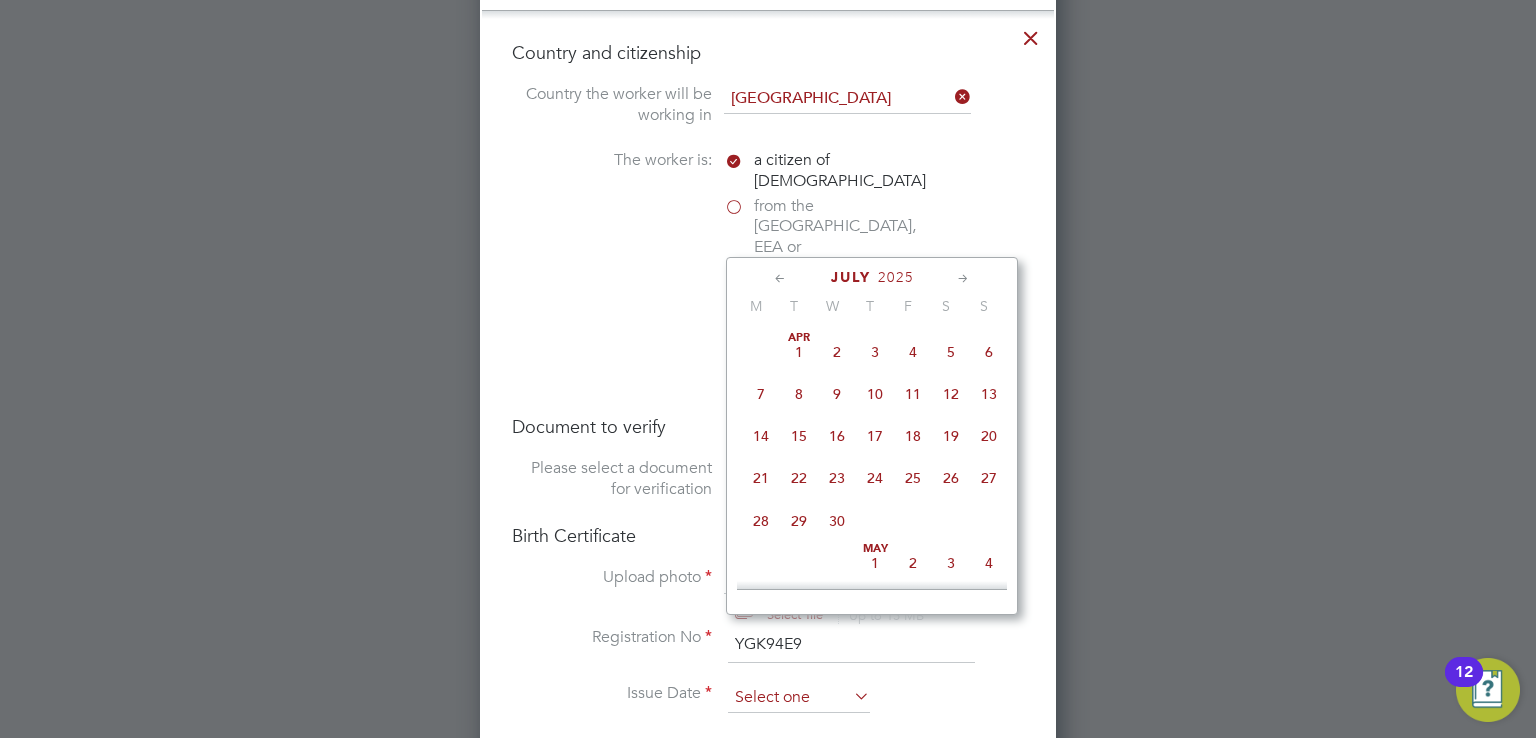 scroll, scrollTop: 696, scrollLeft: 0, axis: vertical 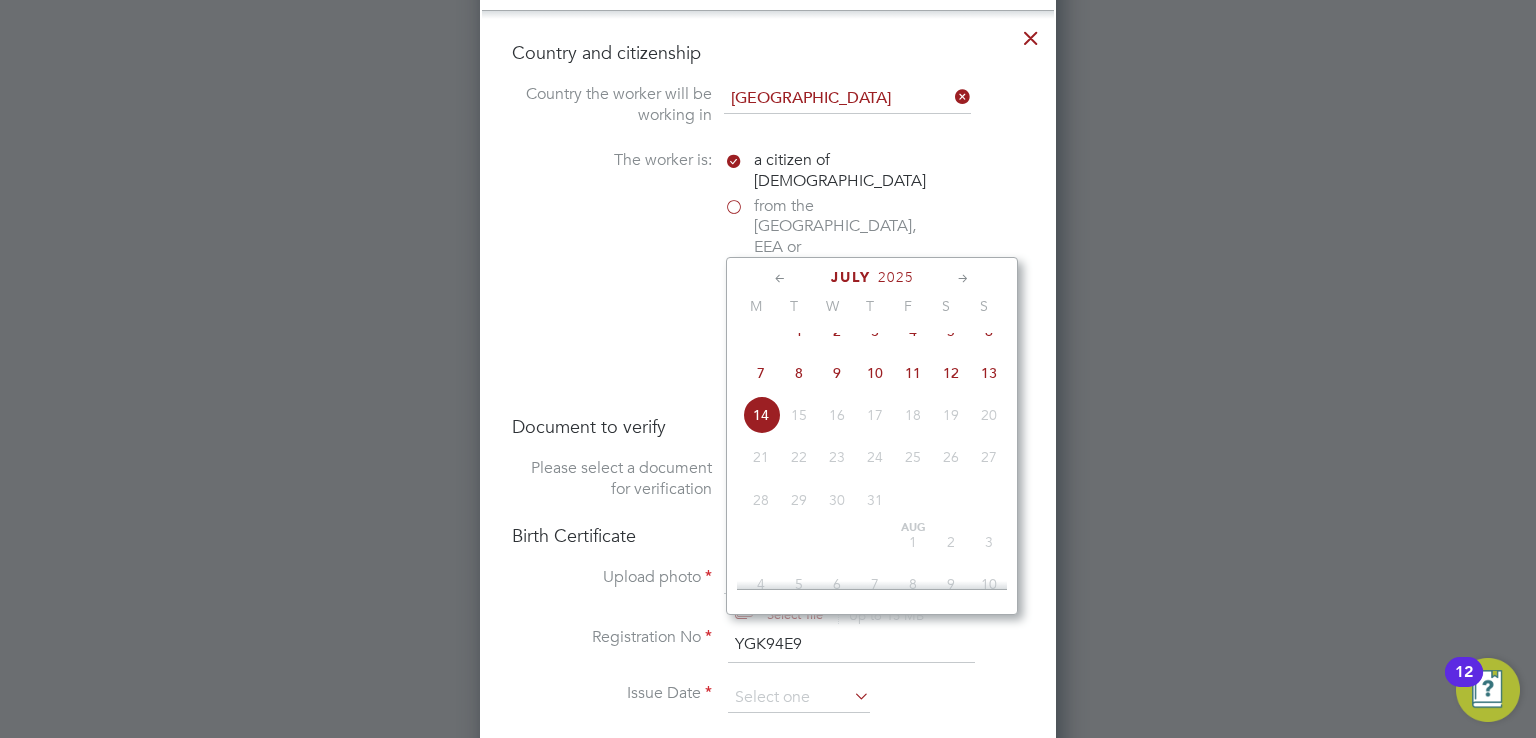 click on "2025" 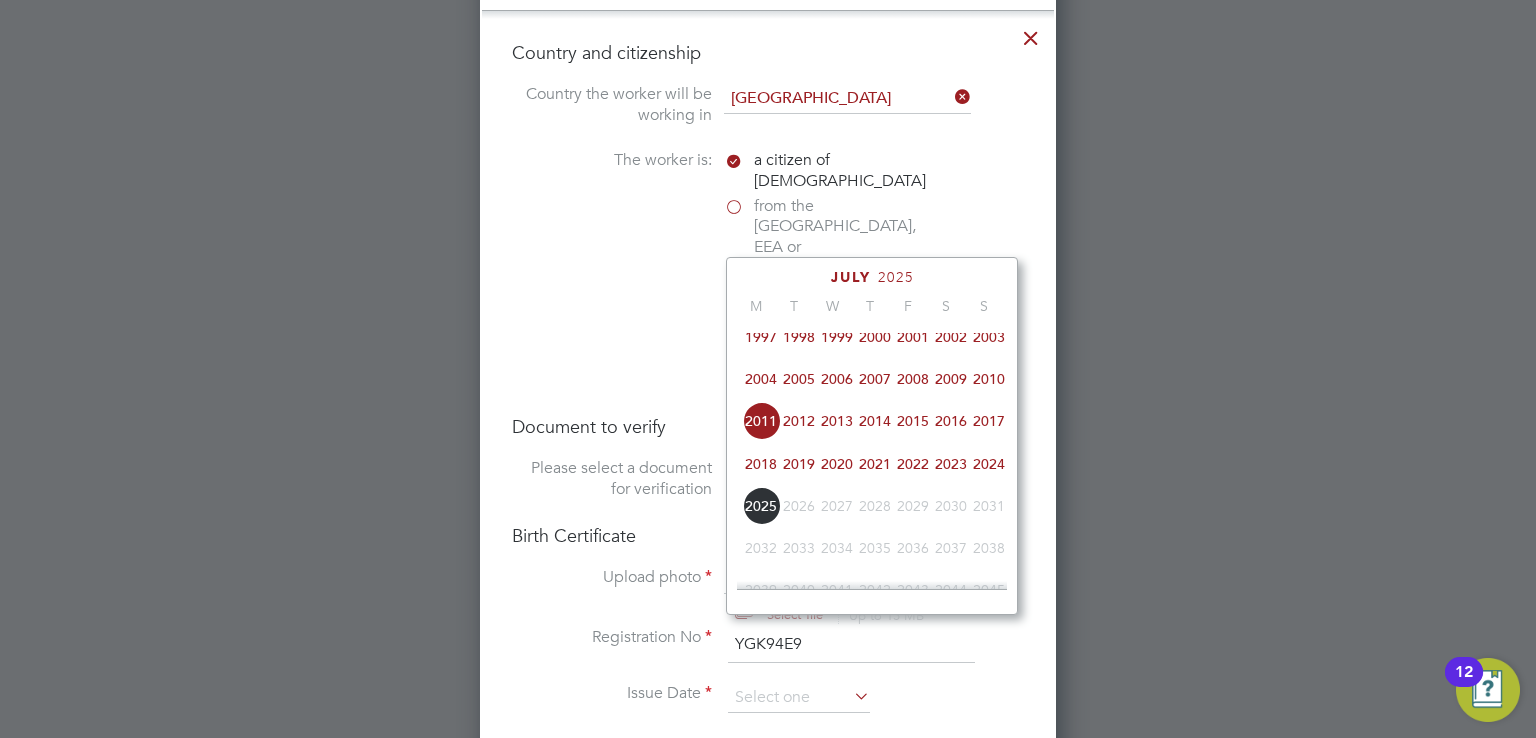 scroll, scrollTop: 436, scrollLeft: 0, axis: vertical 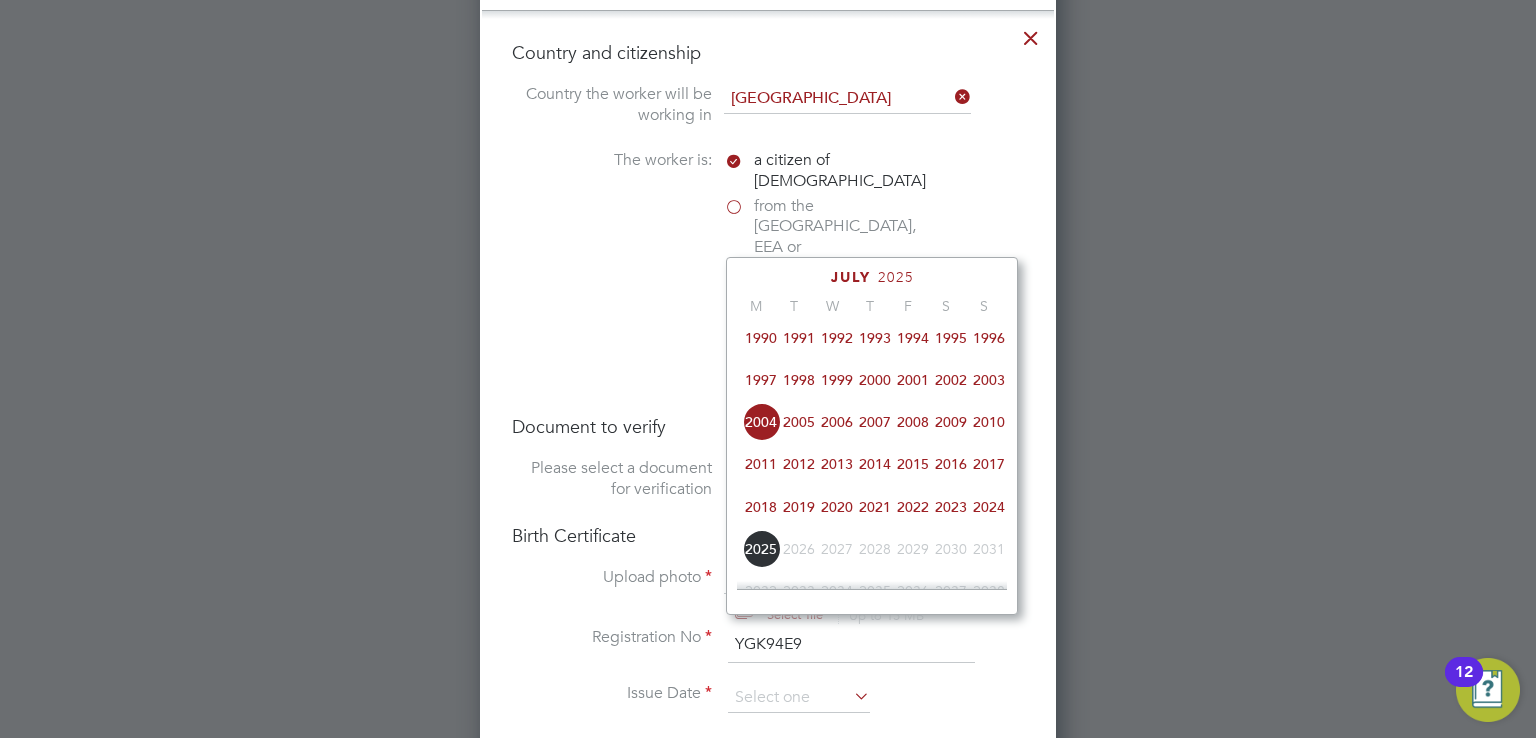 click on "1994" 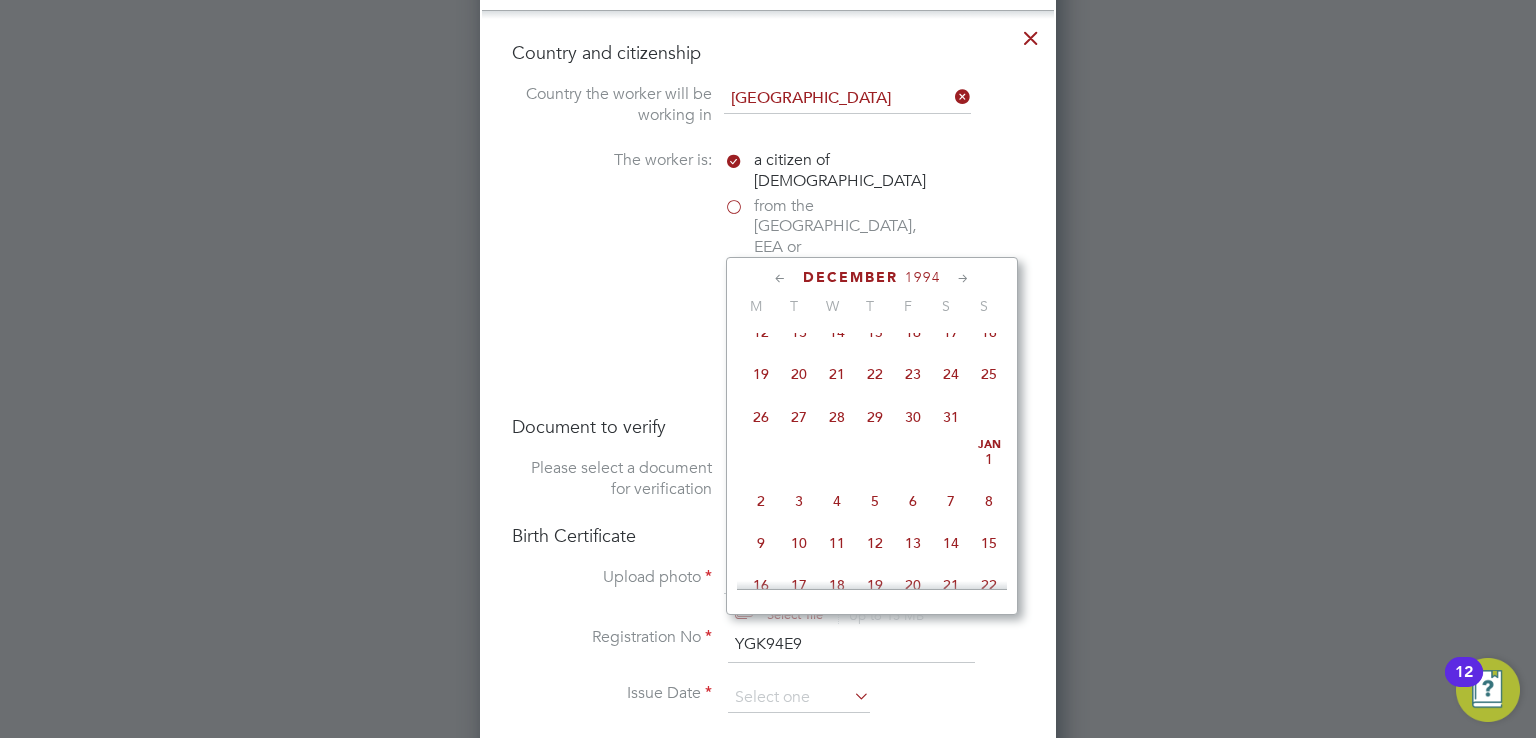 scroll, scrollTop: 1836, scrollLeft: 0, axis: vertical 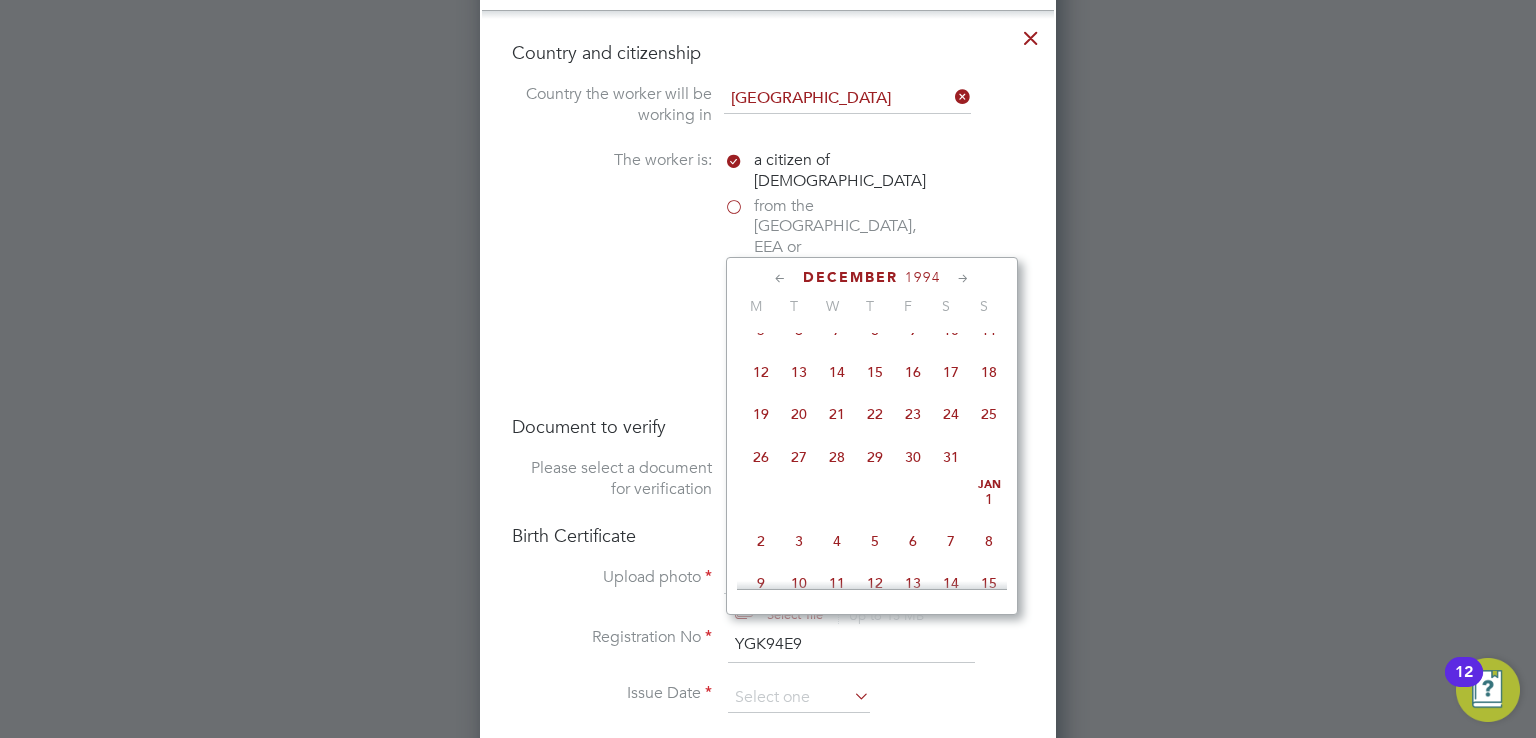 click on "8" 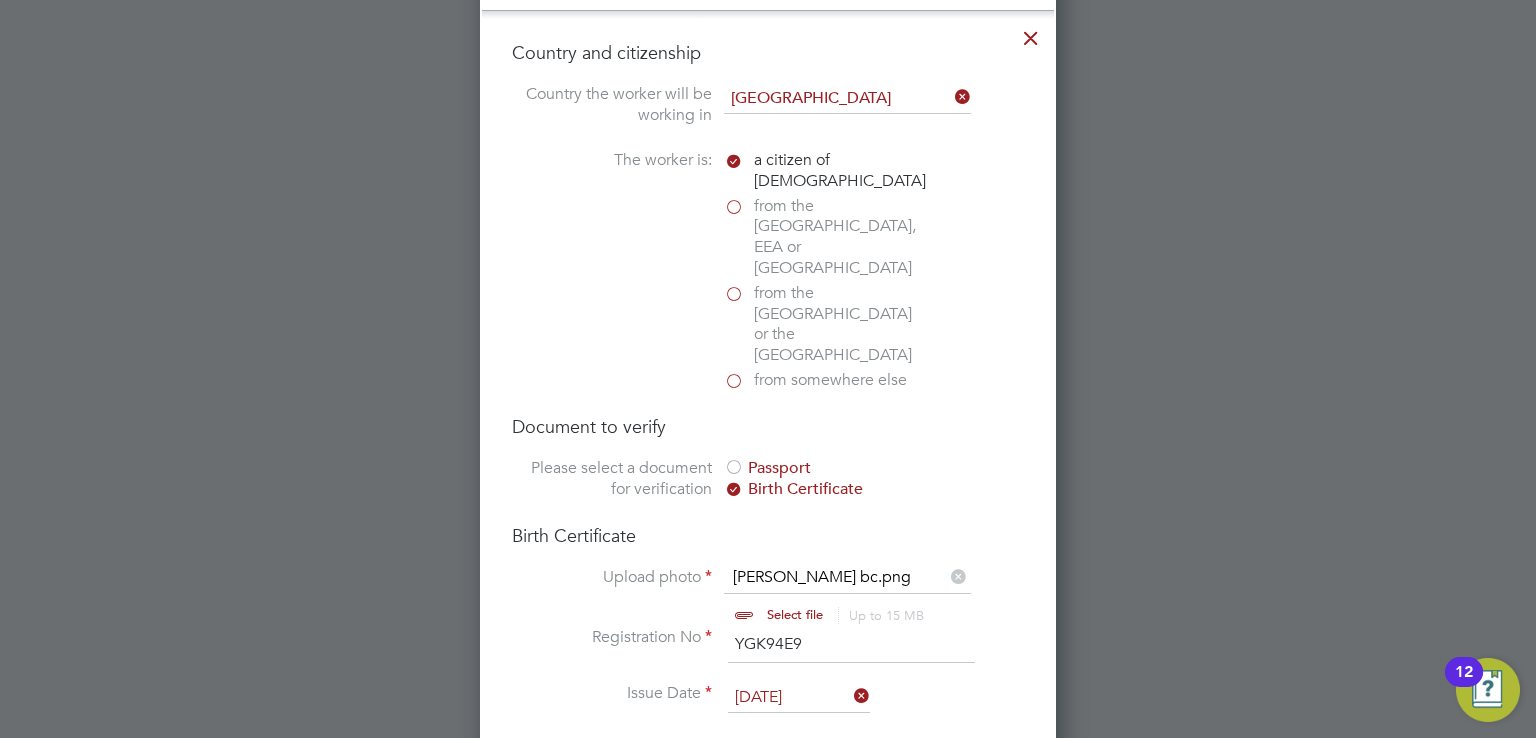 click on "Registration No   YGK94E9" at bounding box center (768, 655) 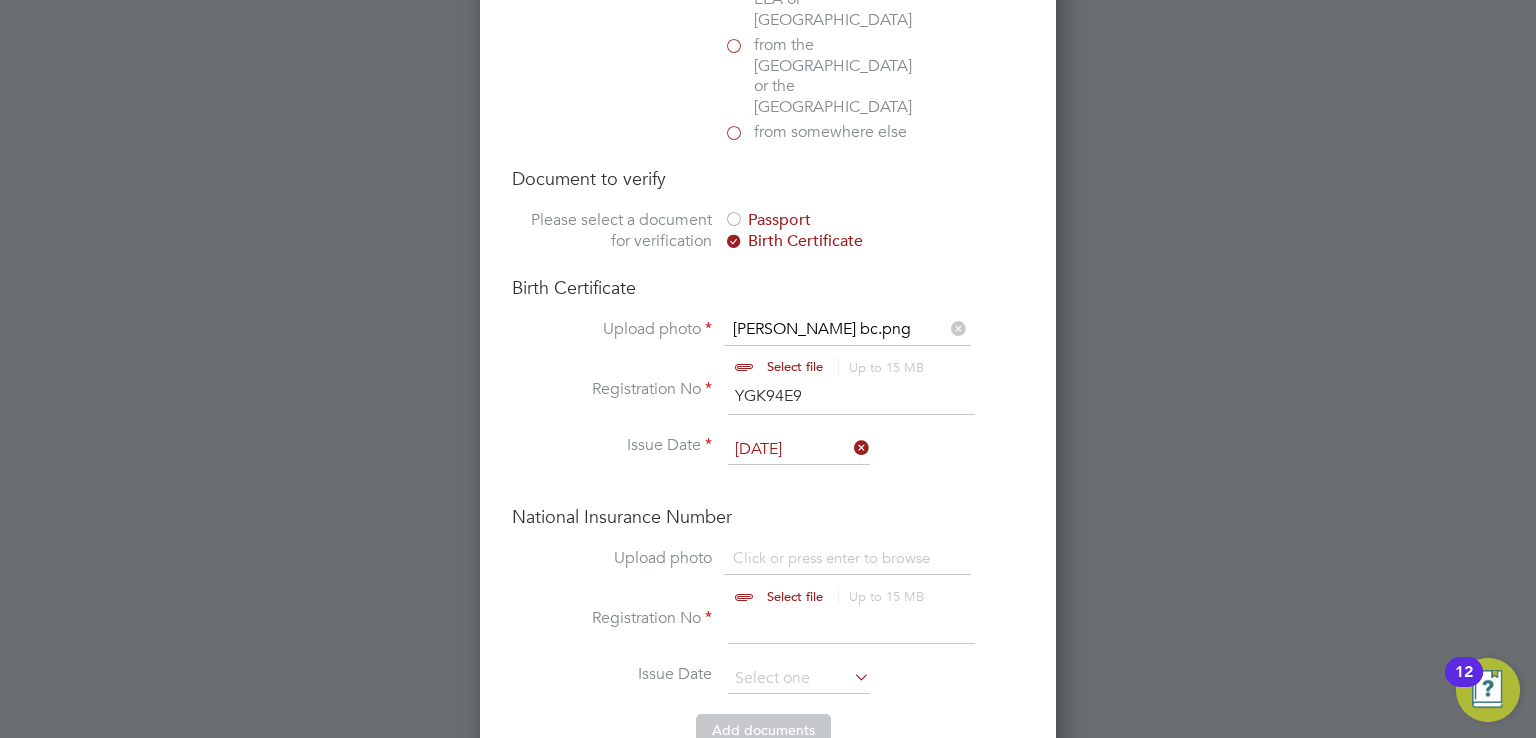 scroll, scrollTop: 3160, scrollLeft: 0, axis: vertical 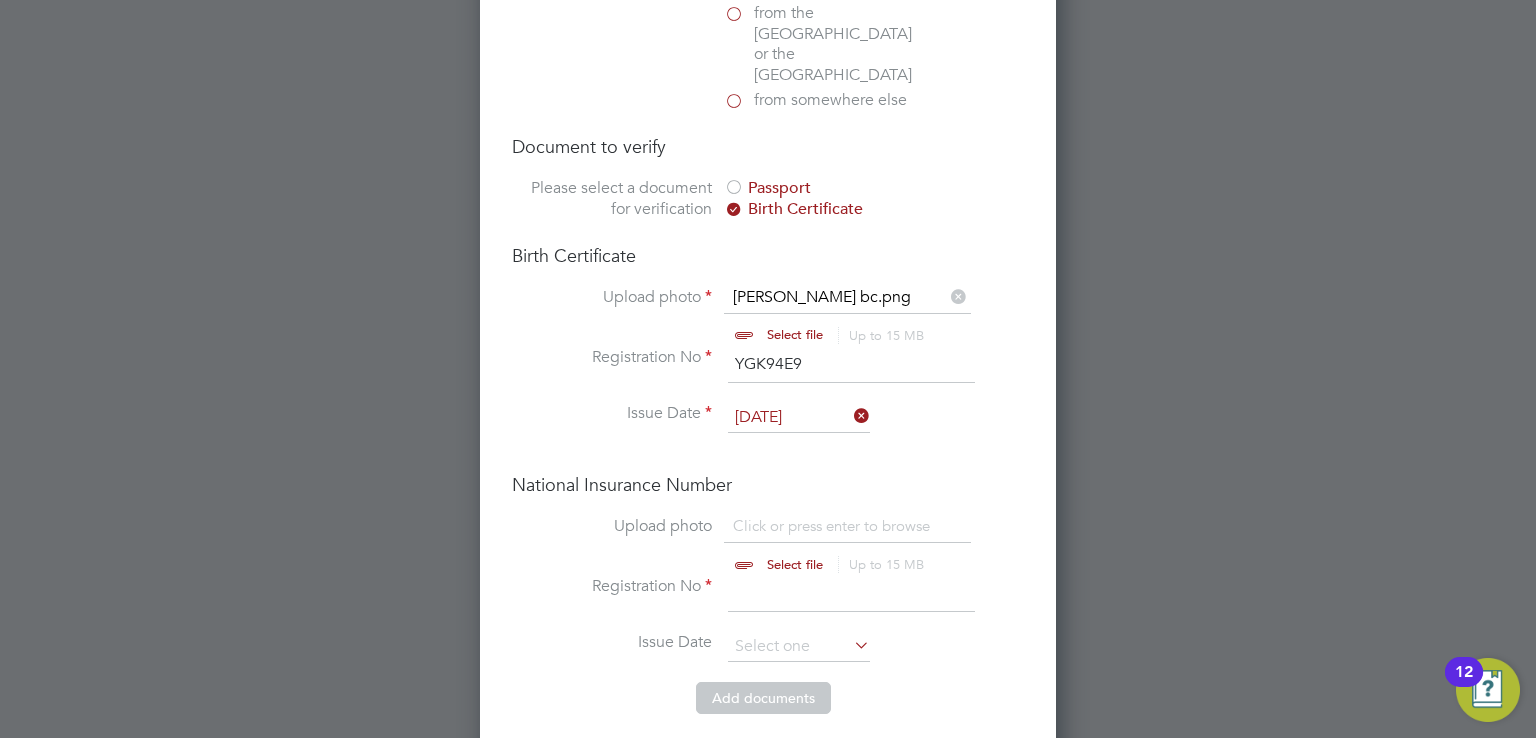 click at bounding box center (814, 546) 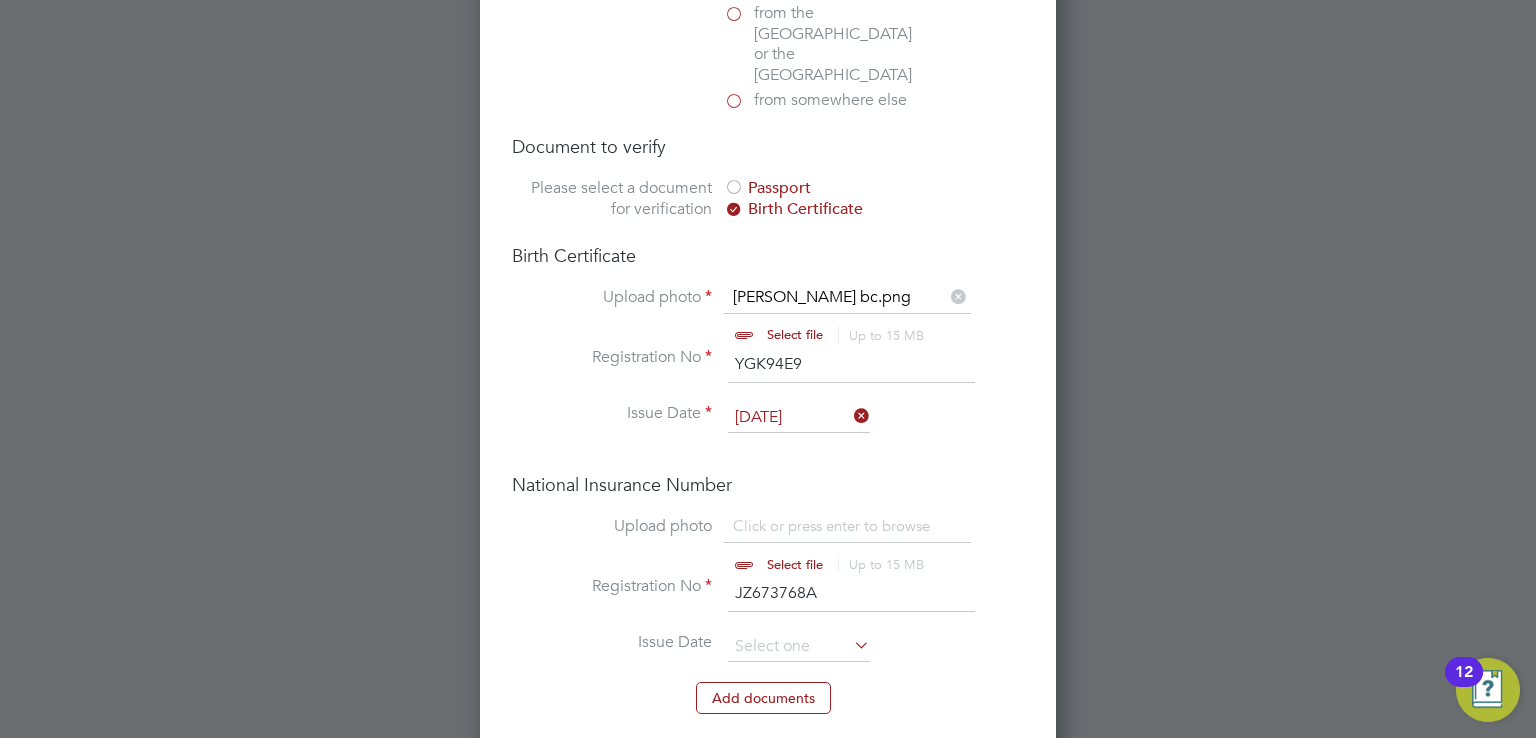 type on "JZ673768A" 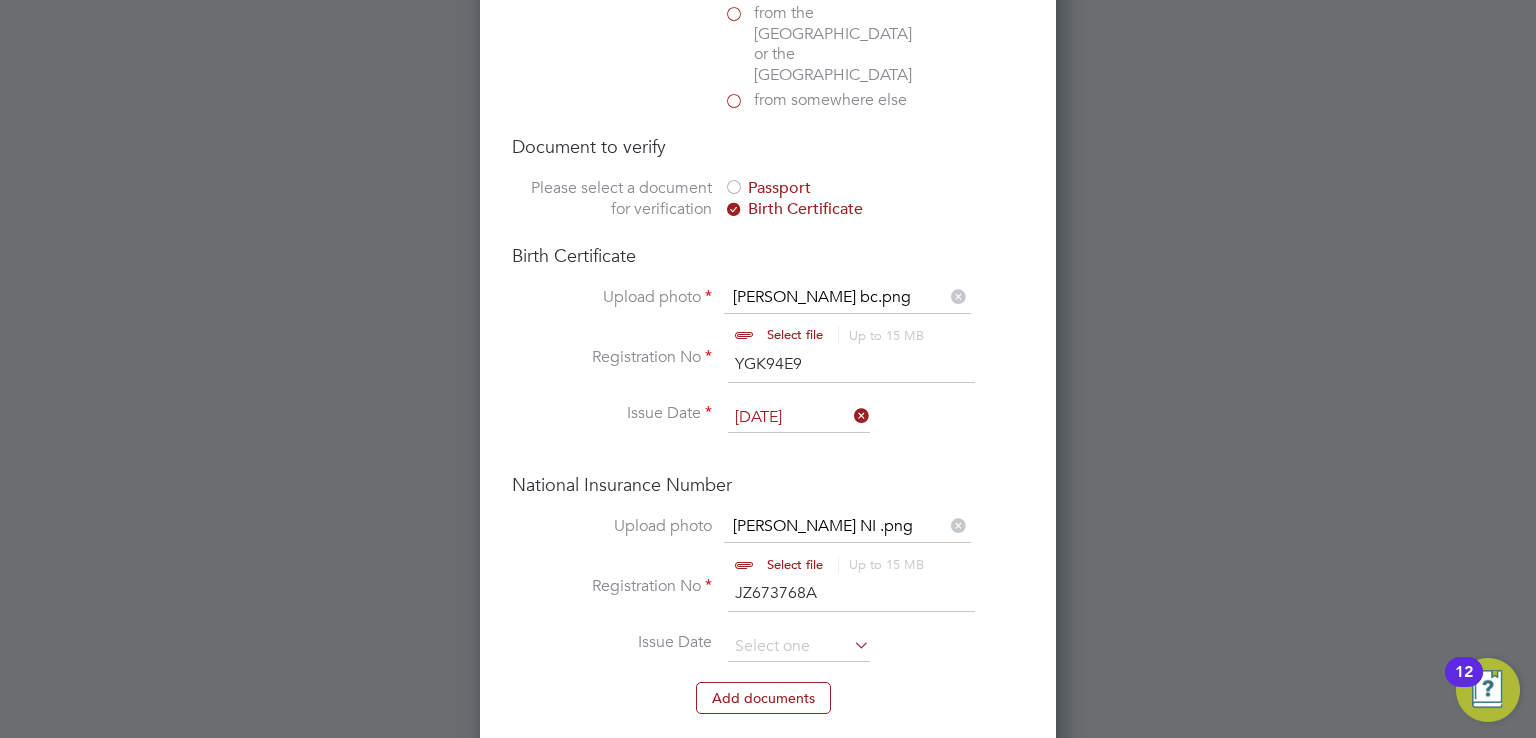 click on "Issue Date" at bounding box center (768, 657) 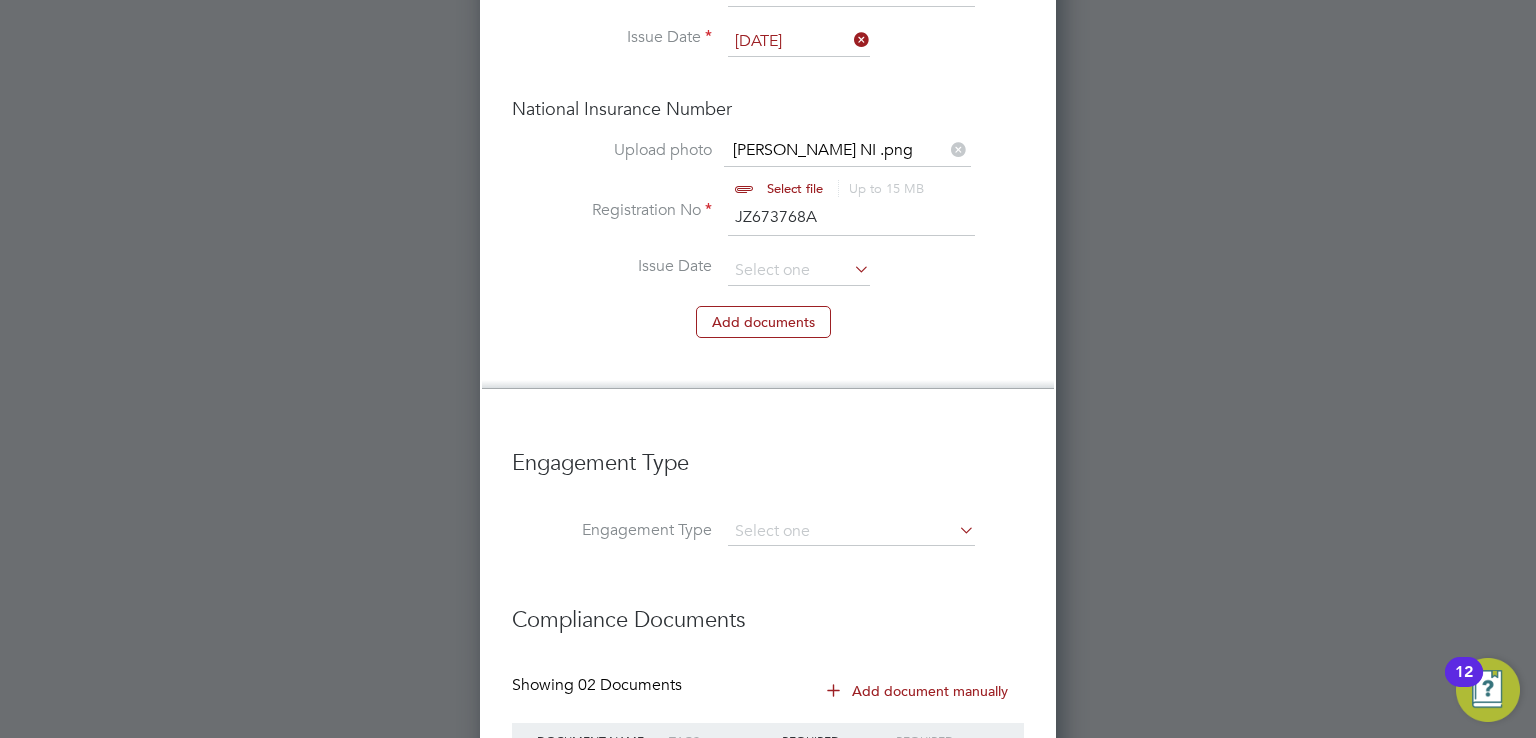 scroll, scrollTop: 3600, scrollLeft: 0, axis: vertical 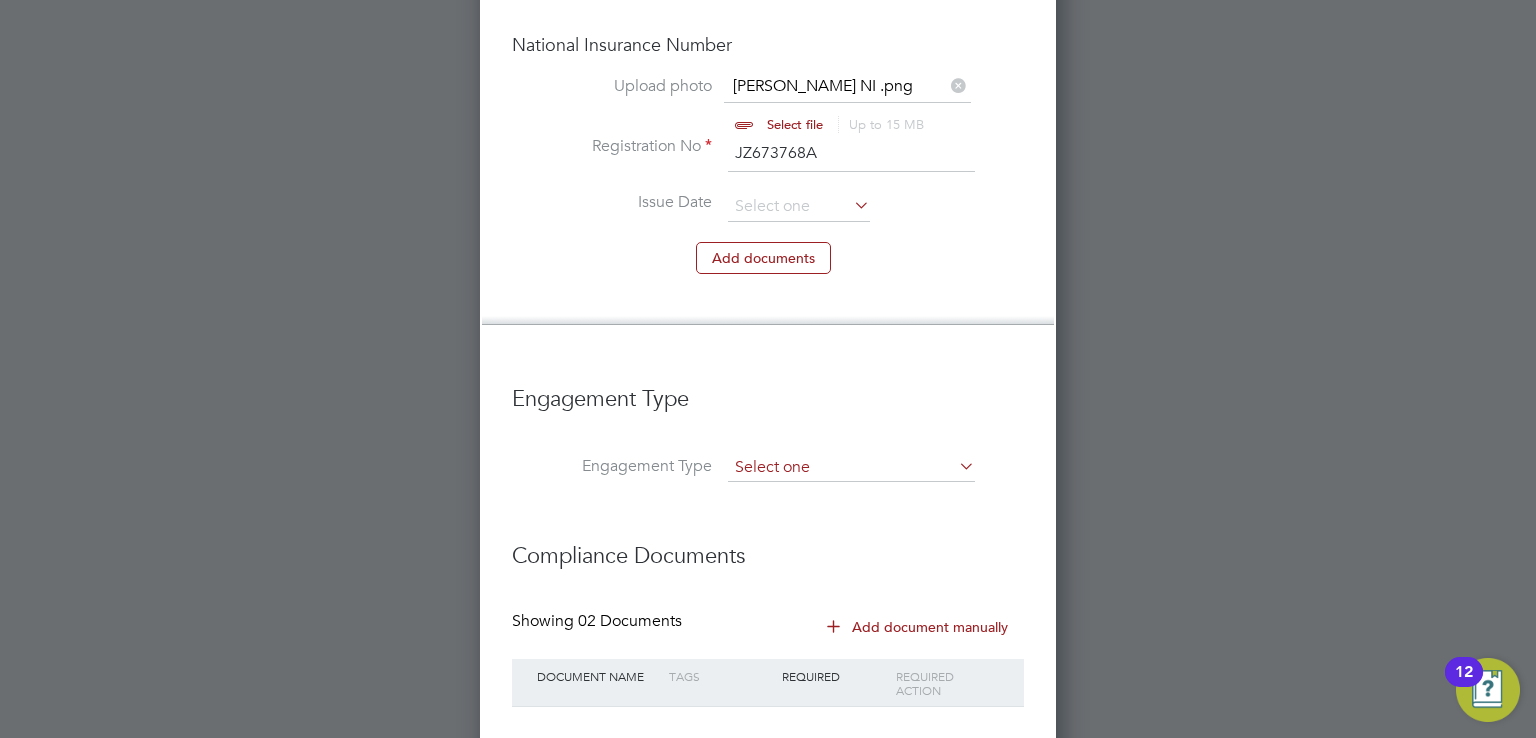 click at bounding box center (851, 468) 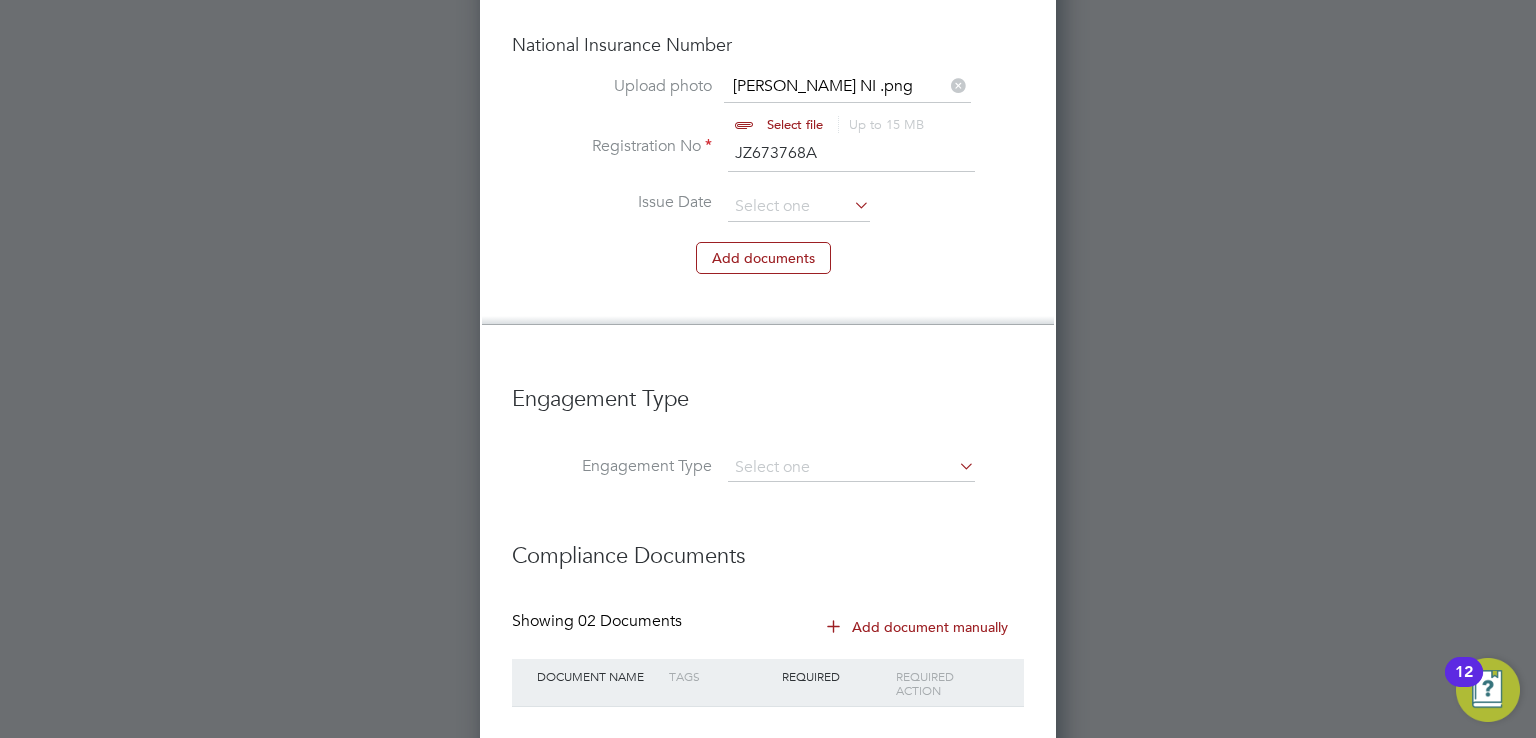 click on "Engagement Type" at bounding box center [612, 466] 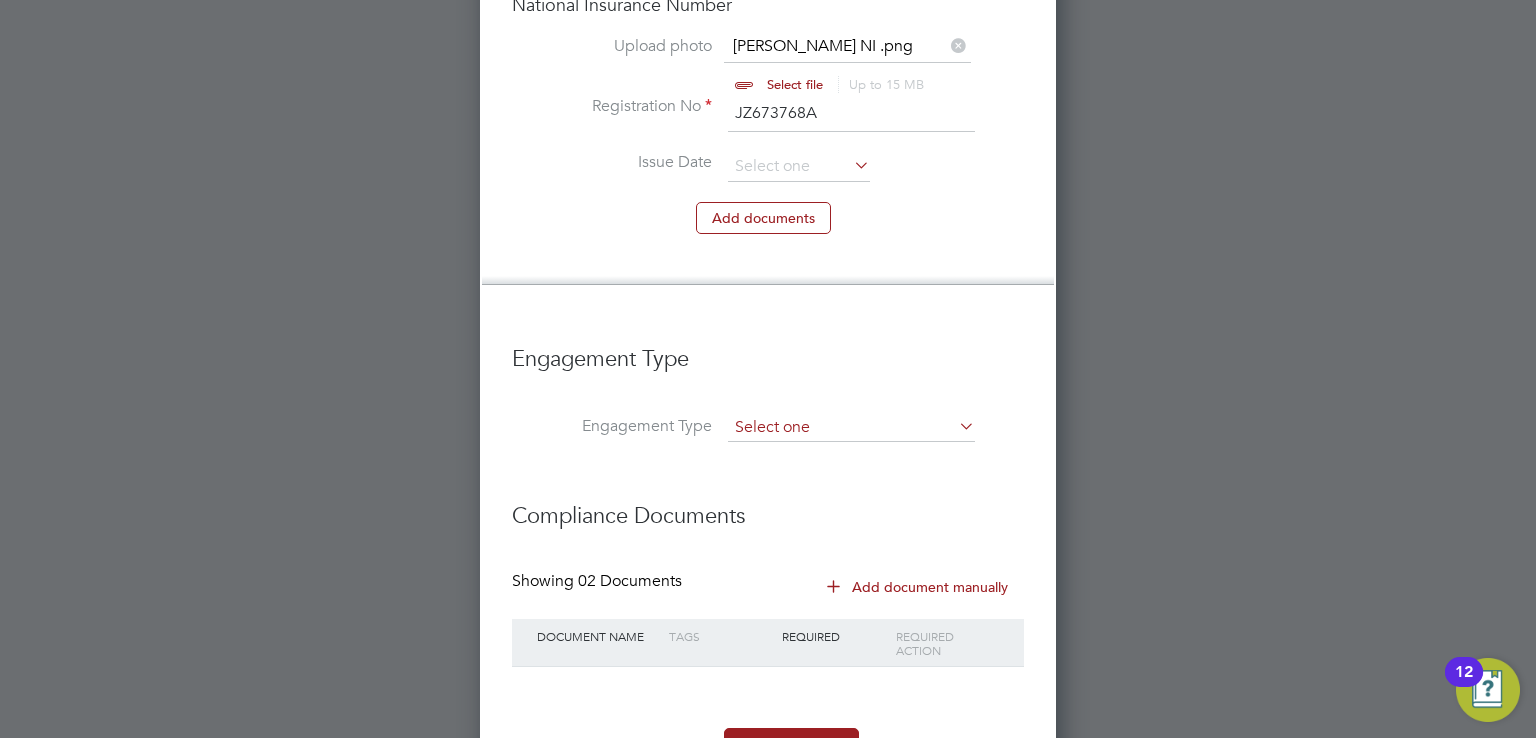 click at bounding box center [851, 428] 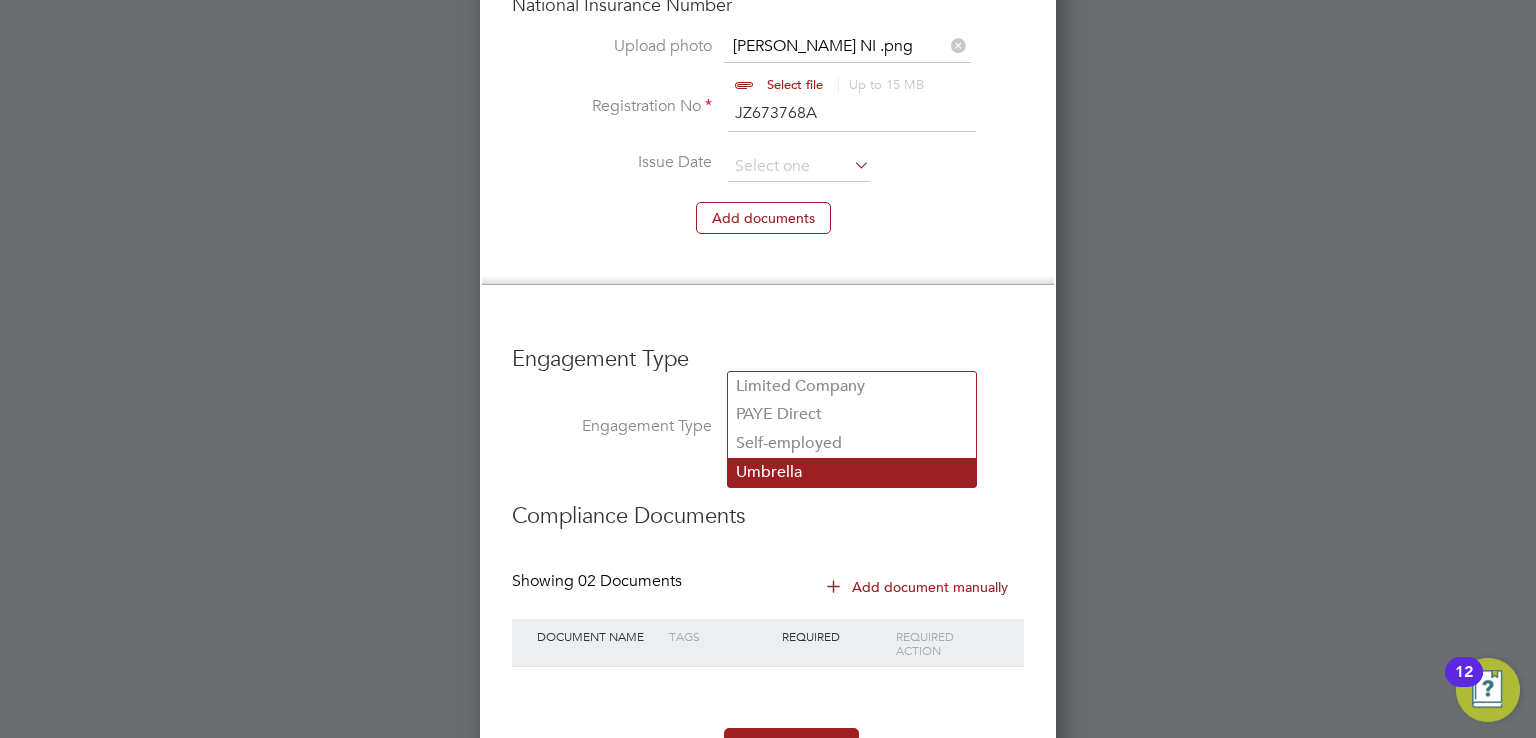 click on "Umbrella" 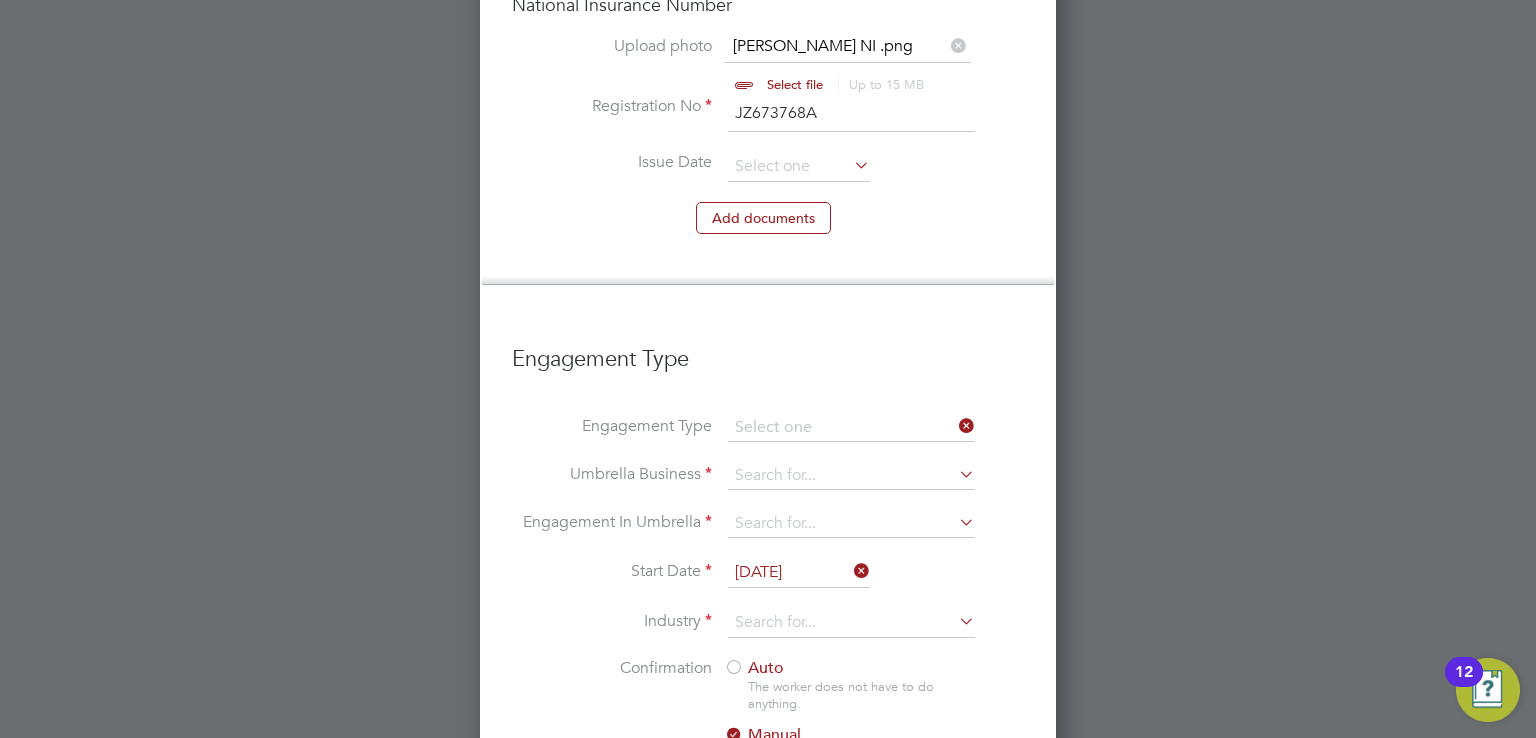 type on "Umbrella" 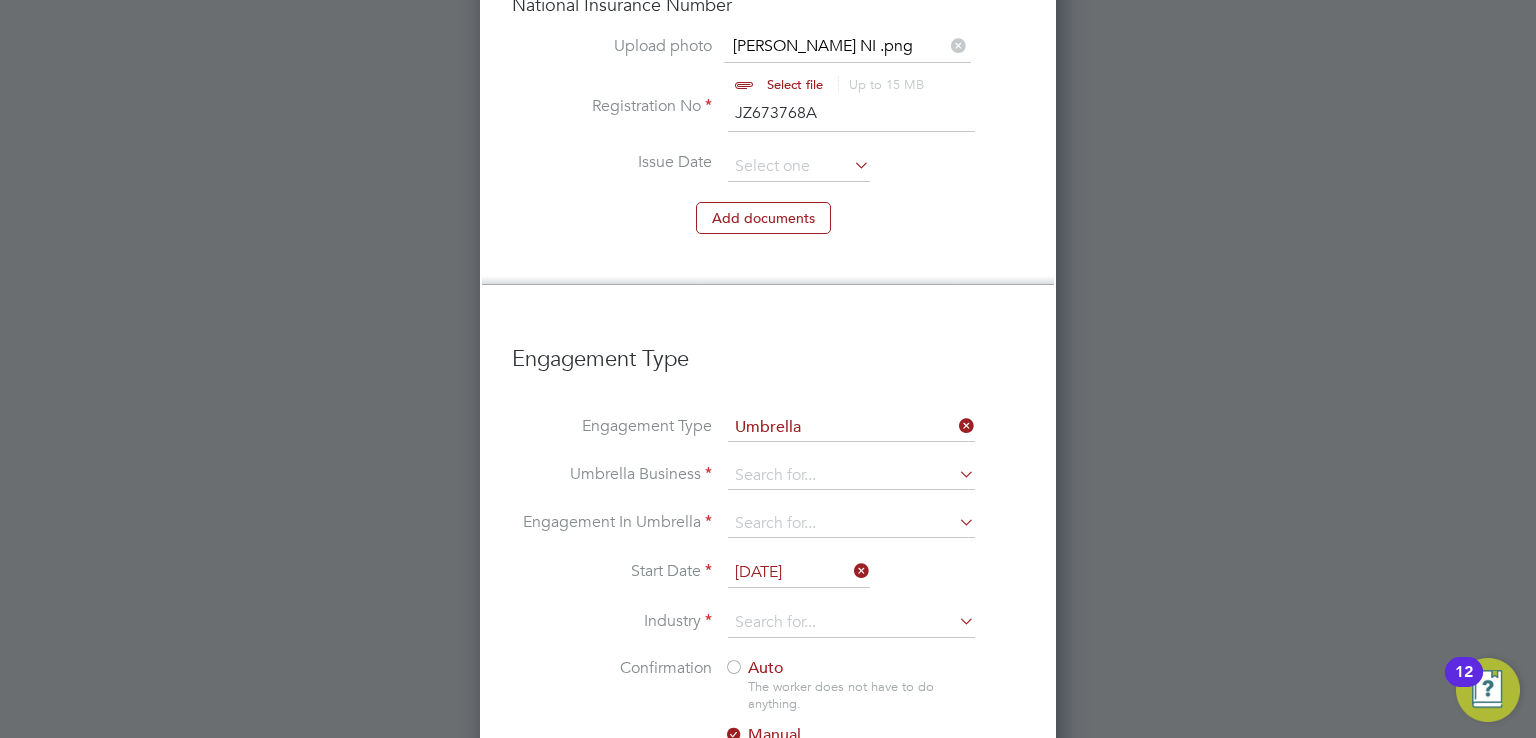 scroll, scrollTop: 9, scrollLeft: 10, axis: both 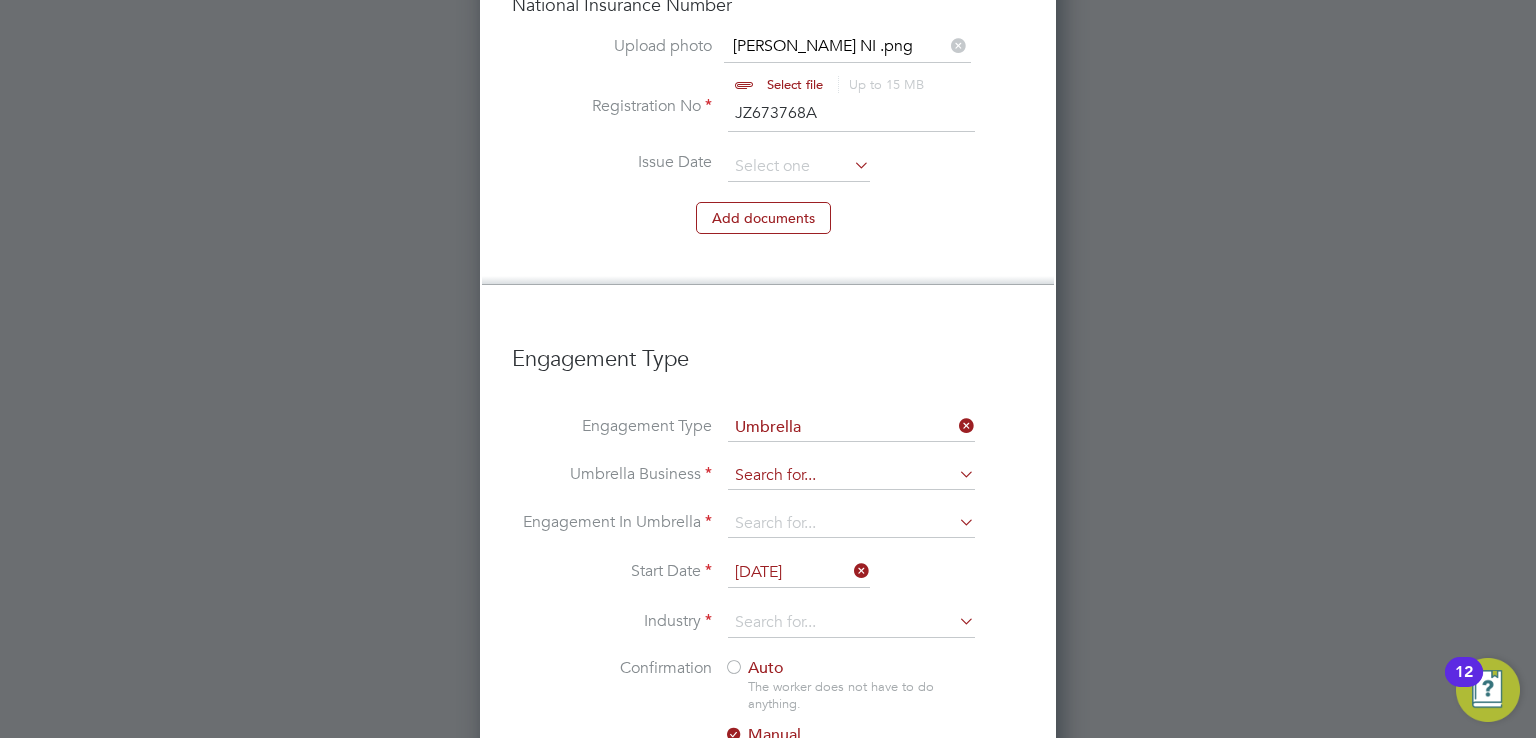click at bounding box center [851, 476] 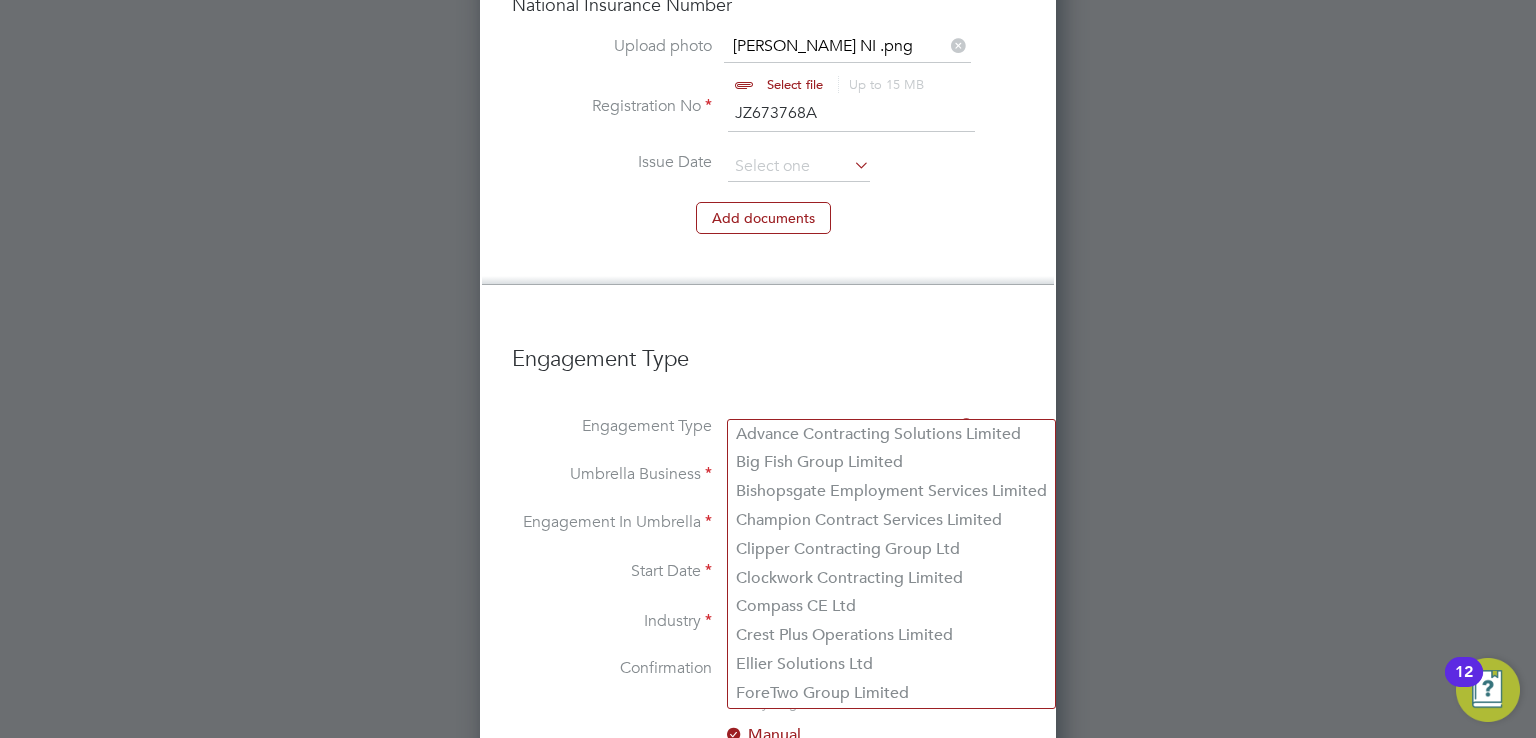 click on "Engagement Type   Umbrella" at bounding box center (768, 438) 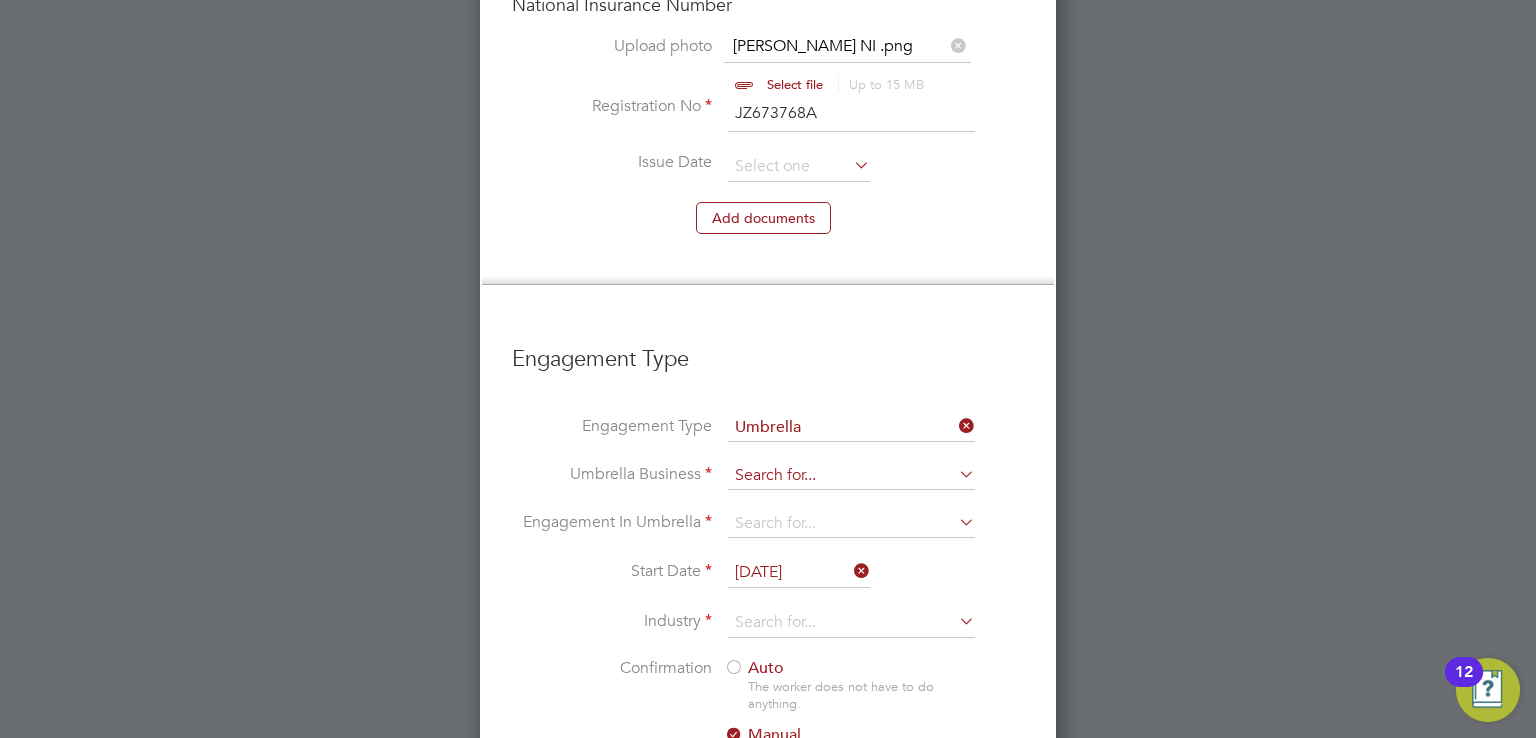 click at bounding box center (851, 476) 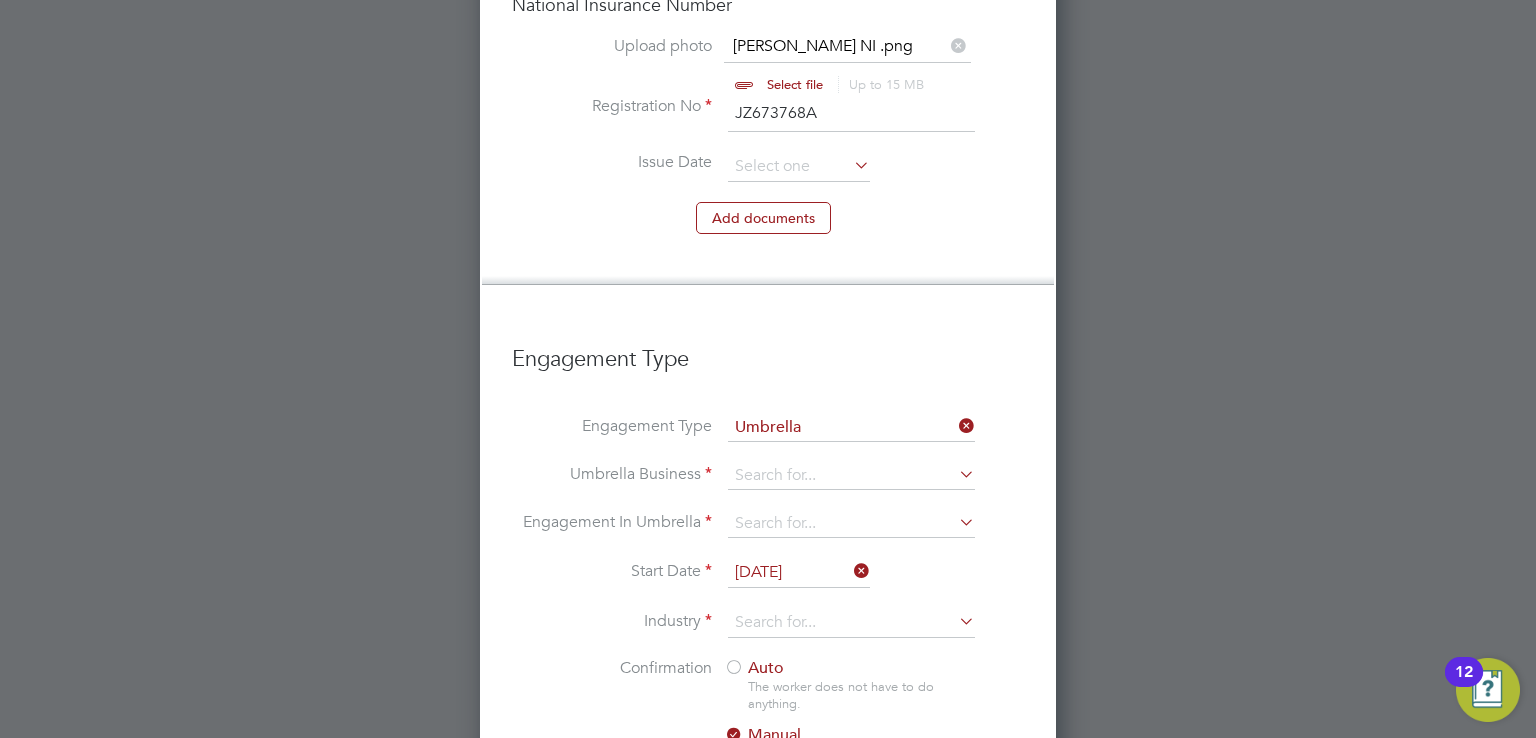 click on "Industry" at bounding box center (612, 621) 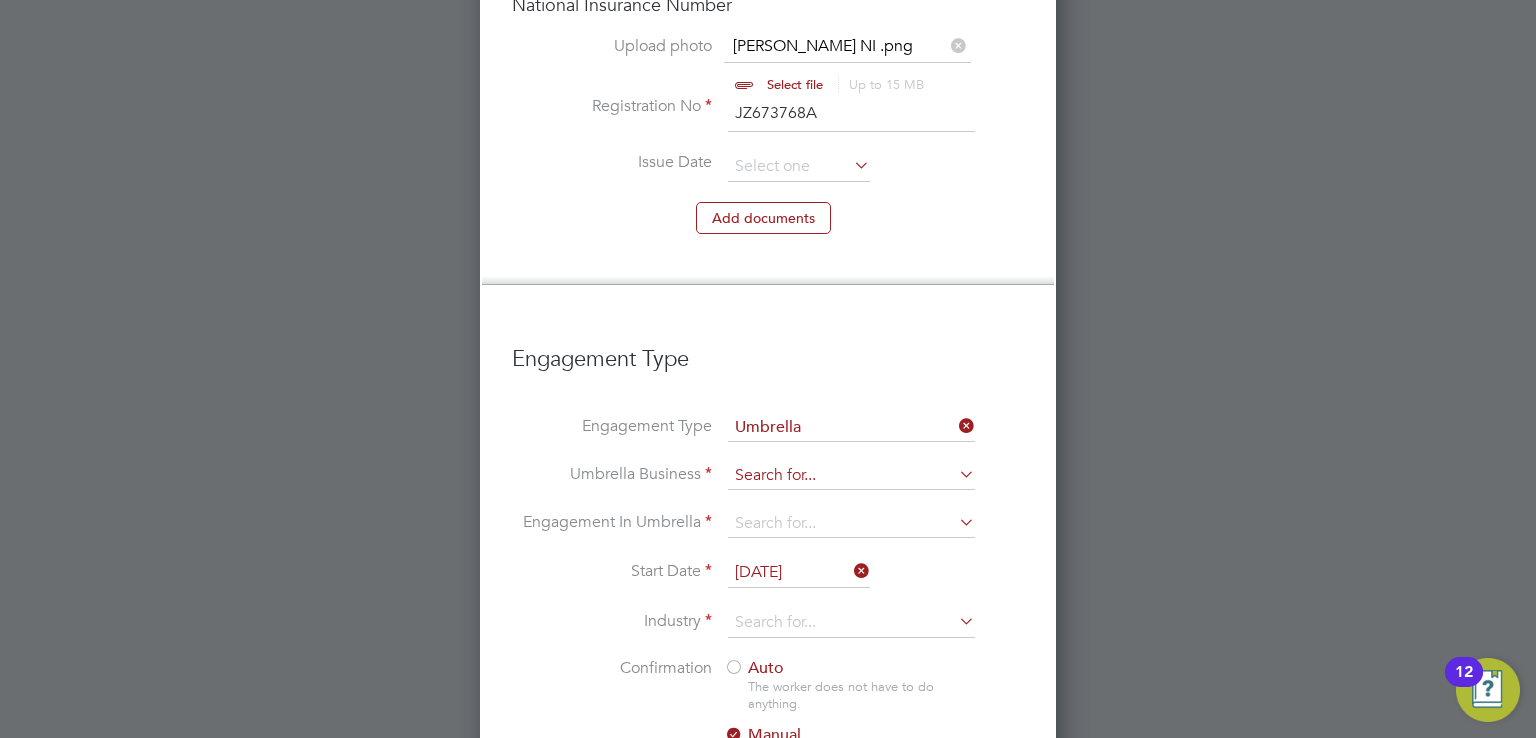 click at bounding box center (851, 476) 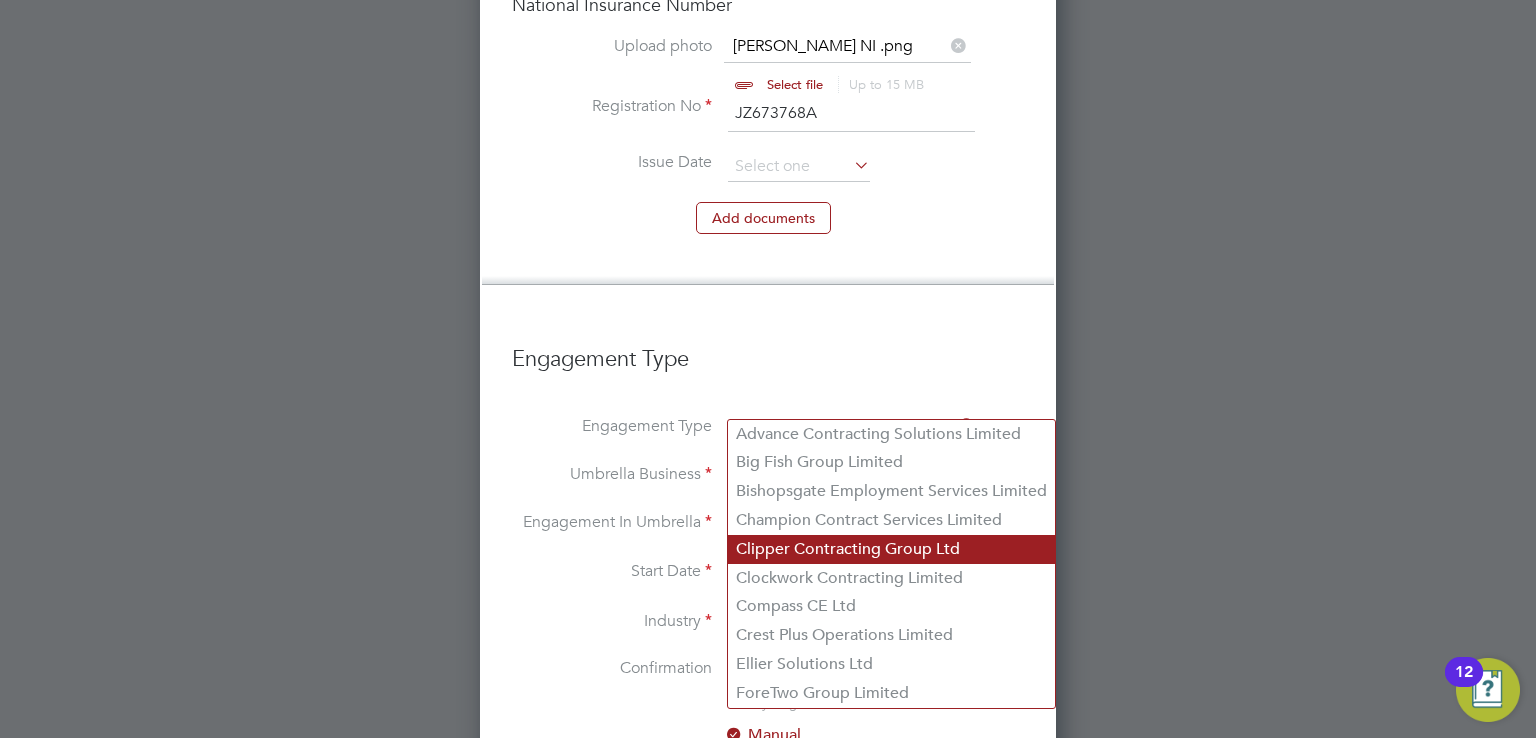 click on "Clipper Contracting Group Ltd" 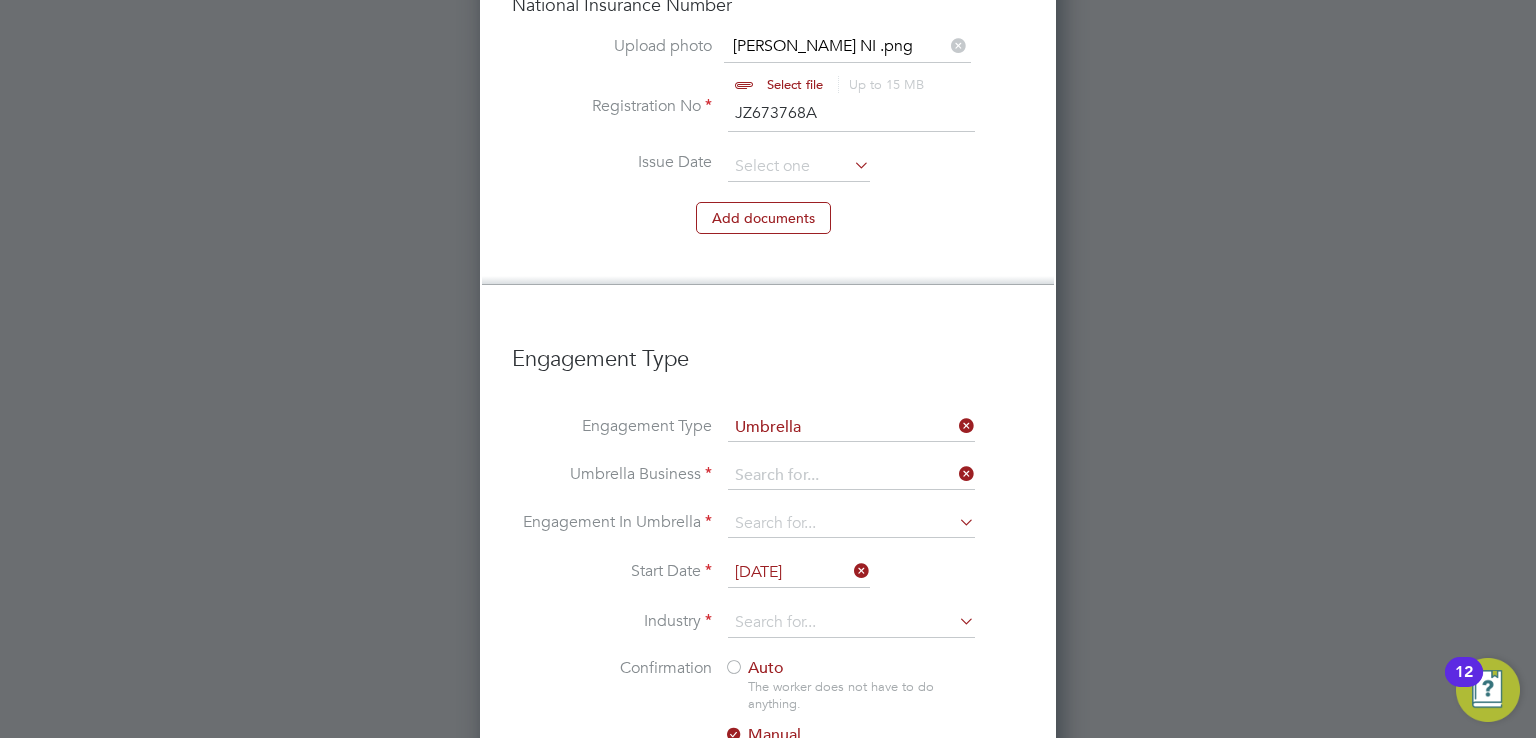 type on "Clipper Contracting Group Ltd" 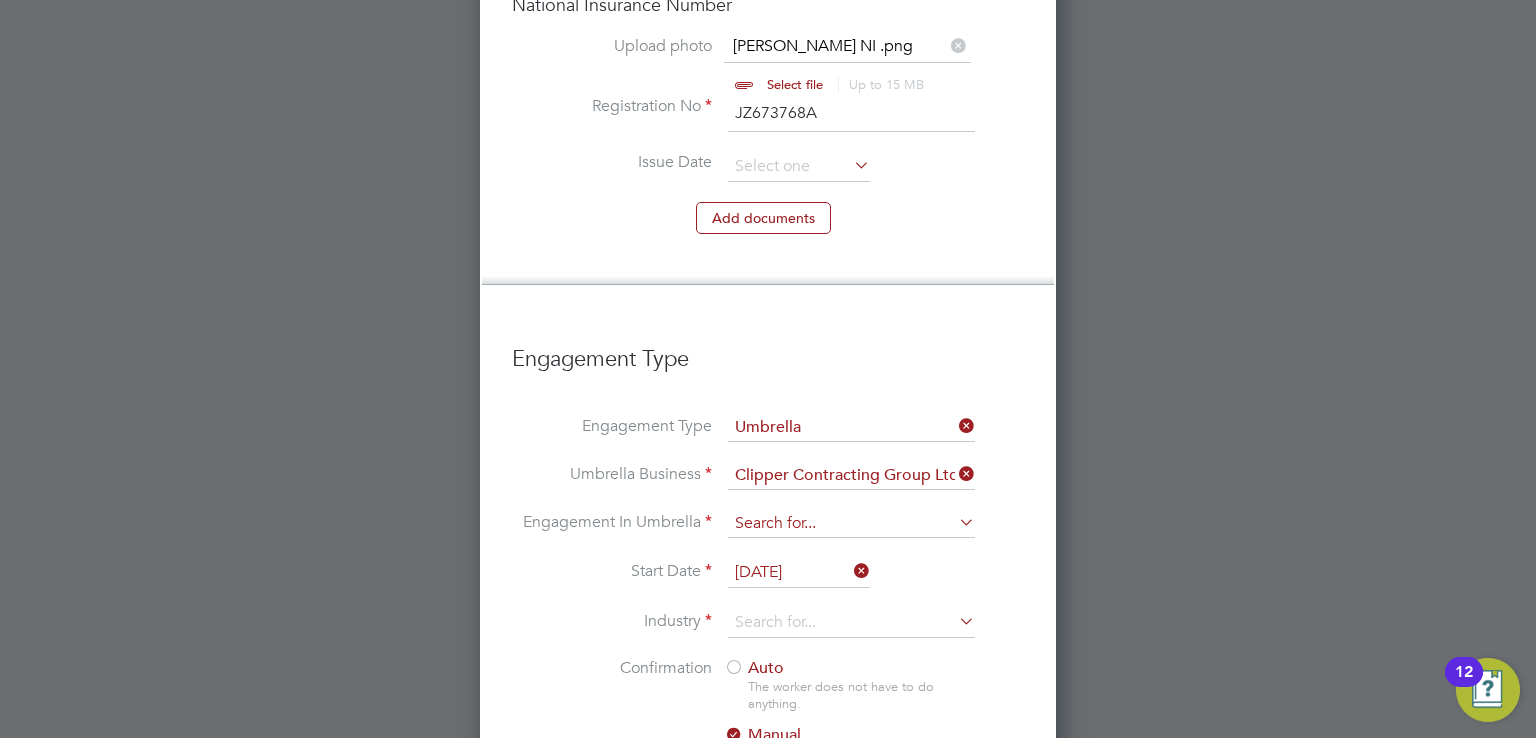 click at bounding box center (851, 524) 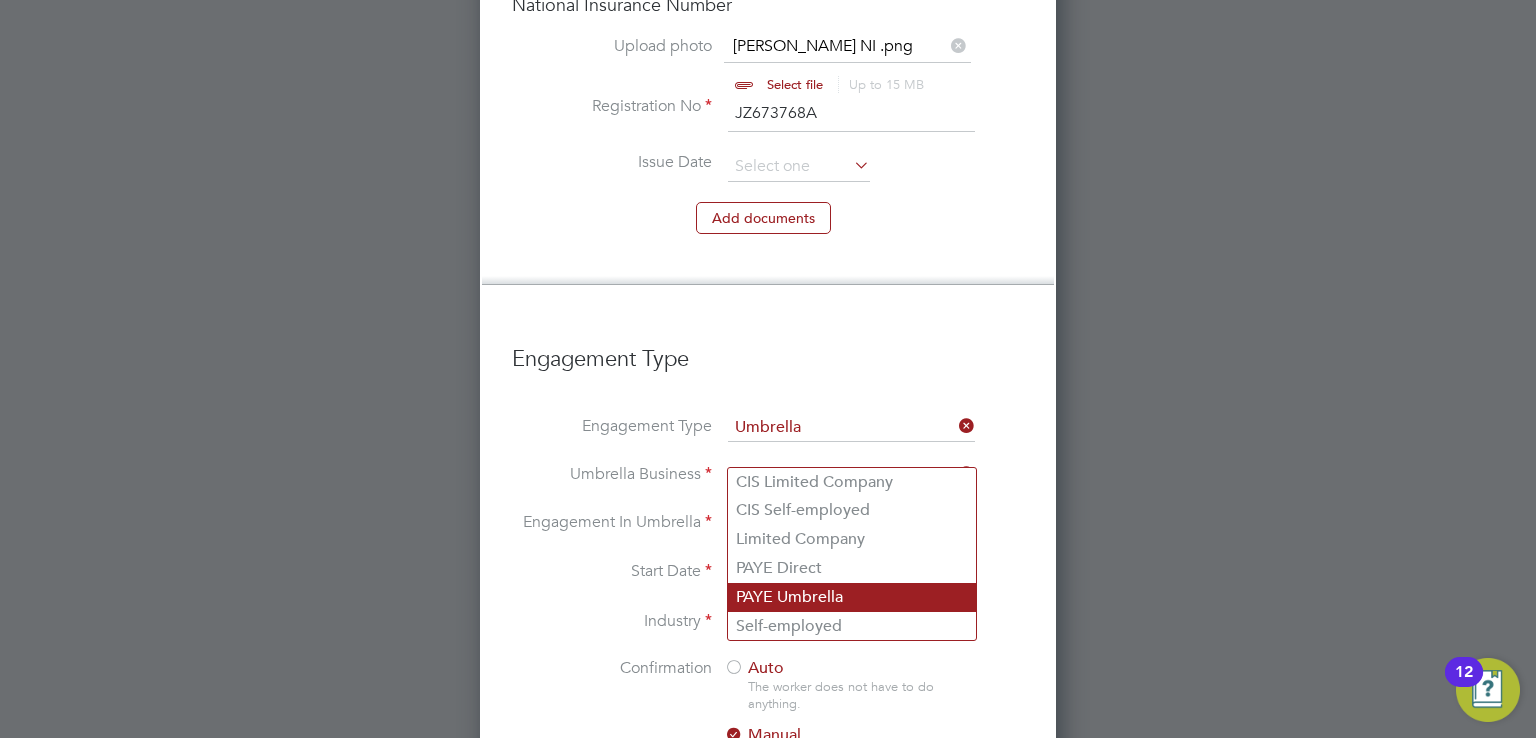 click on "PAYE Umbrella" 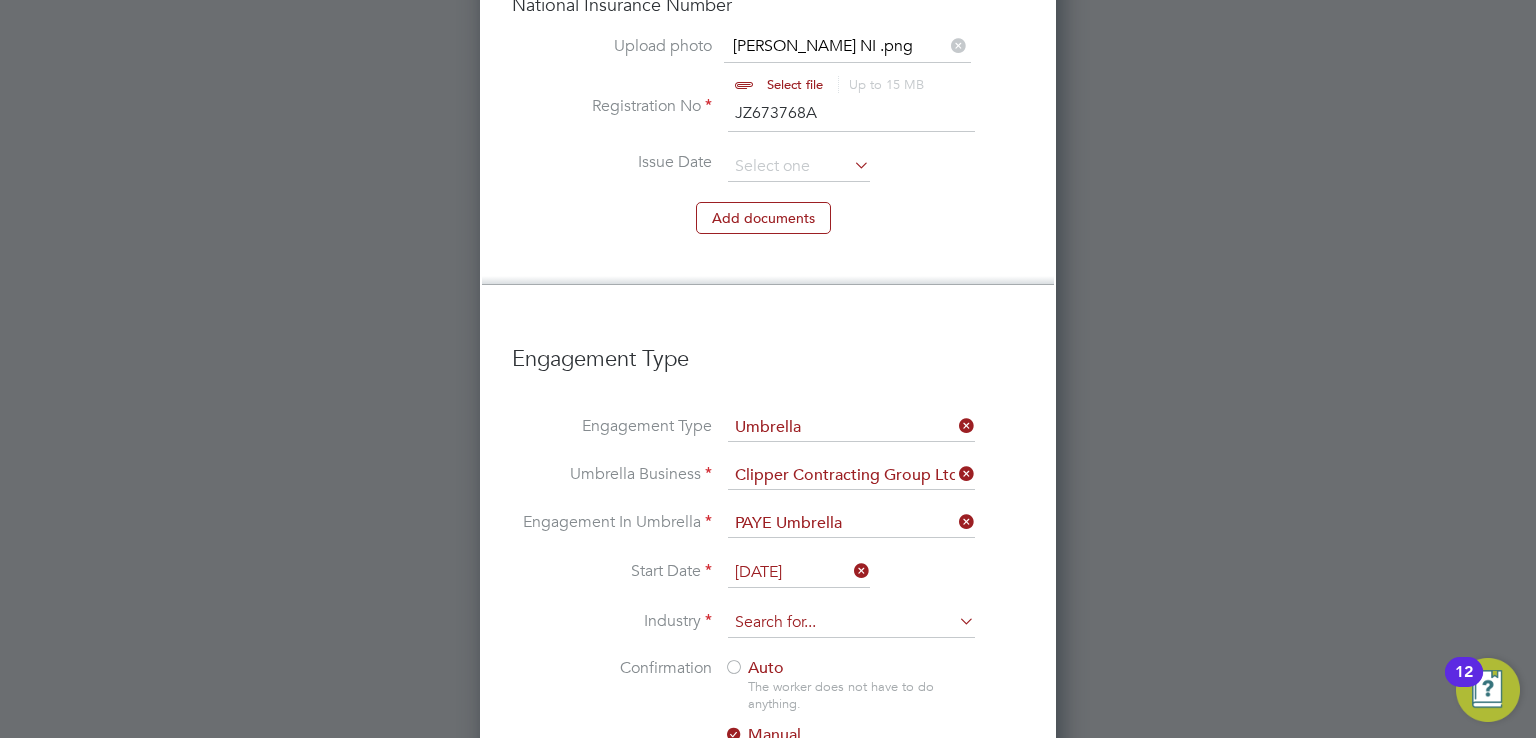 click at bounding box center (851, 623) 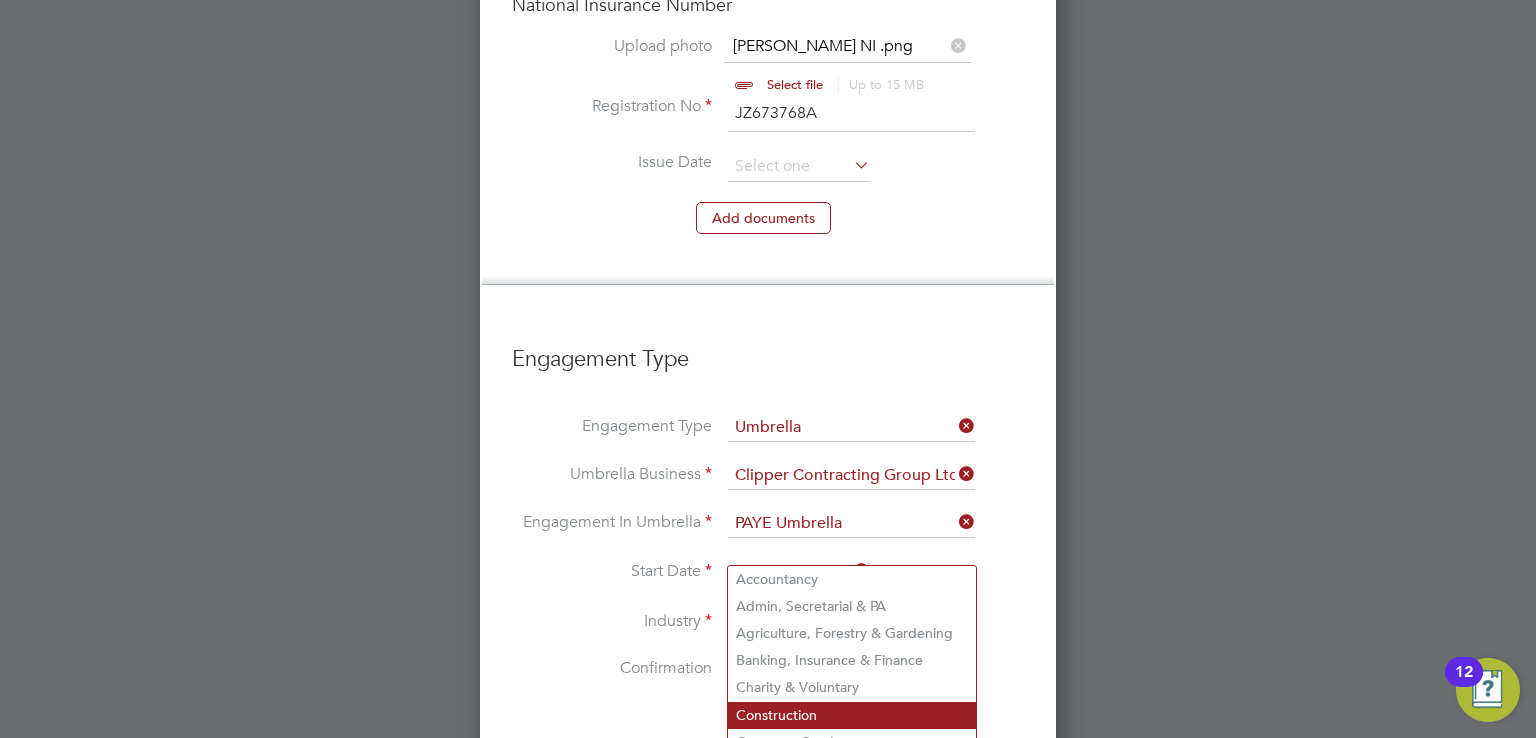 click on "Construction" 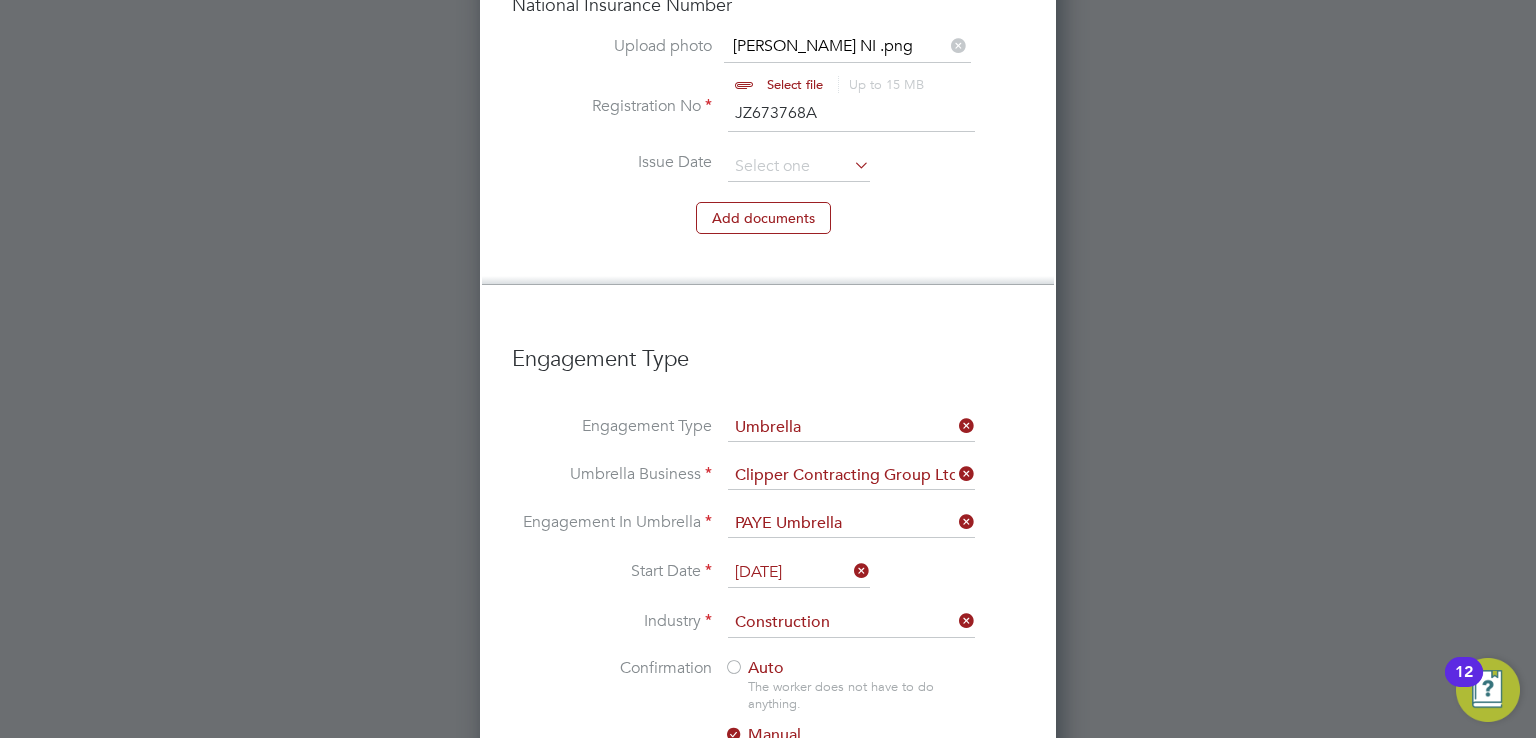 click on "Confirmation" at bounding box center [612, 668] 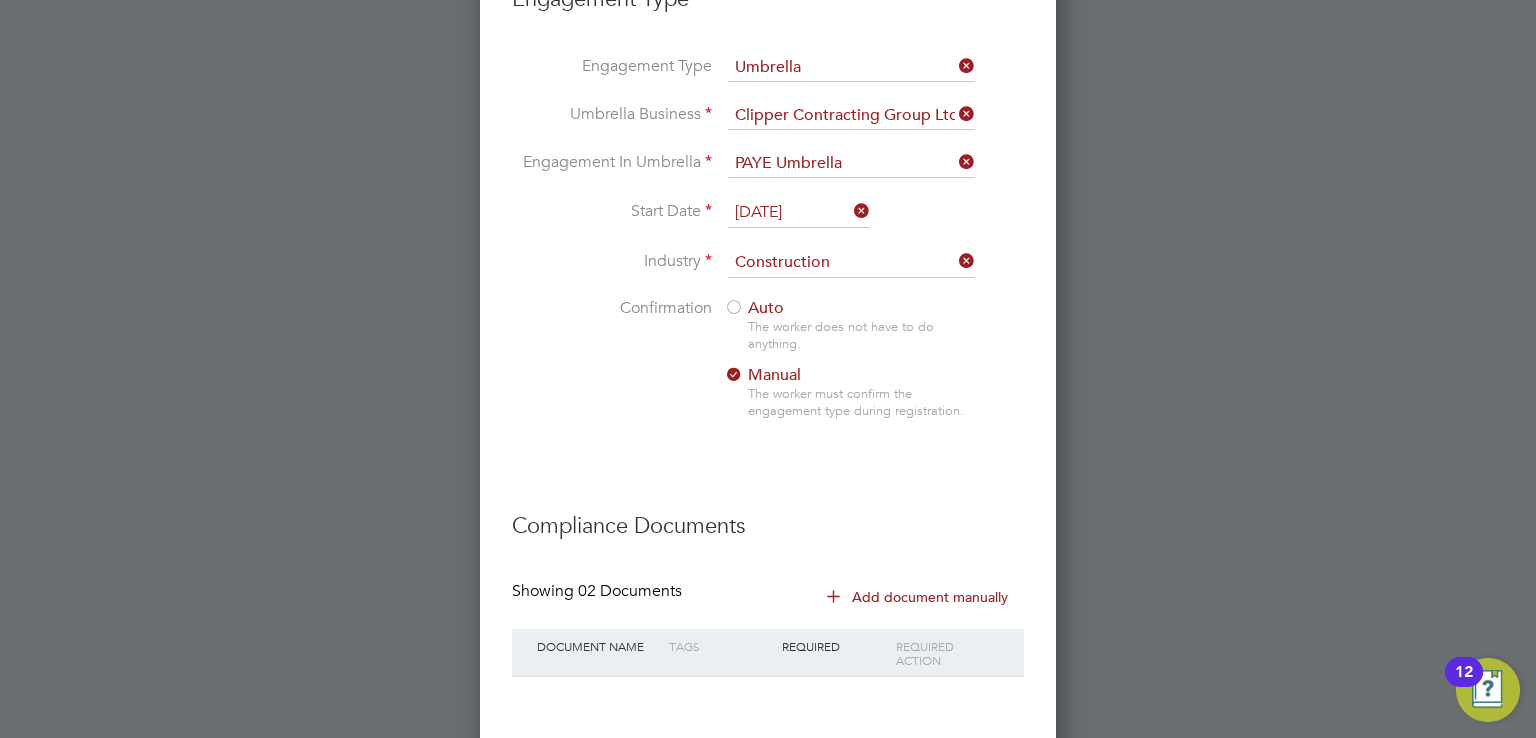 scroll, scrollTop: 4019, scrollLeft: 0, axis: vertical 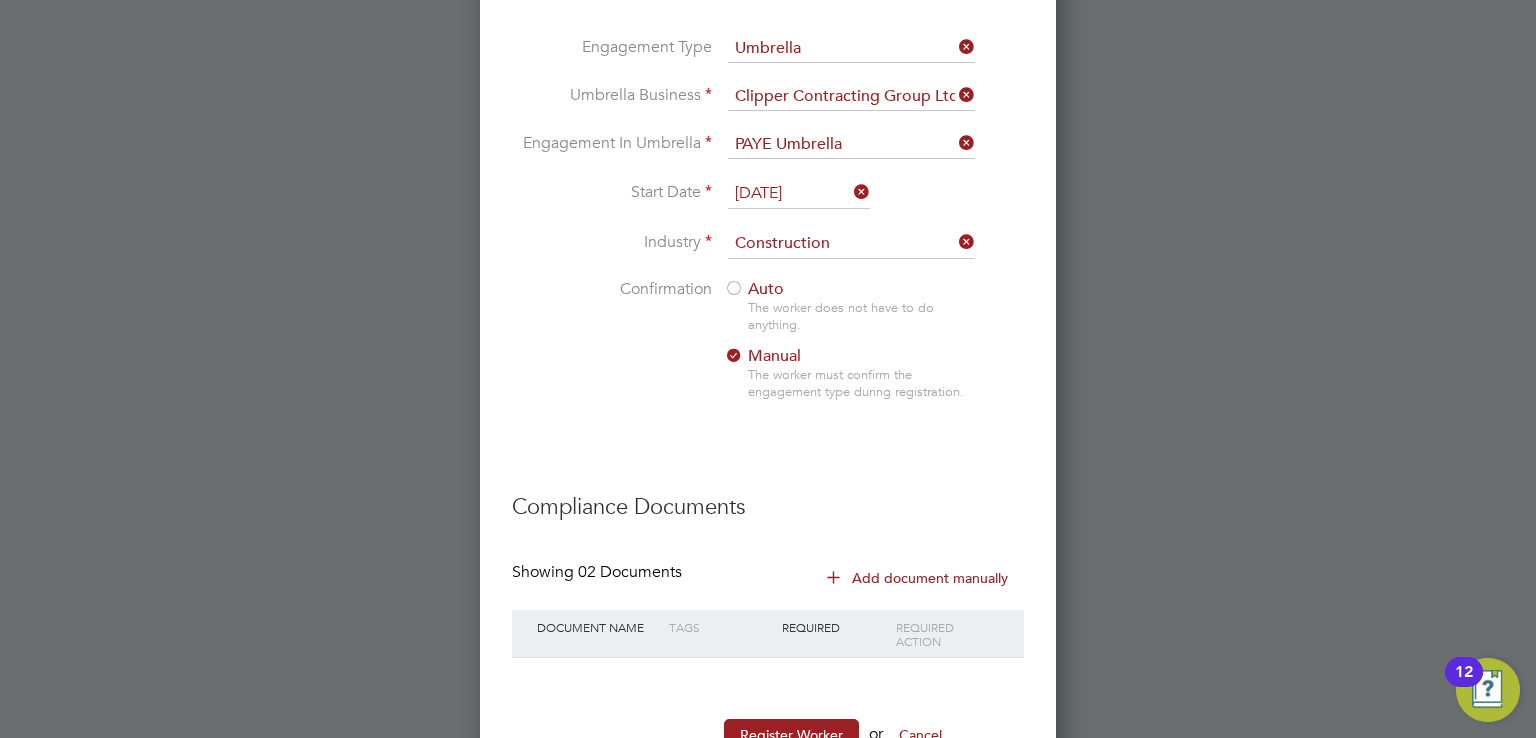 click at bounding box center (833, 576) 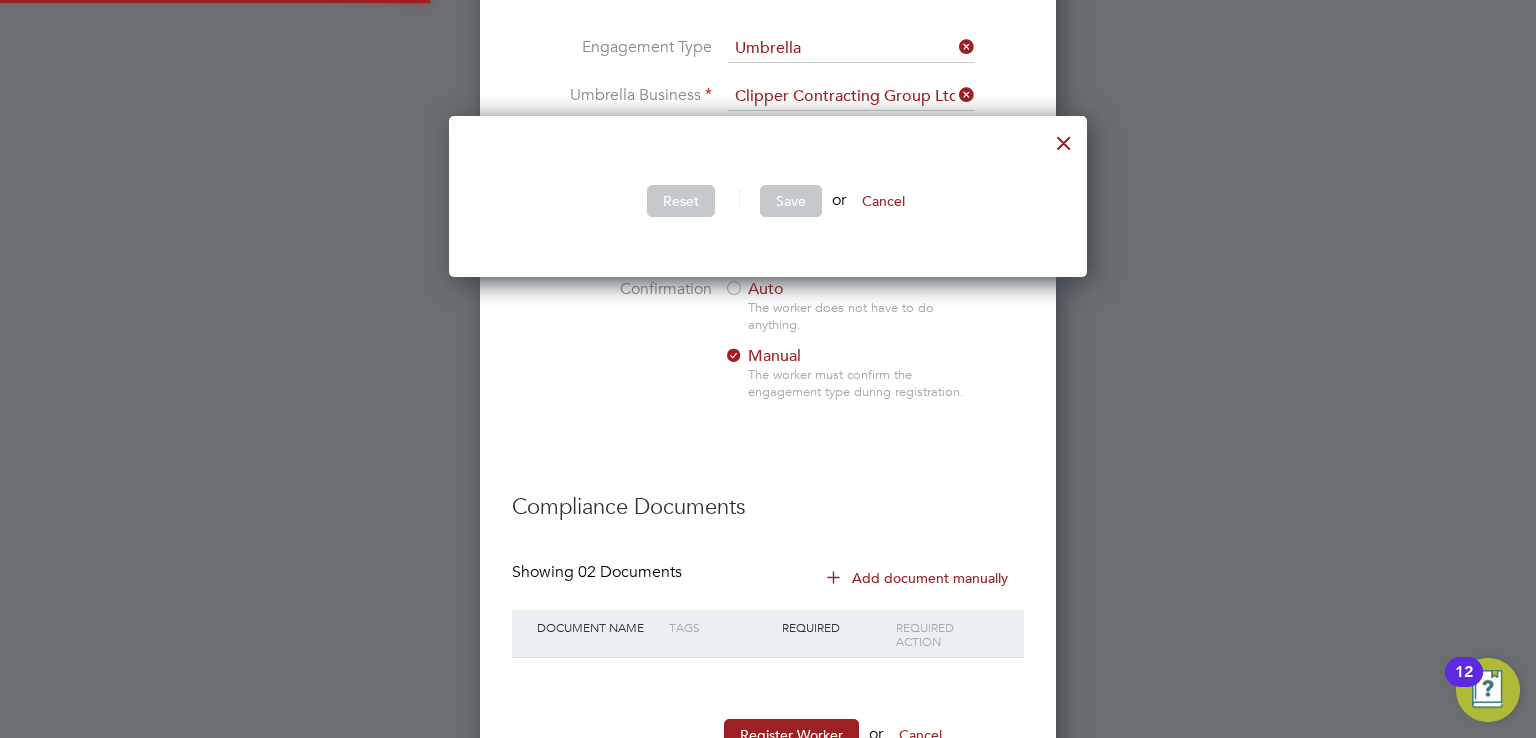 scroll, scrollTop: 10, scrollLeft: 9, axis: both 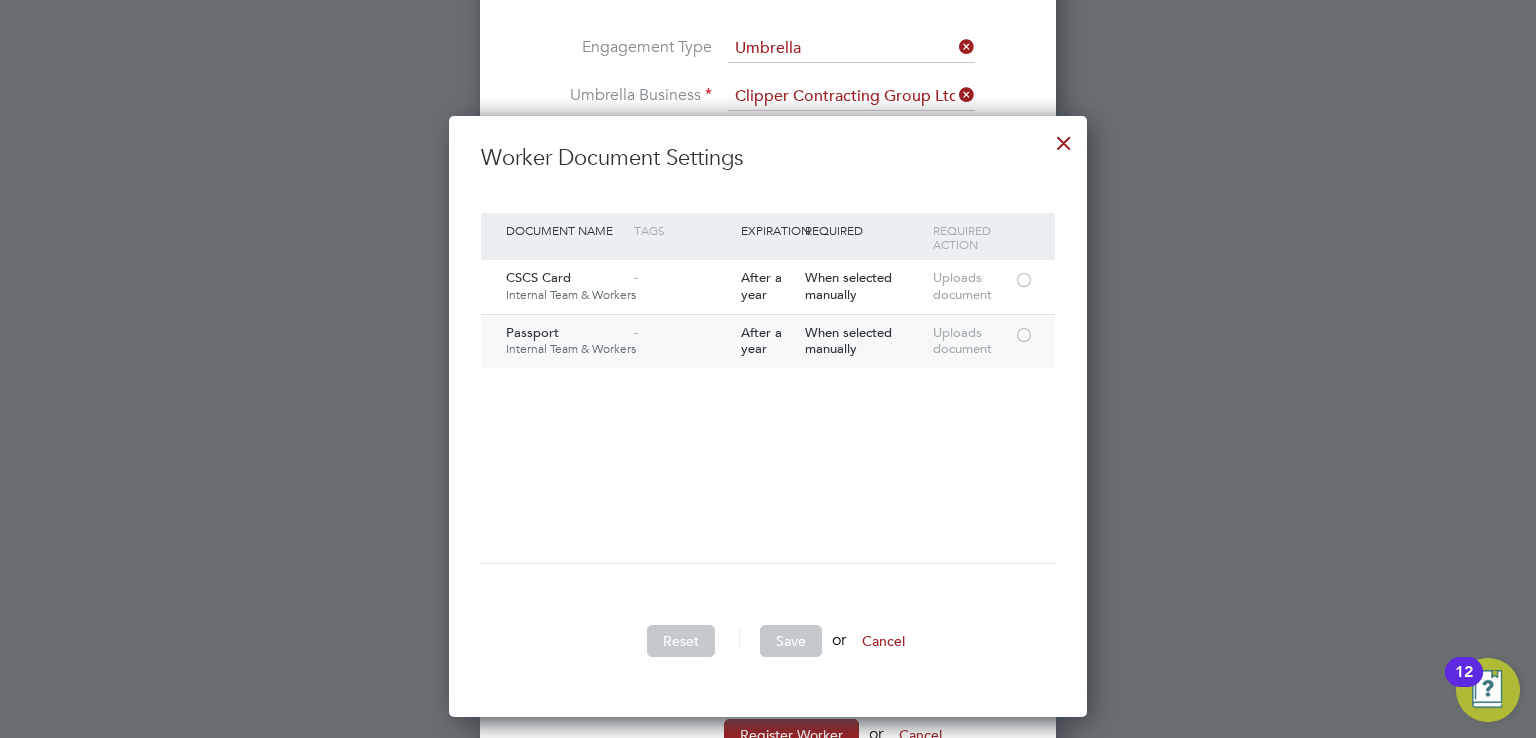 click on "After a year" at bounding box center (761, 341) 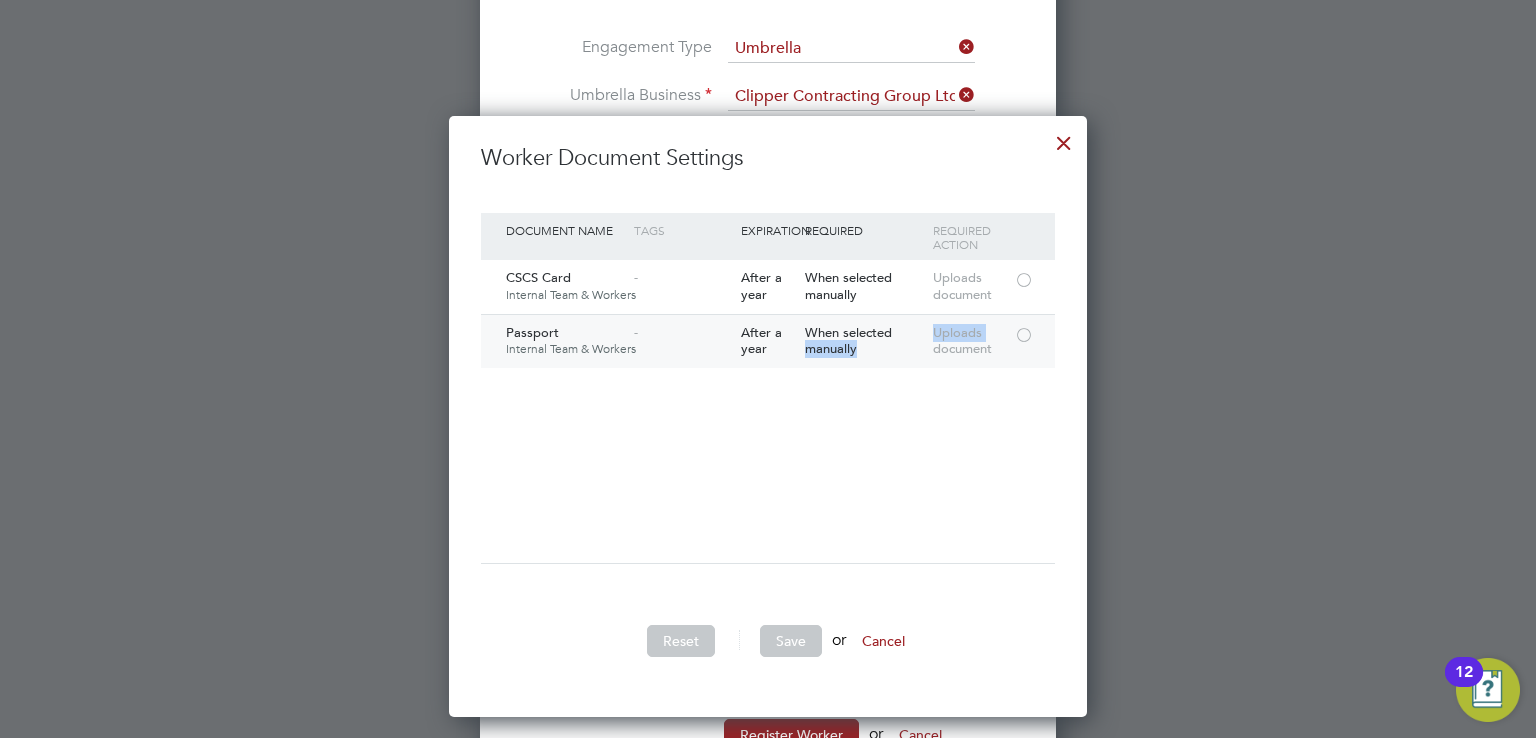 click on "When selected manually" at bounding box center (848, 341) 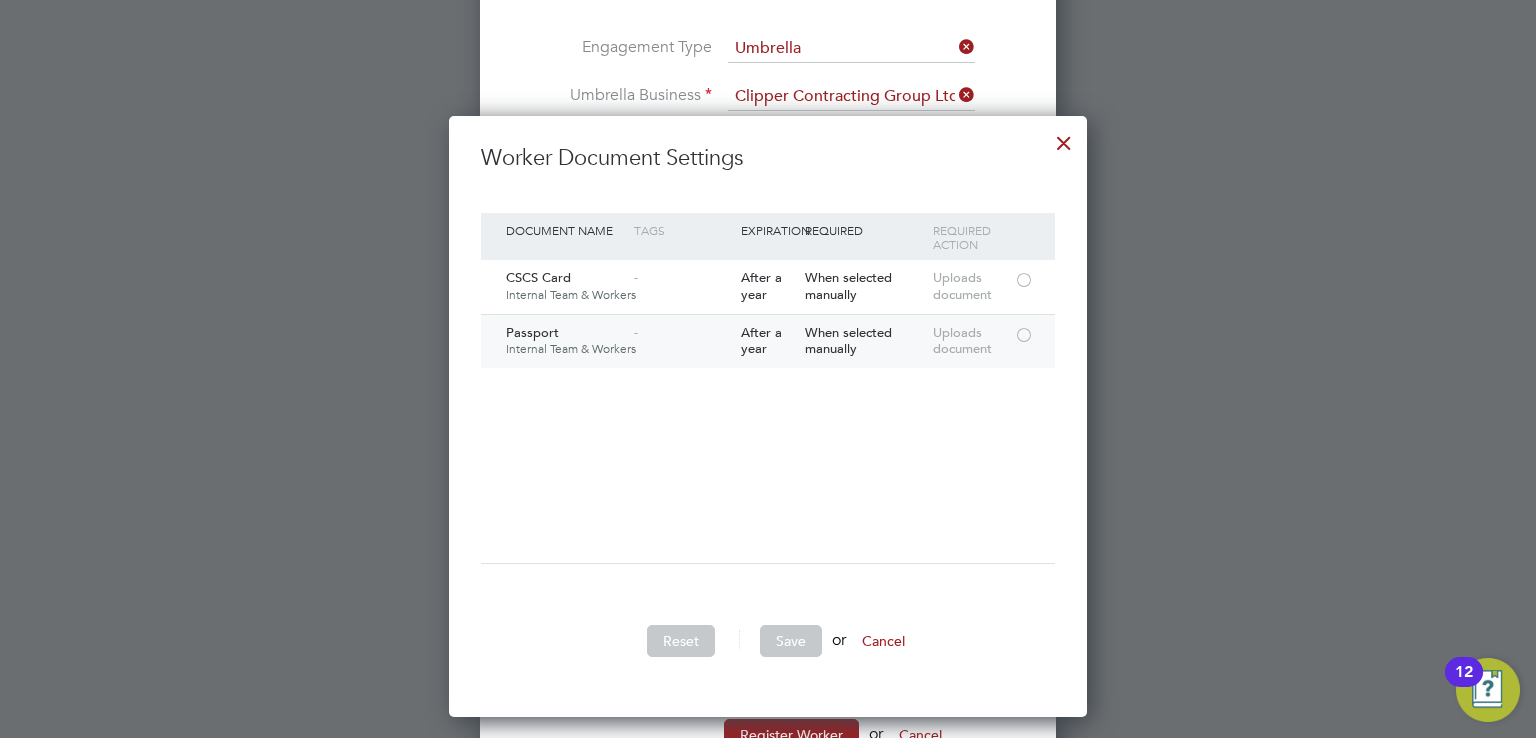 click on "After a year" at bounding box center (761, 341) 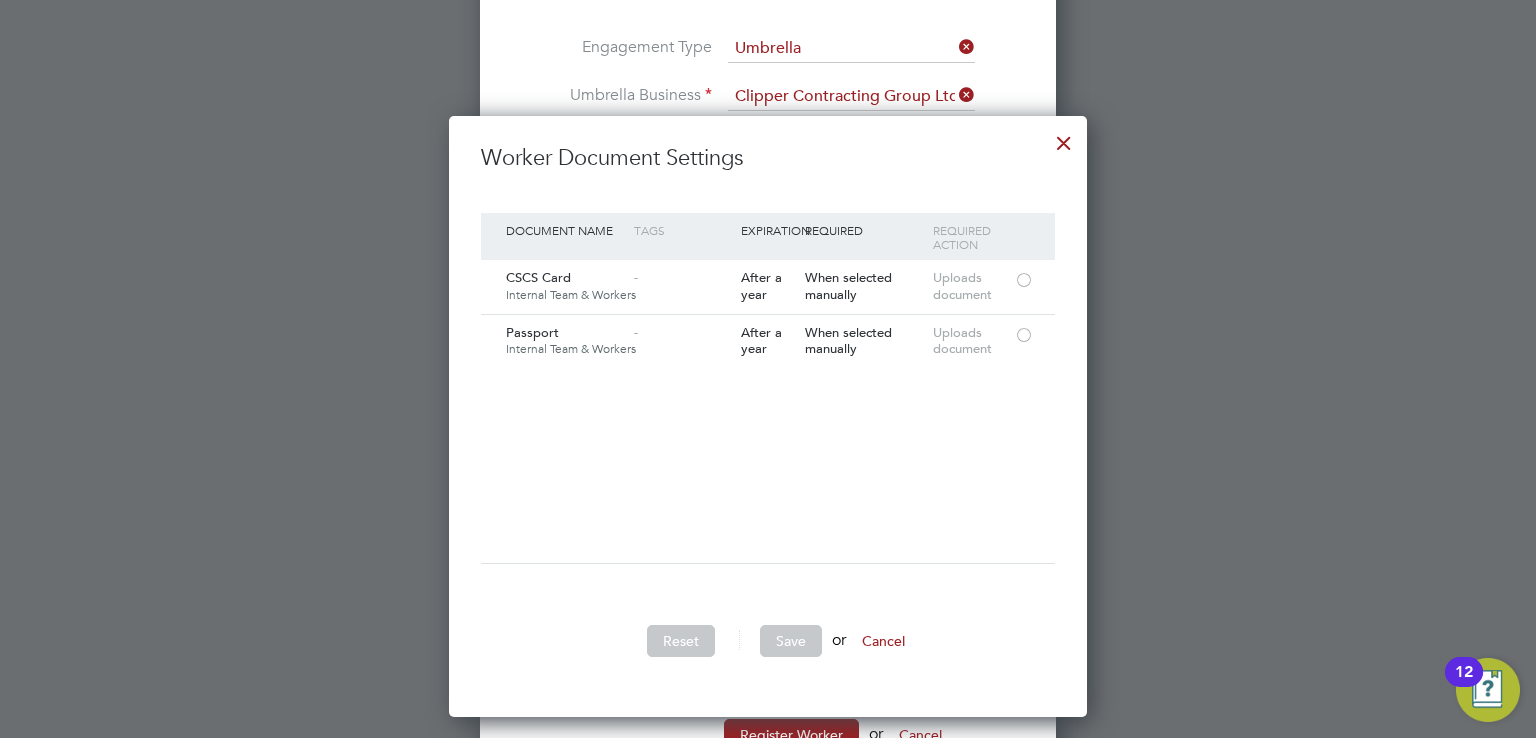 click at bounding box center [1064, 138] 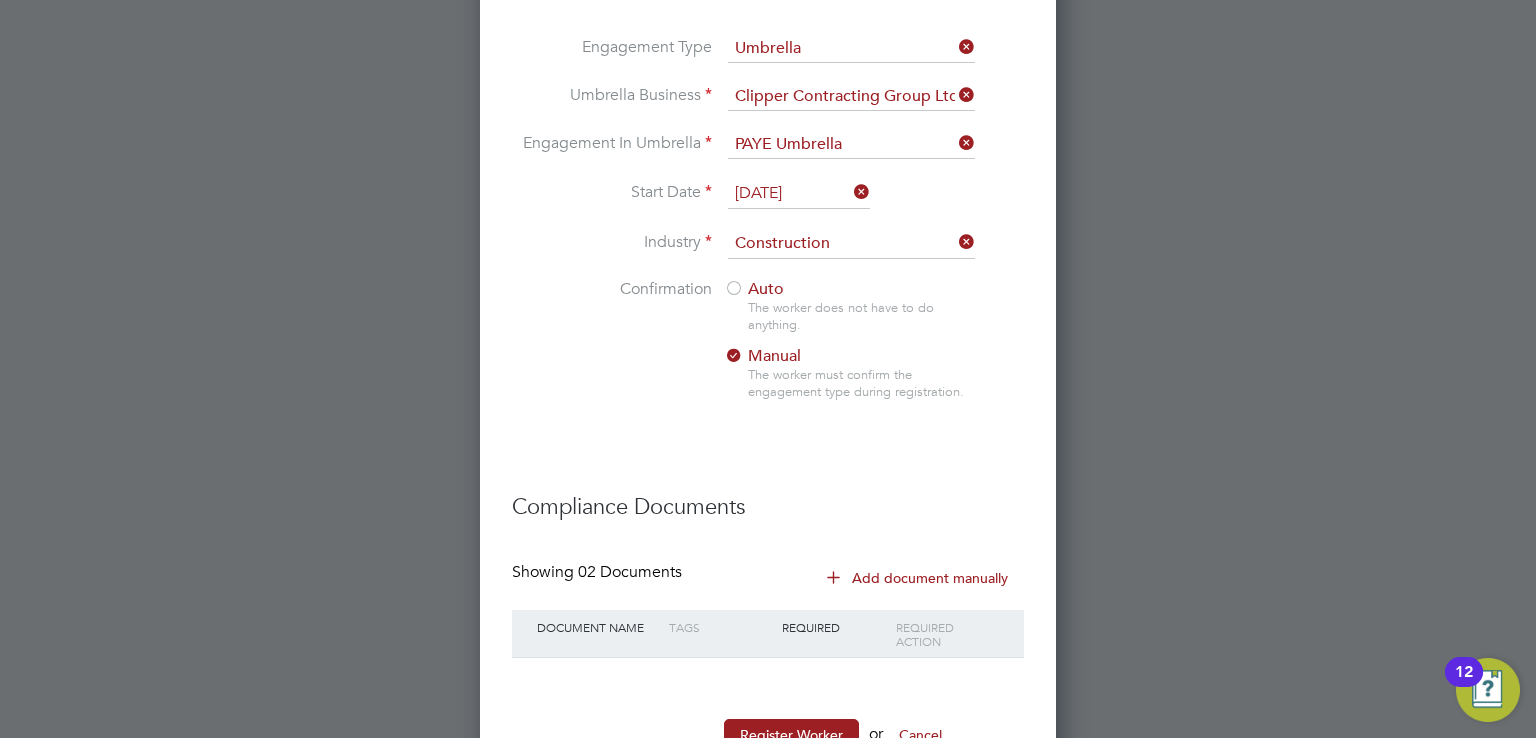click on "Auto" at bounding box center (754, 289) 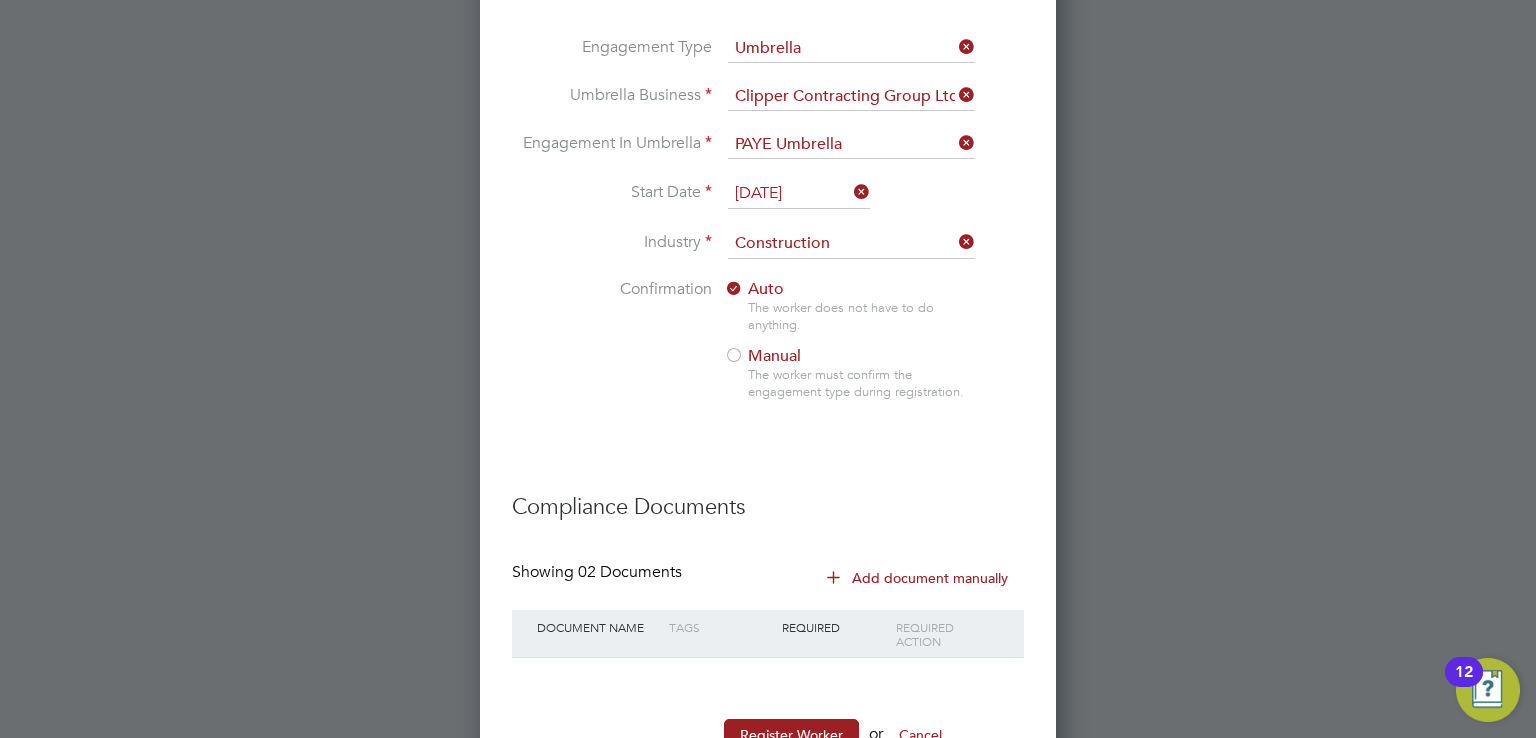 click on "Add document manually" at bounding box center [918, 578] 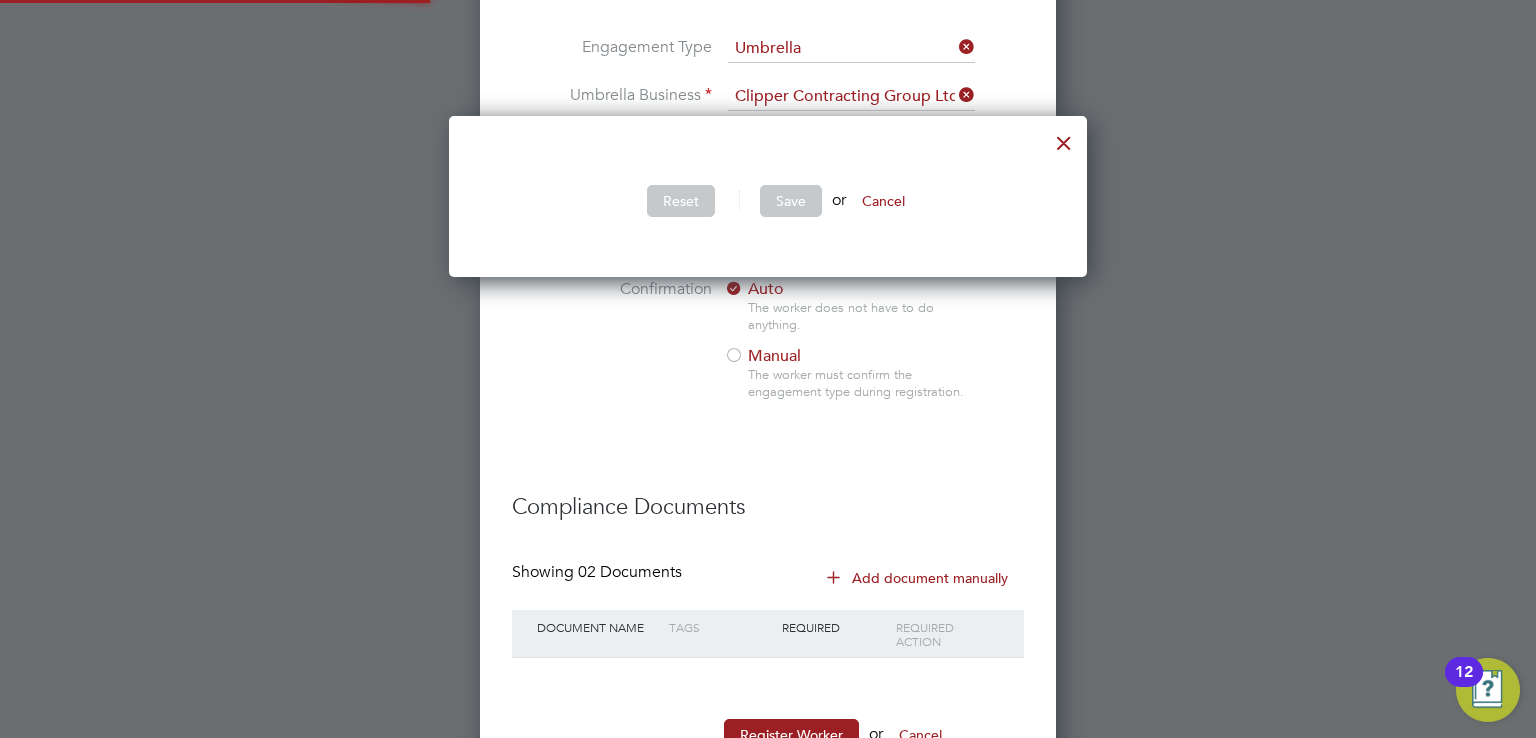 scroll, scrollTop: 9, scrollLeft: 9, axis: both 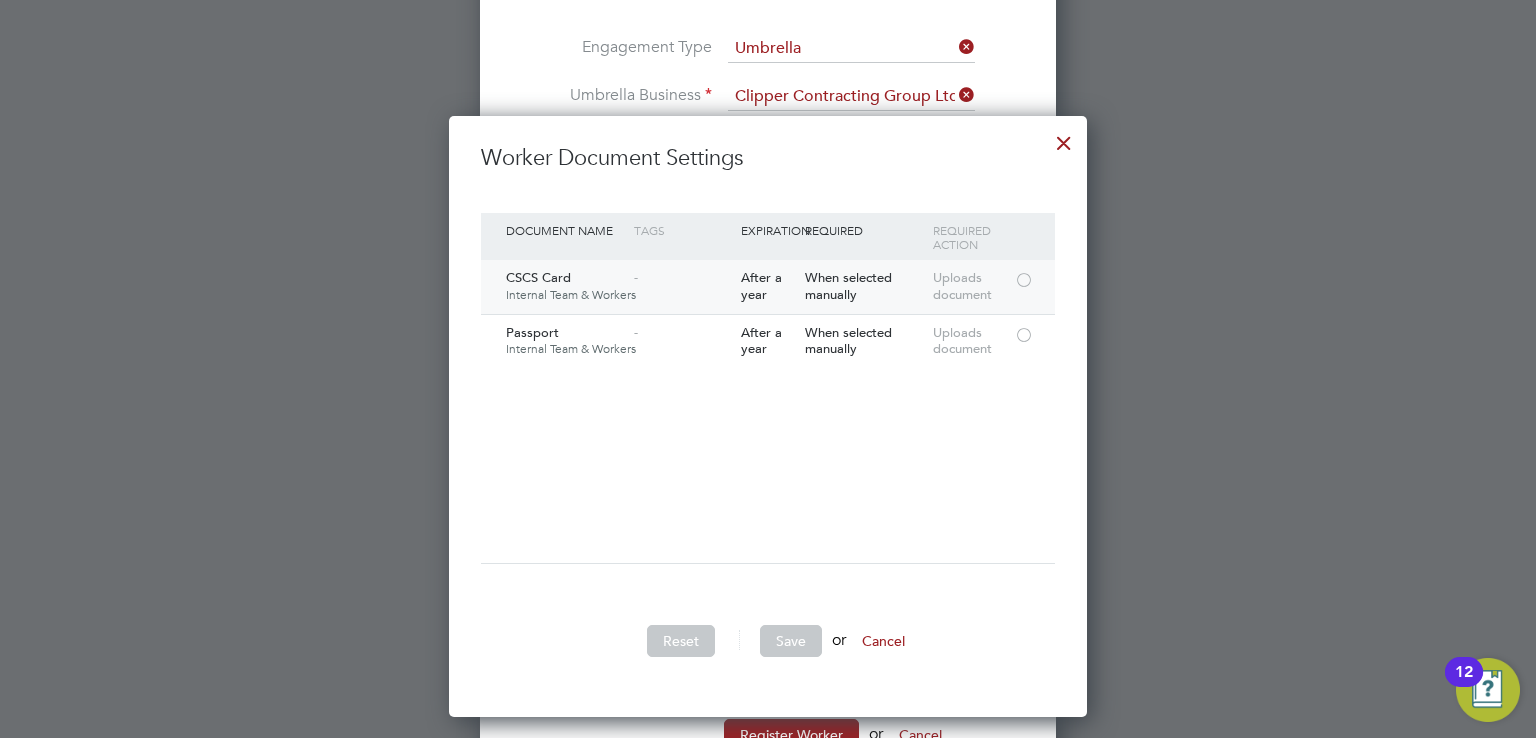 click on "After a year" at bounding box center [768, 287] 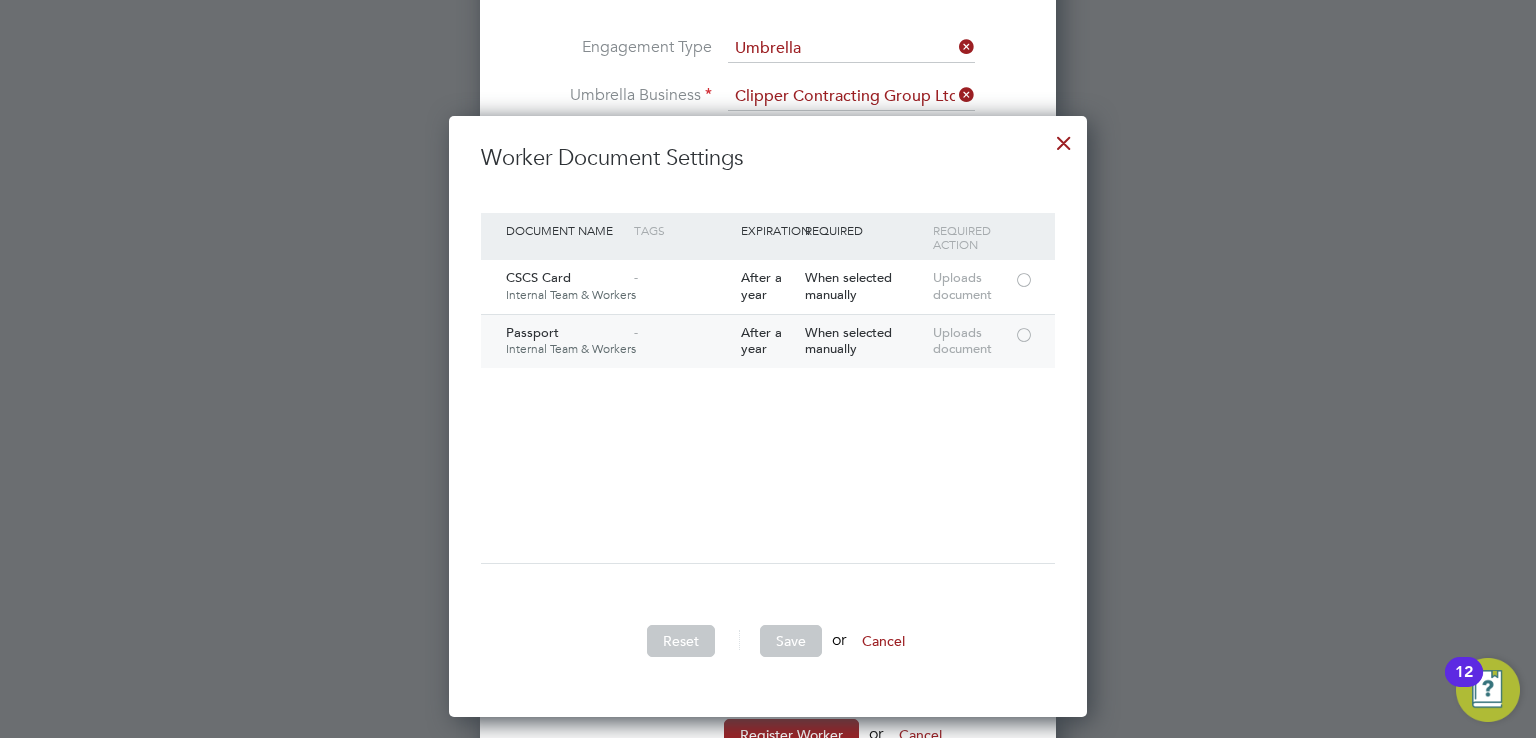 click on "After a year" at bounding box center [768, 342] 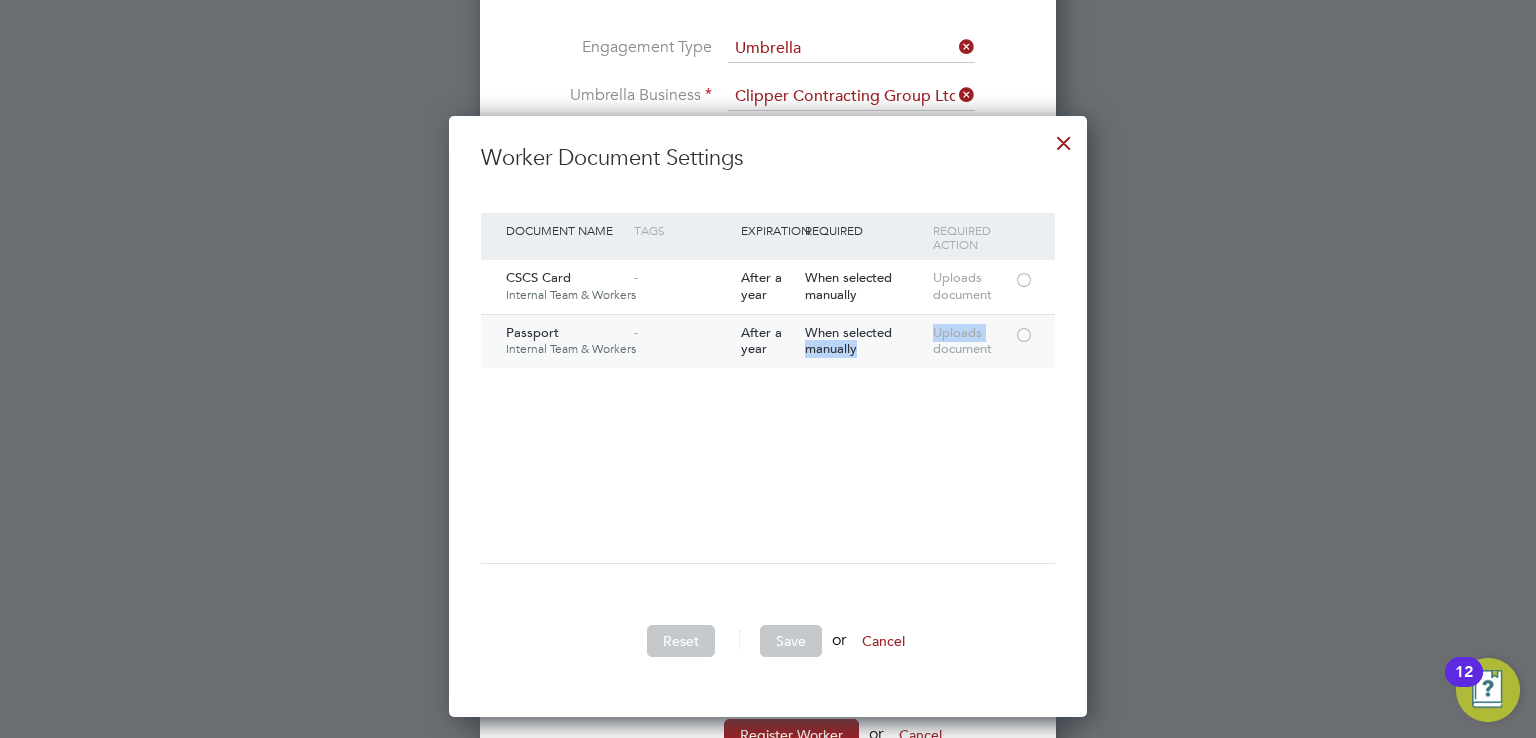 click on "When selected manually" at bounding box center [848, 341] 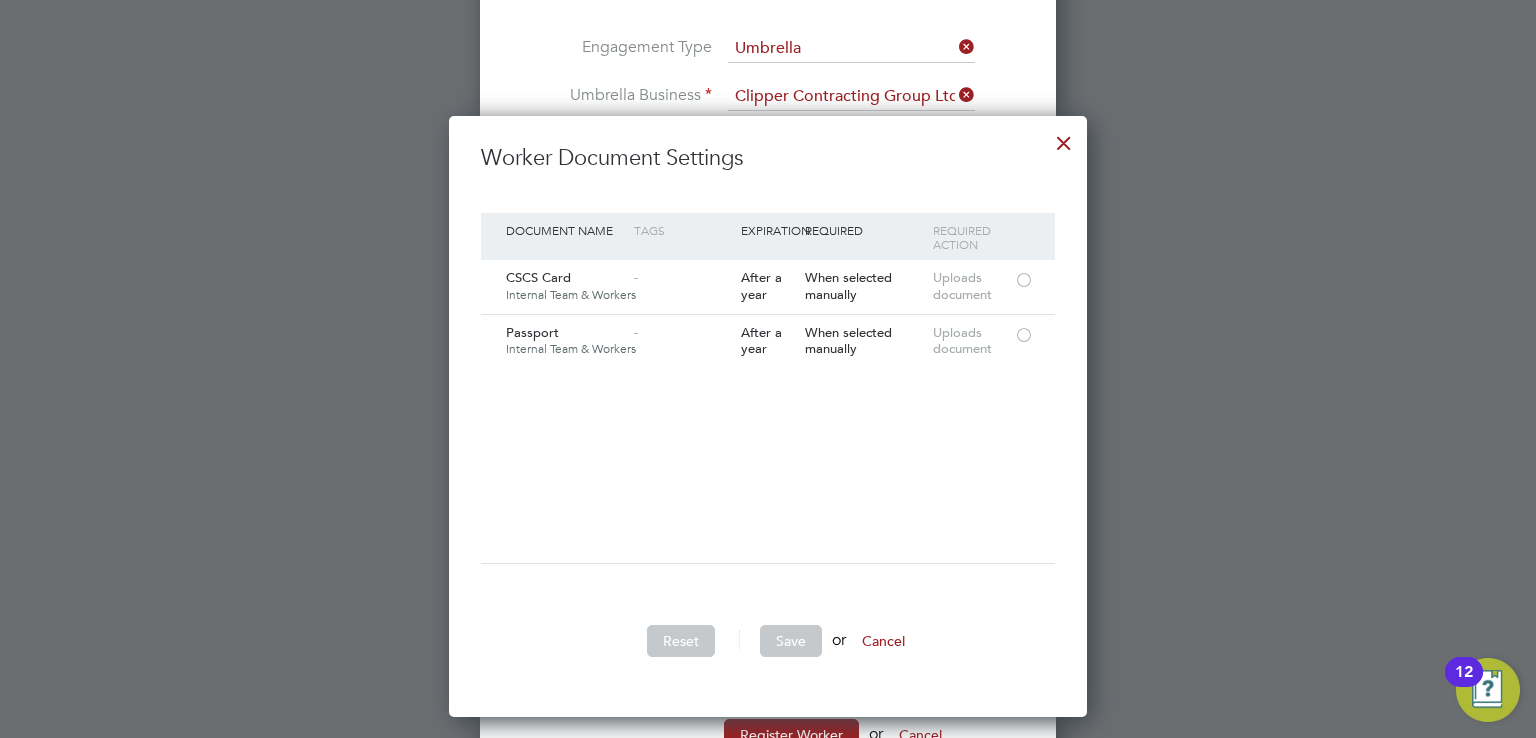 click on "Document Name Tags Expiration Required Required Action CSCS Card  Internal Team & Workers    - After a year When selected manually Uploads document Passport  Internal Team & Workers    - After a year When selected manually Uploads document" at bounding box center [768, 388] 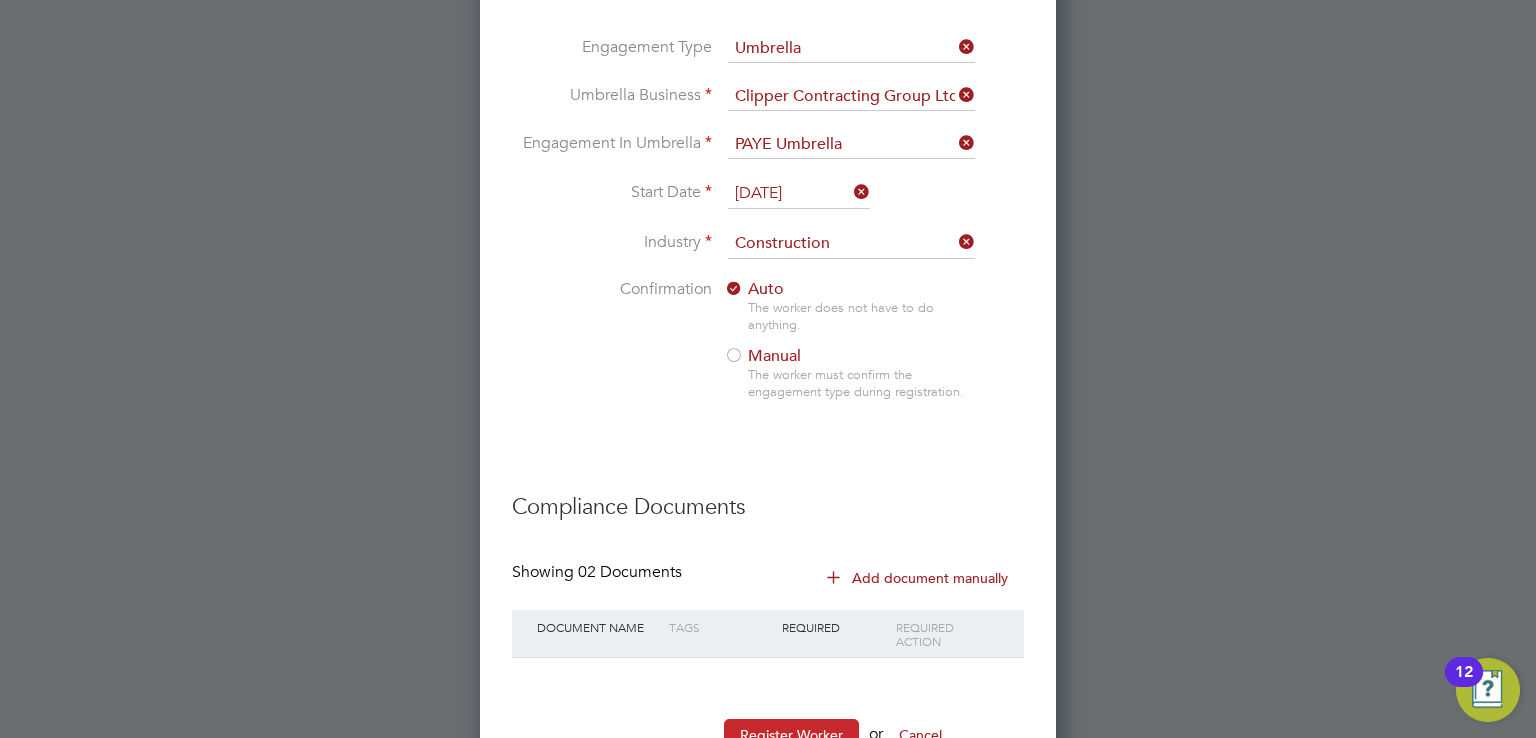 click on "Register Worker" at bounding box center [791, 735] 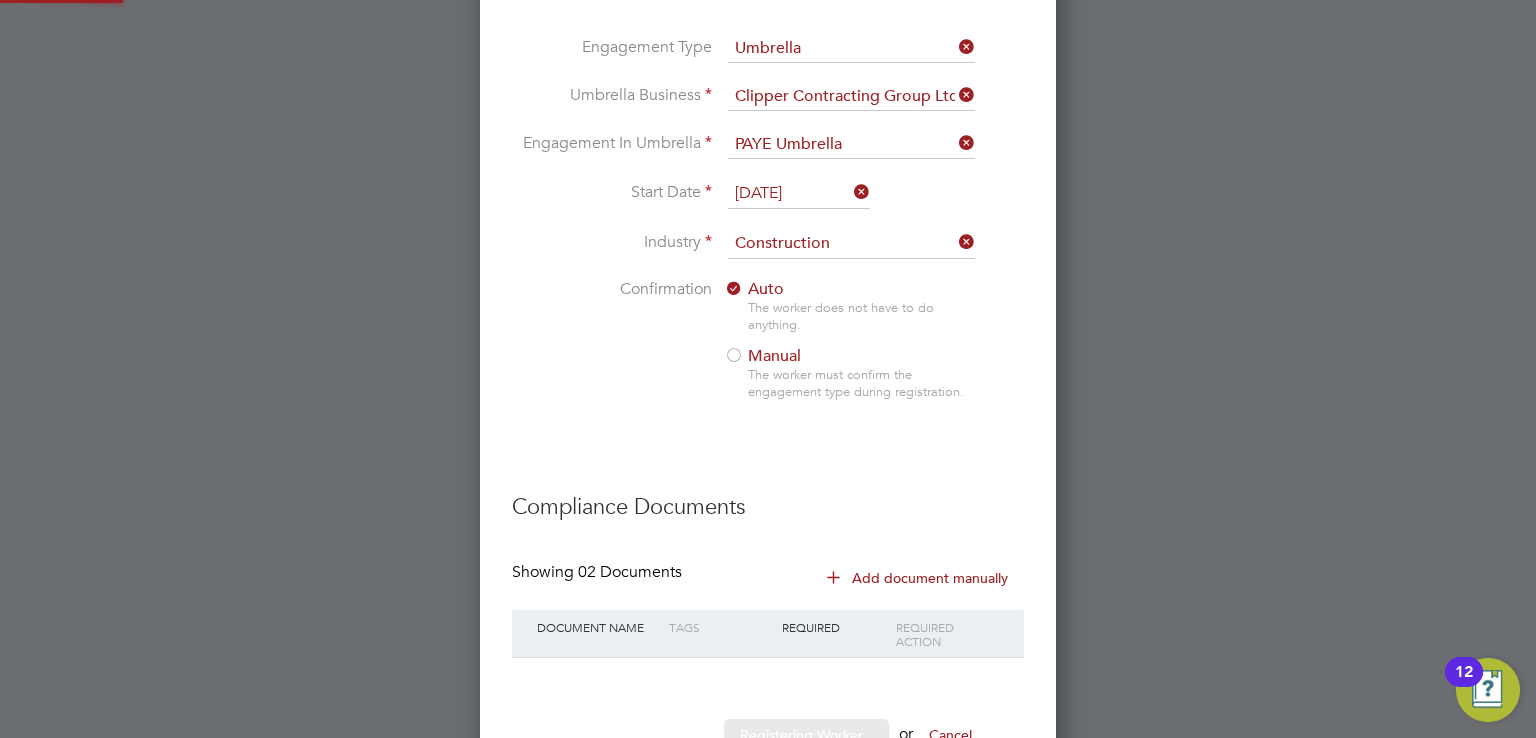 scroll, scrollTop: 0, scrollLeft: 0, axis: both 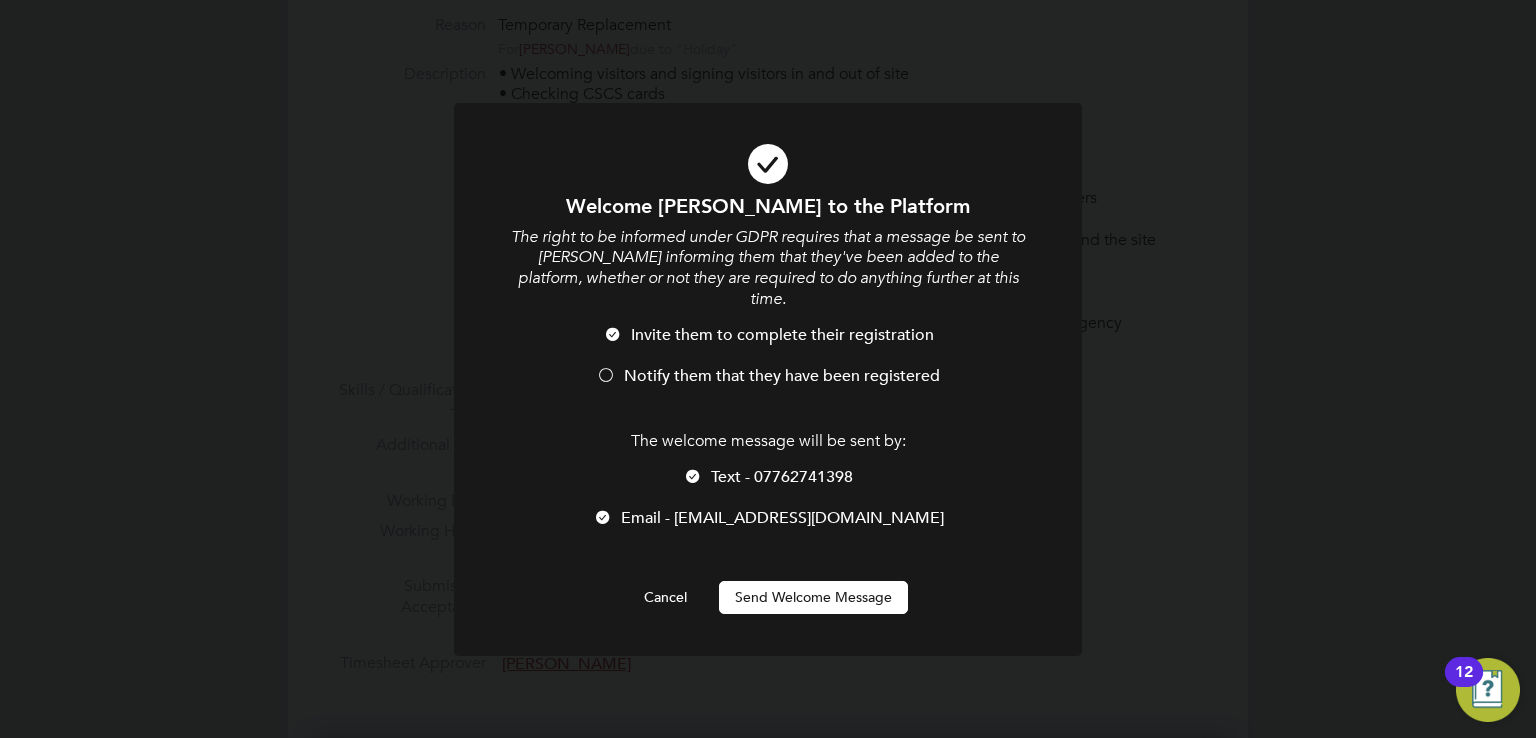 click on "Send Welcome Message" at bounding box center (813, 597) 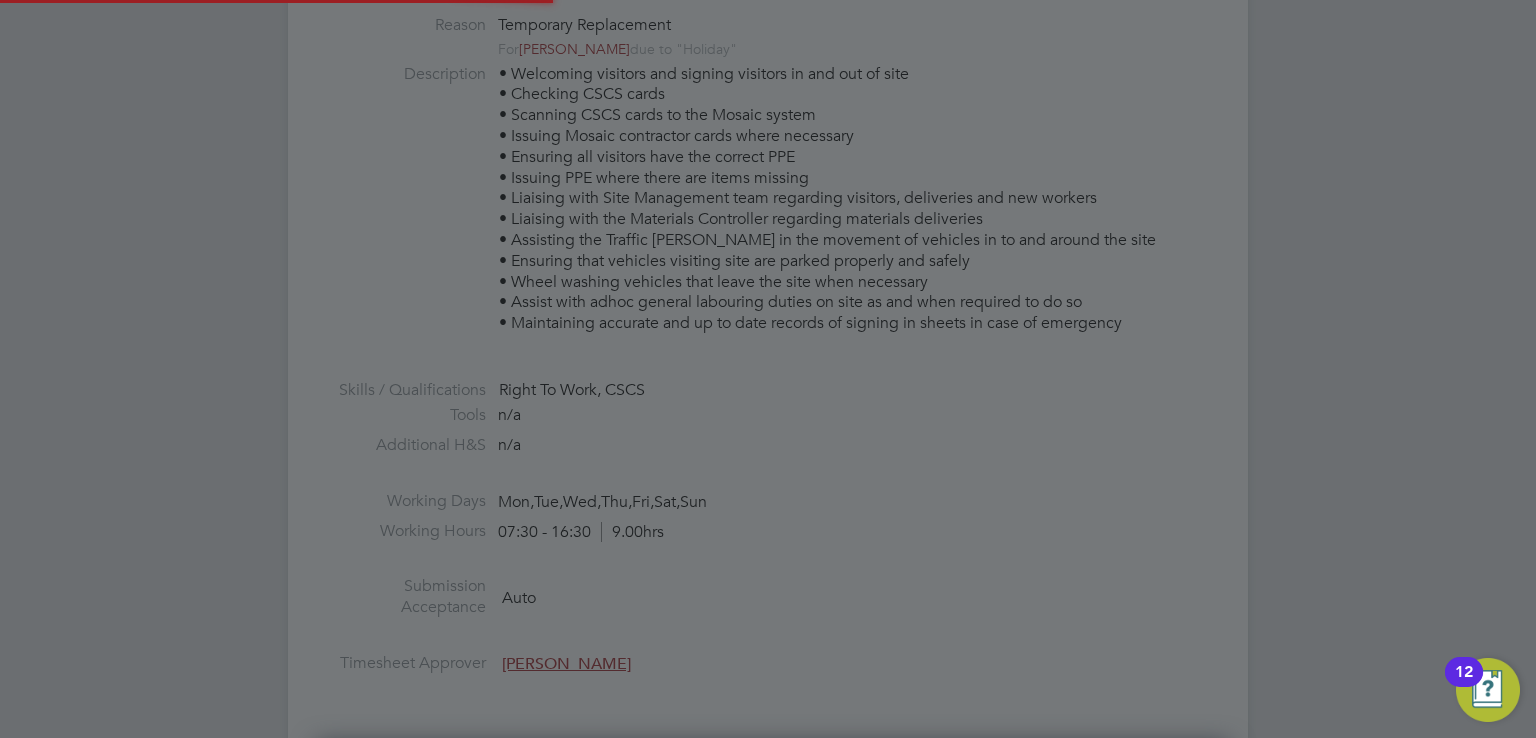 scroll, scrollTop: 2834, scrollLeft: 0, axis: vertical 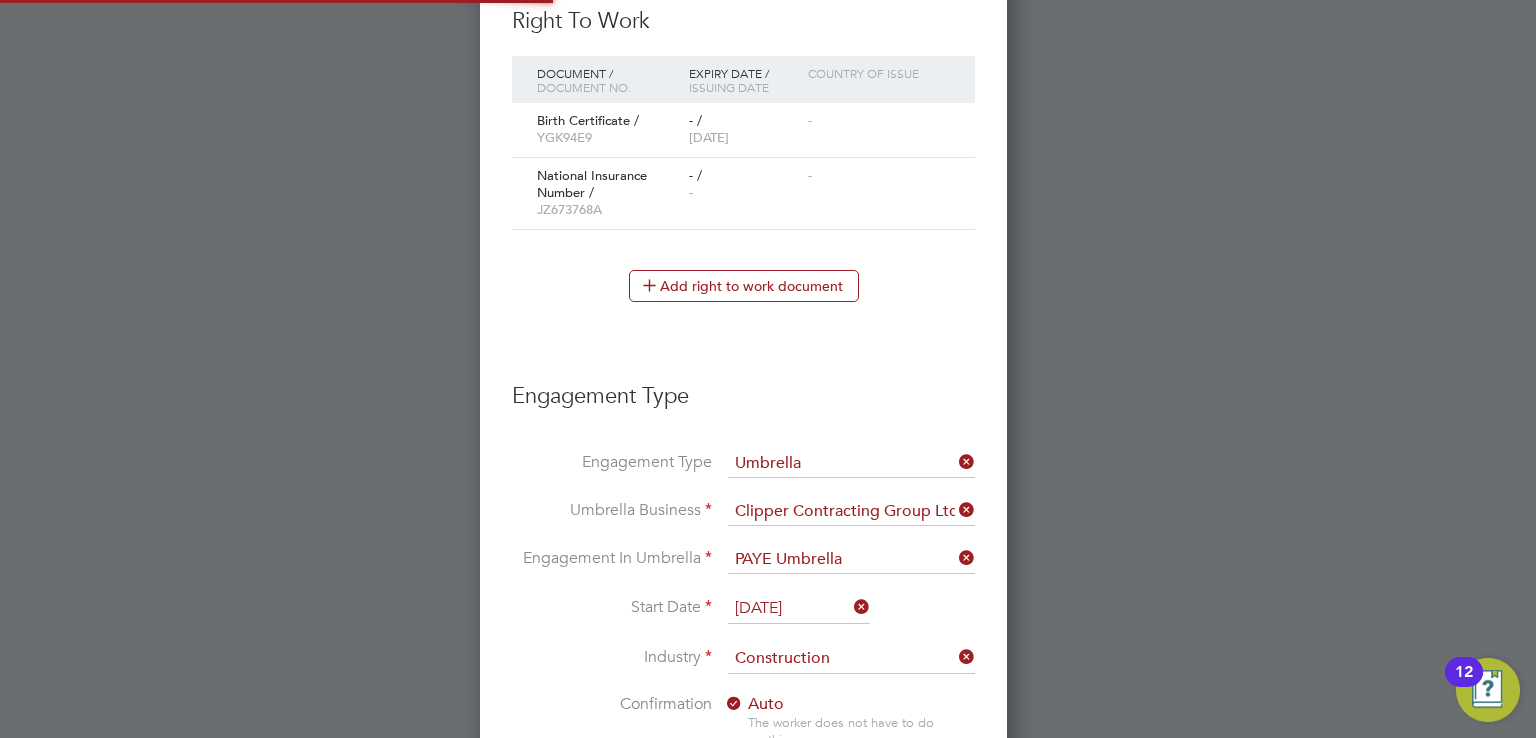 type on "Jack Coulton (402134)" 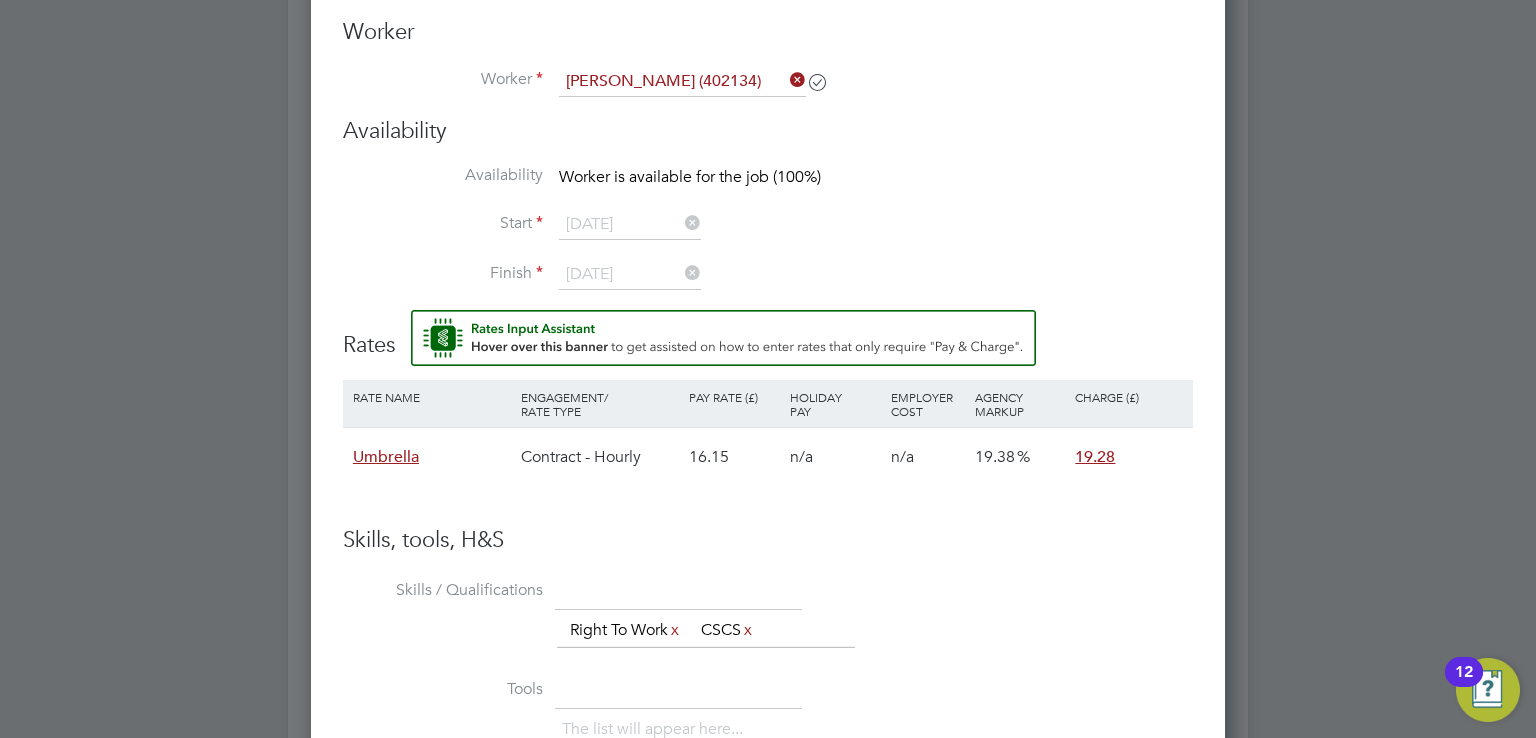 scroll, scrollTop: 1720, scrollLeft: 0, axis: vertical 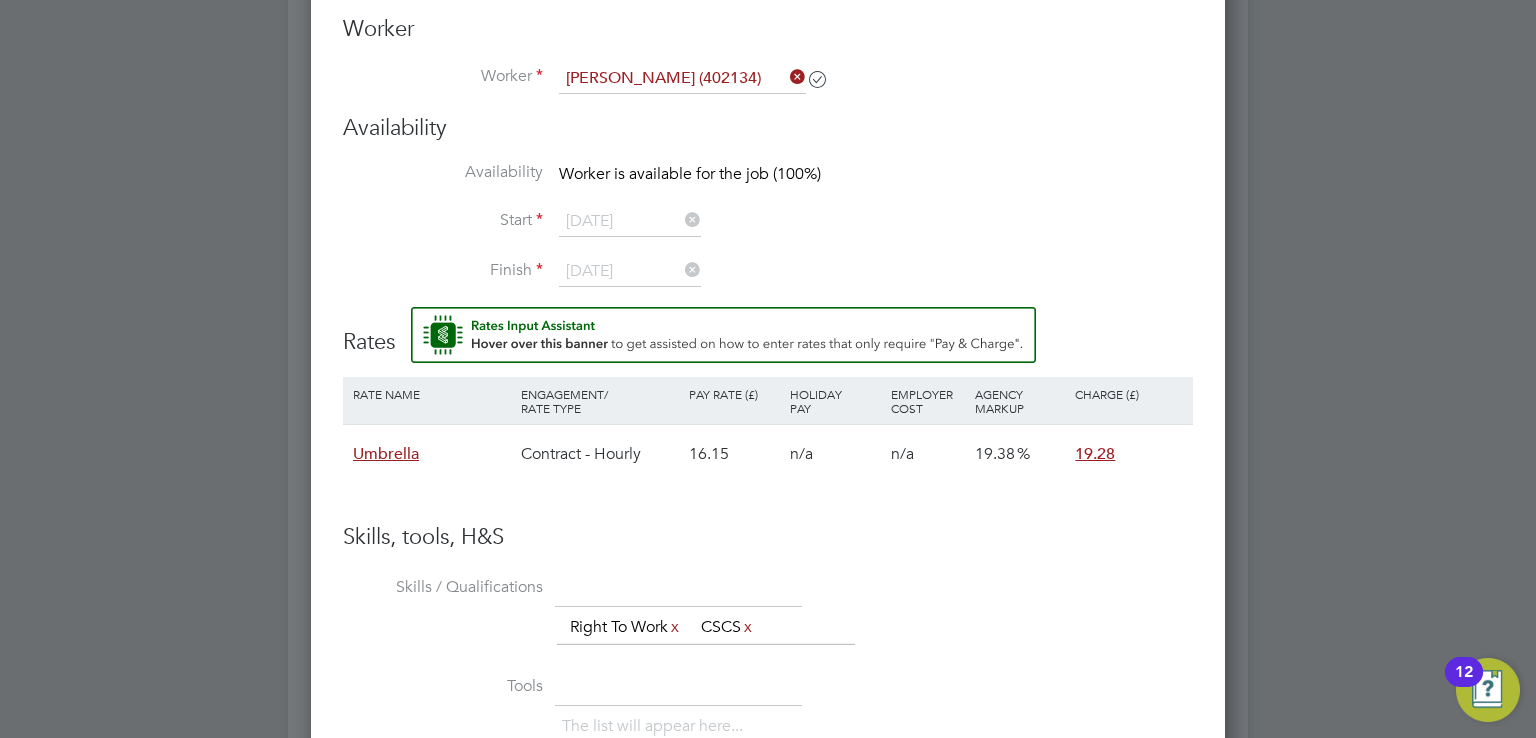 click on "Start   07 Oct 2024" at bounding box center (768, 232) 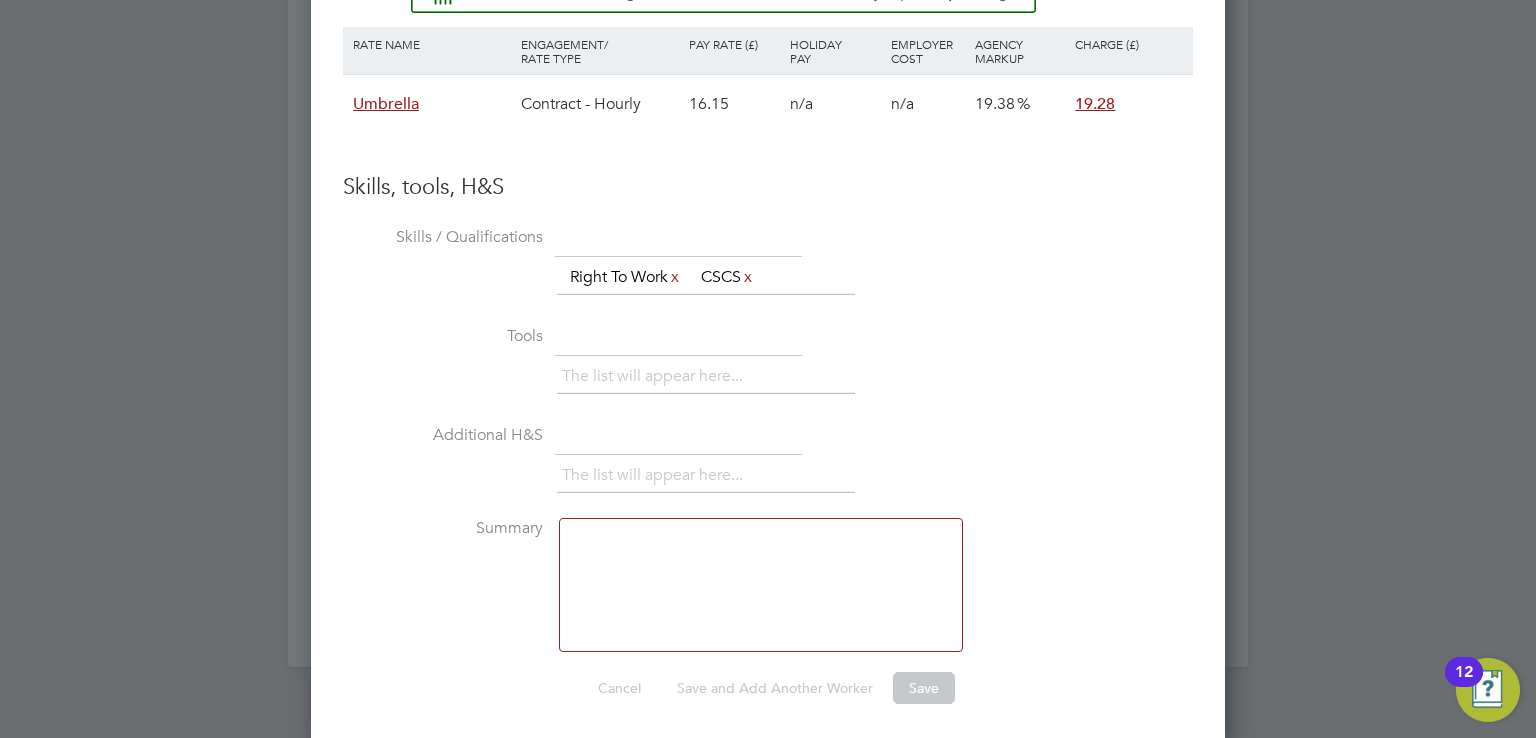 scroll, scrollTop: 2072, scrollLeft: 0, axis: vertical 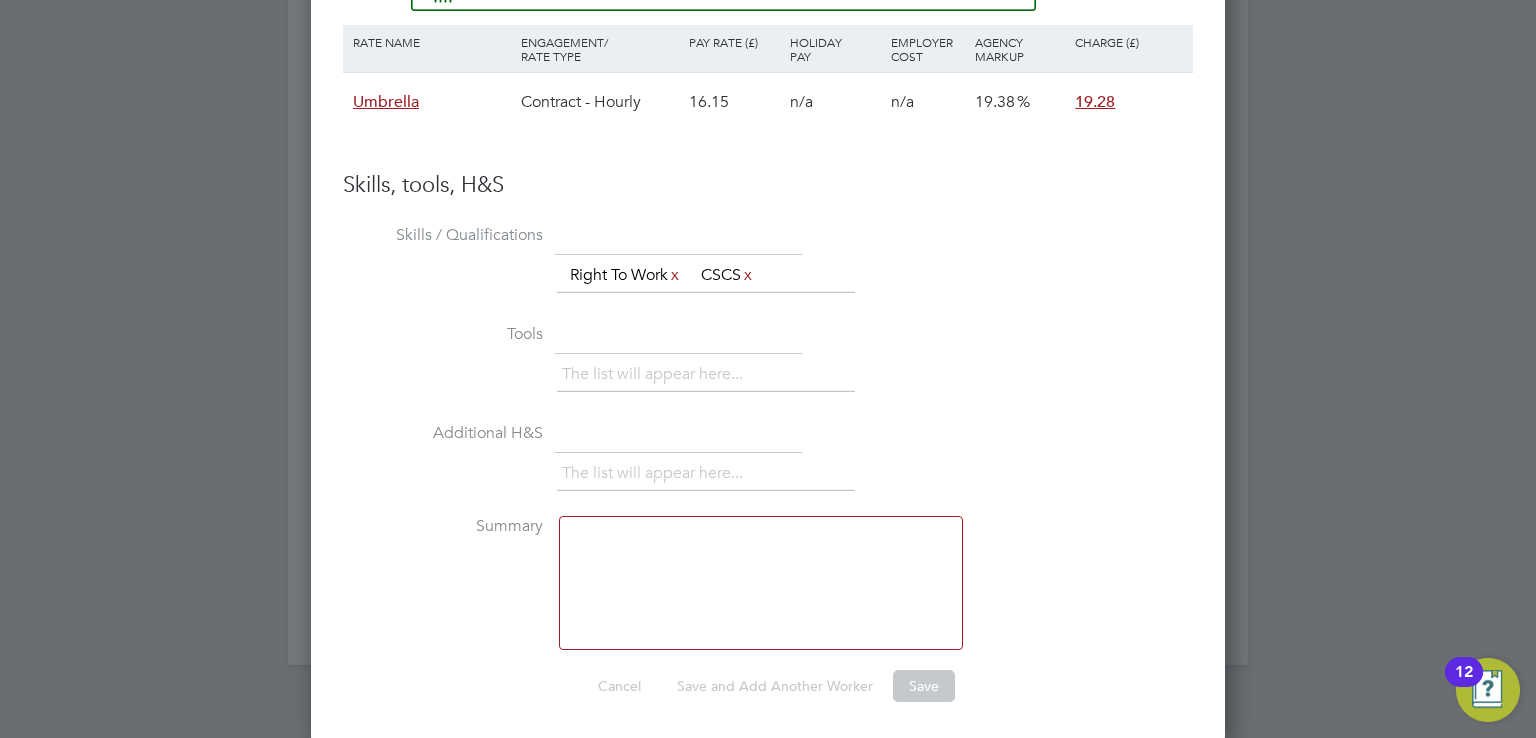 click on "Skills / Qualifications The list will appear here... Right To Work  x CSCS  x" at bounding box center (768, 268) 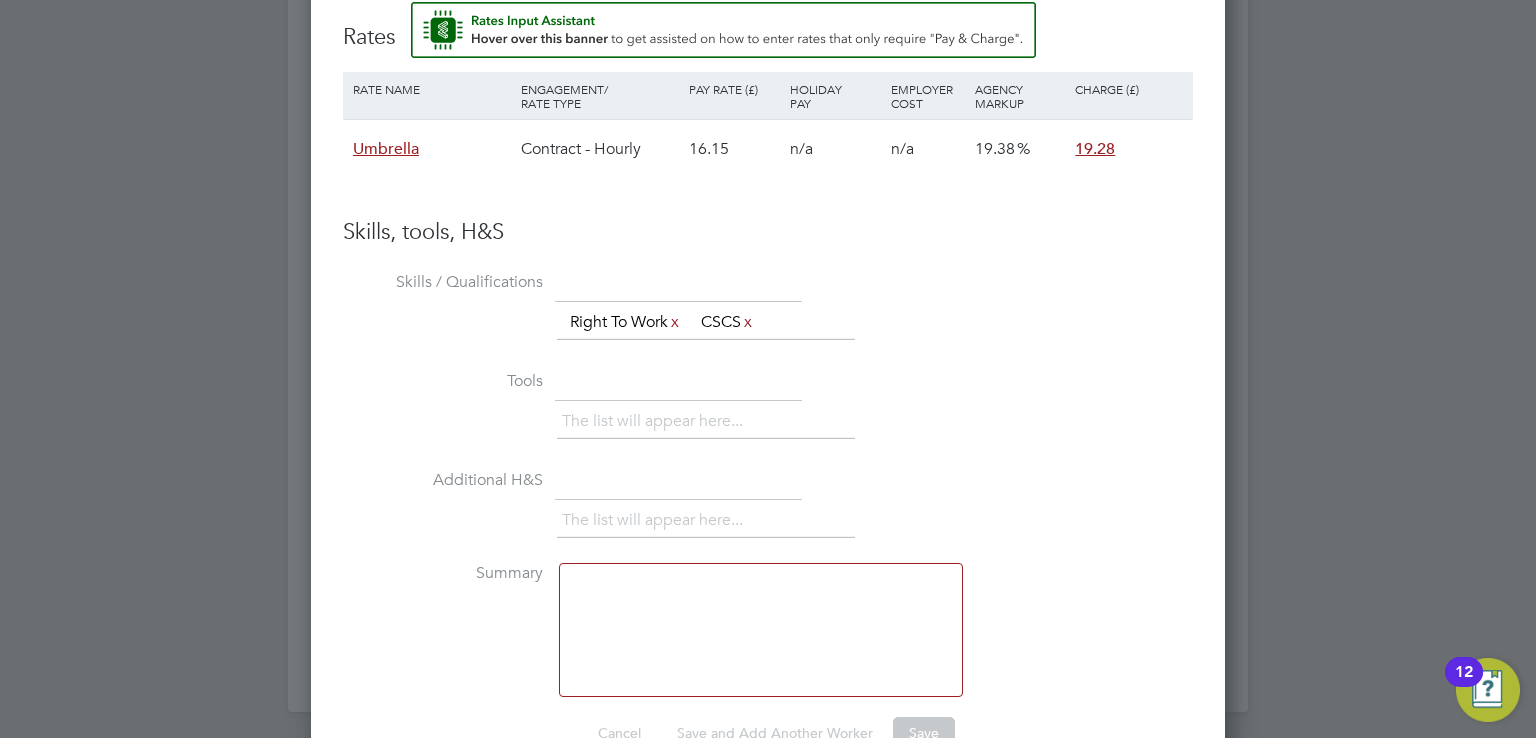 click on "Tools The list will appear here..." at bounding box center (768, 414) 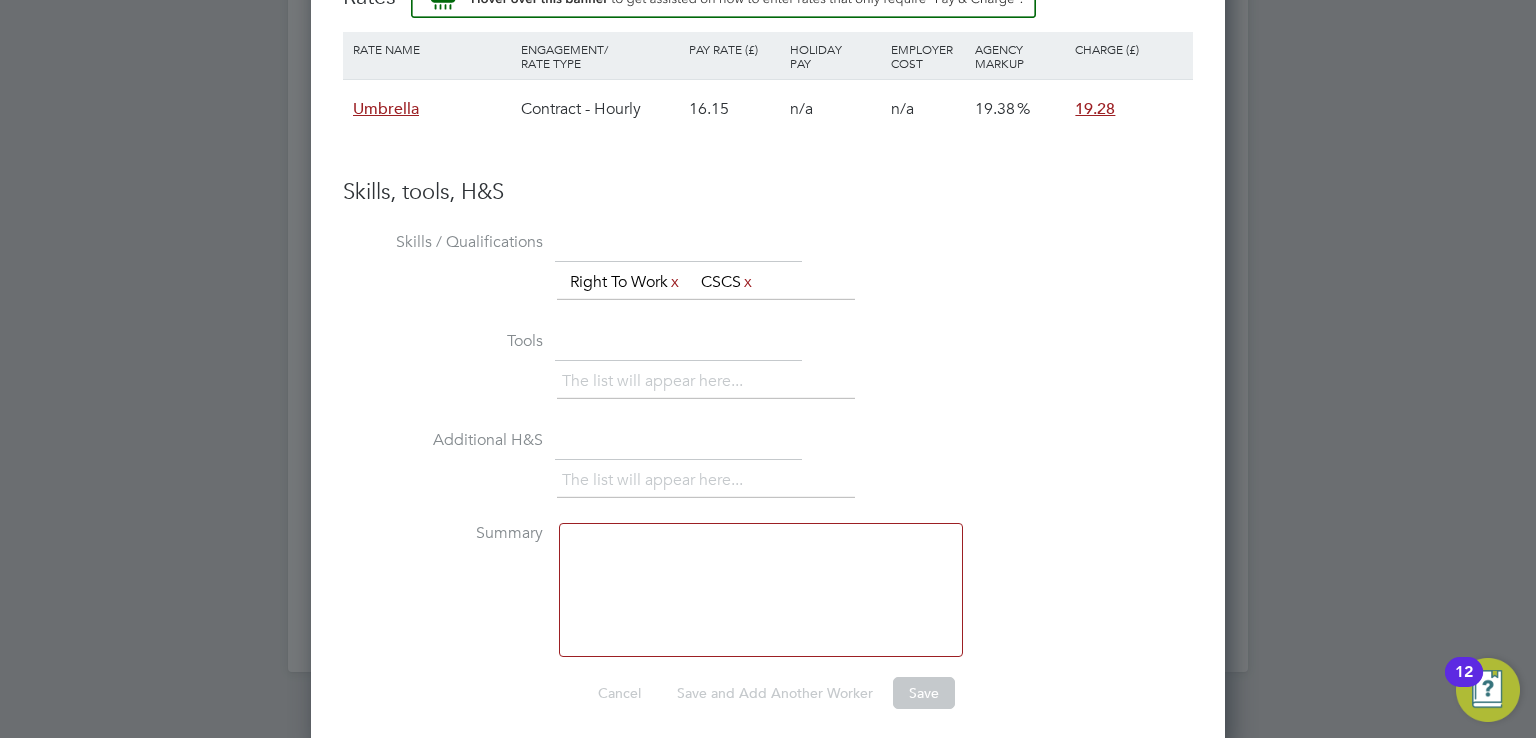 scroll, scrollTop: 2072, scrollLeft: 0, axis: vertical 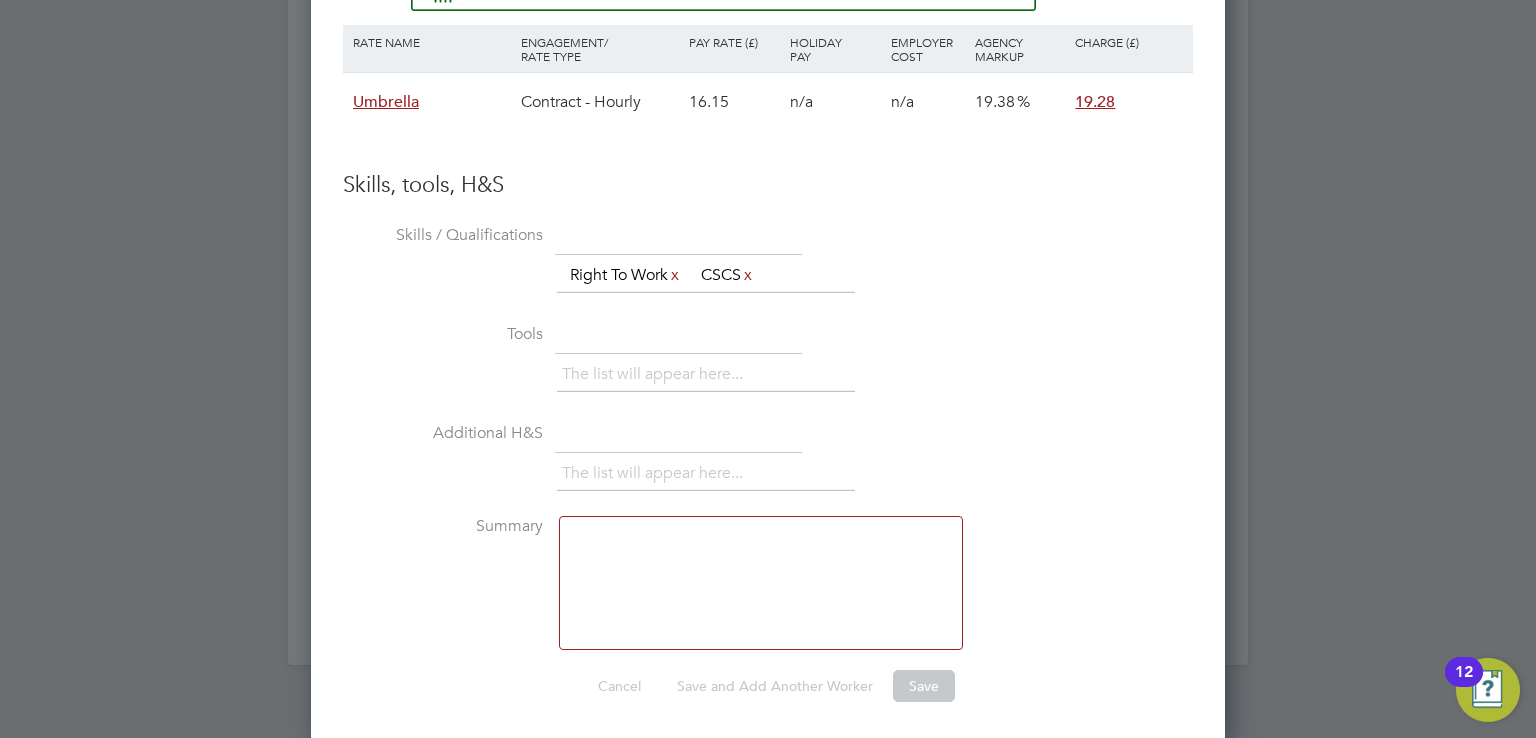 click at bounding box center (761, 583) 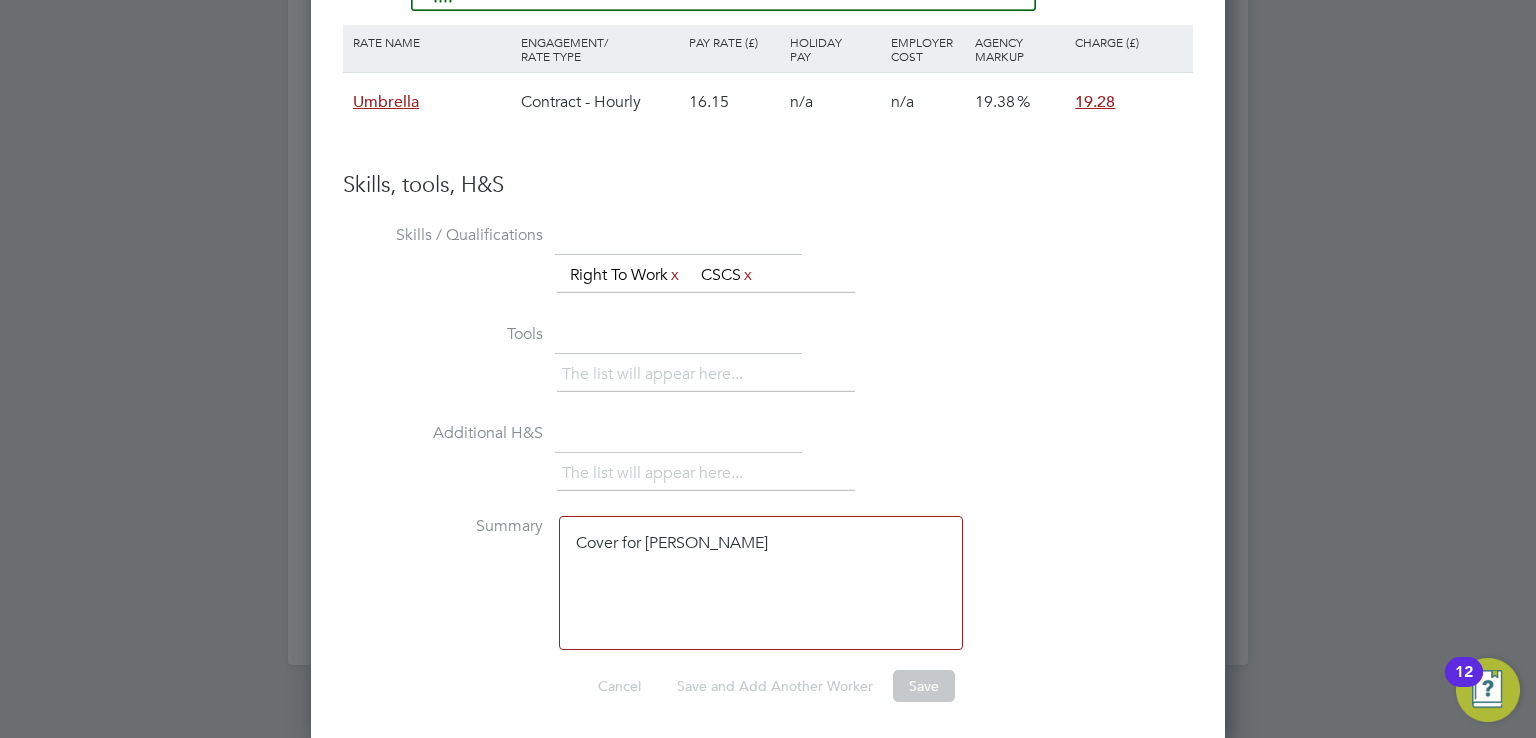type on "Cover for Glynn Incledon" 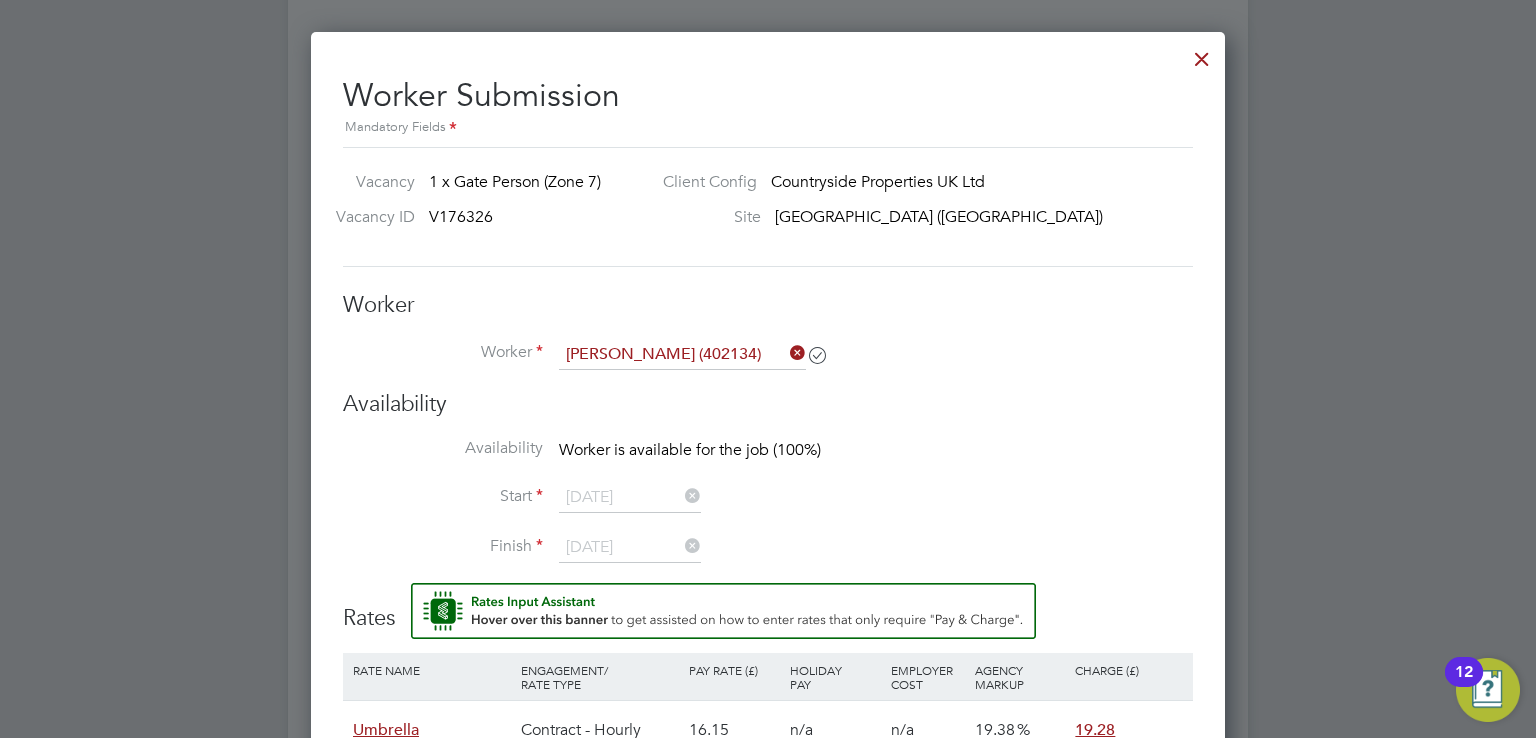 scroll, scrollTop: 1392, scrollLeft: 0, axis: vertical 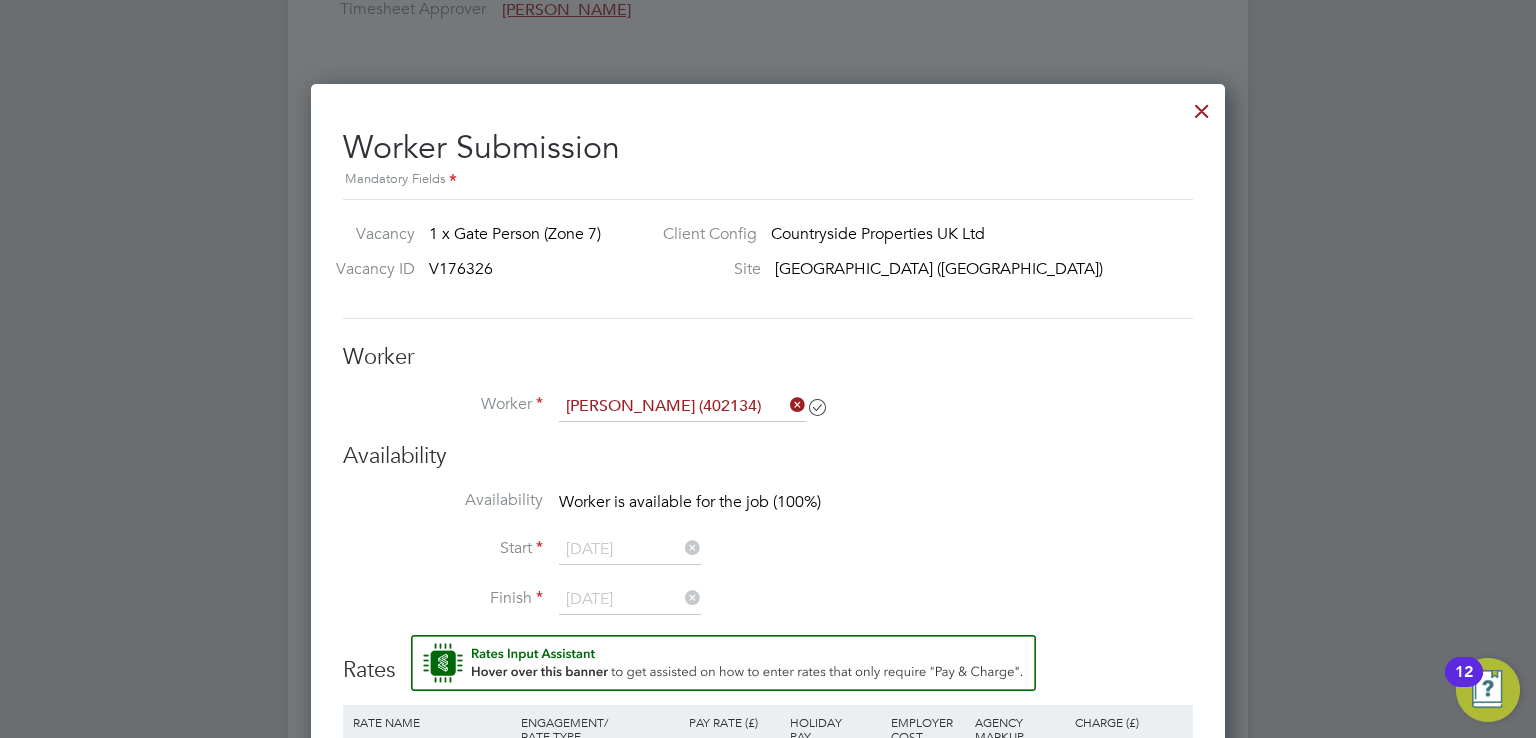 click at bounding box center [817, 406] 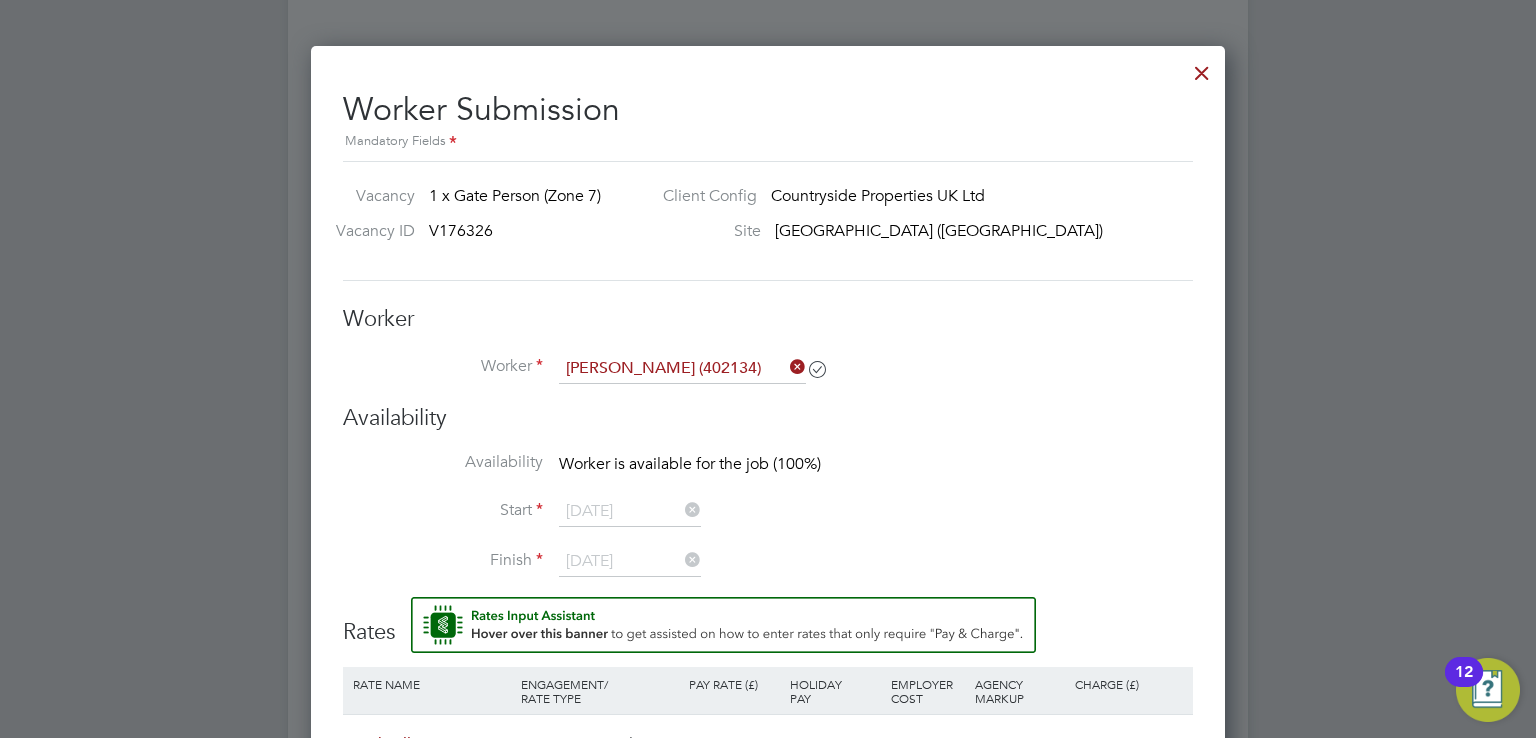 scroll, scrollTop: 1432, scrollLeft: 0, axis: vertical 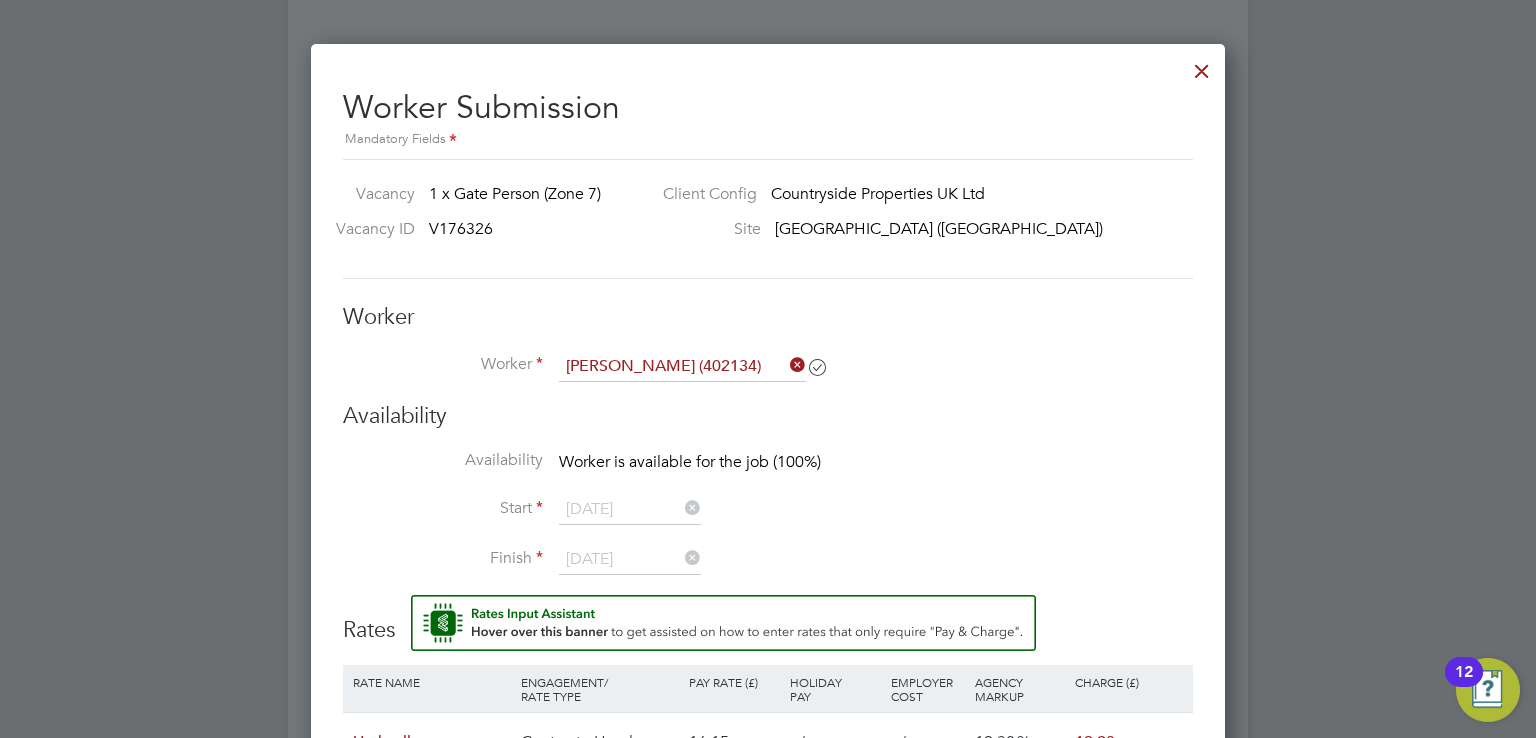 click on "Availability Availability Worker is available for the job (100%)     Start   07 Oct 2024 Finish   25 Jul 2025" at bounding box center (768, 498) 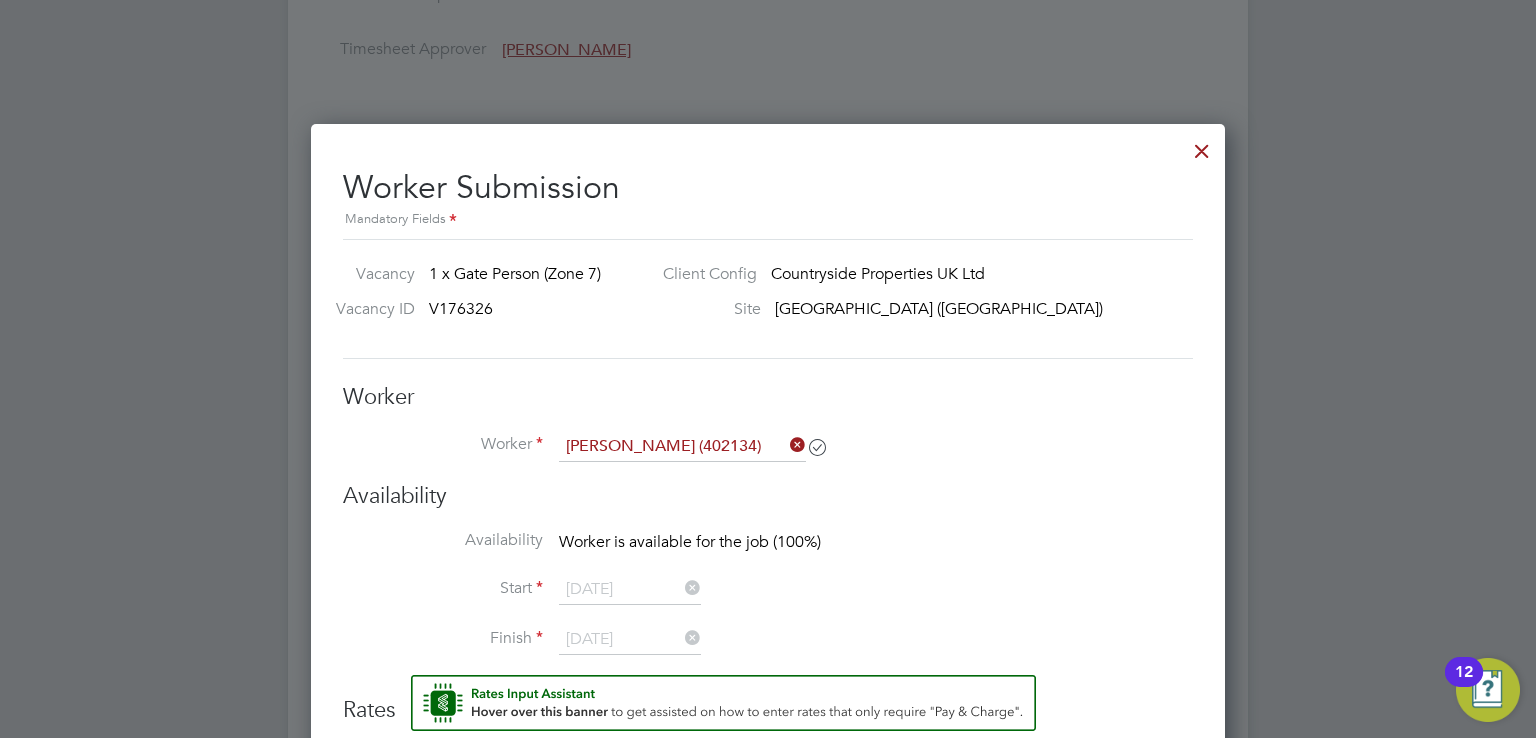 click at bounding box center (1202, 146) 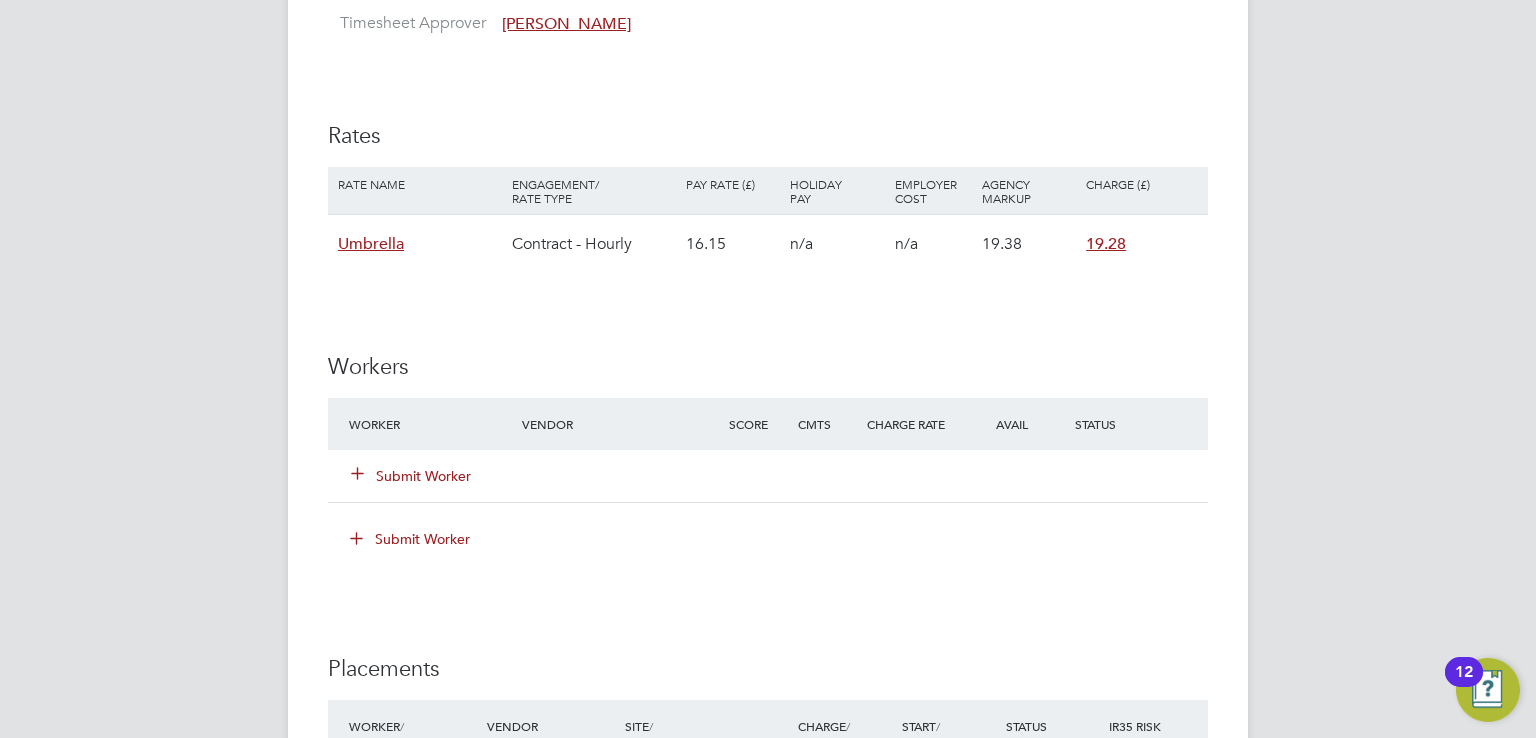 scroll, scrollTop: 1400, scrollLeft: 0, axis: vertical 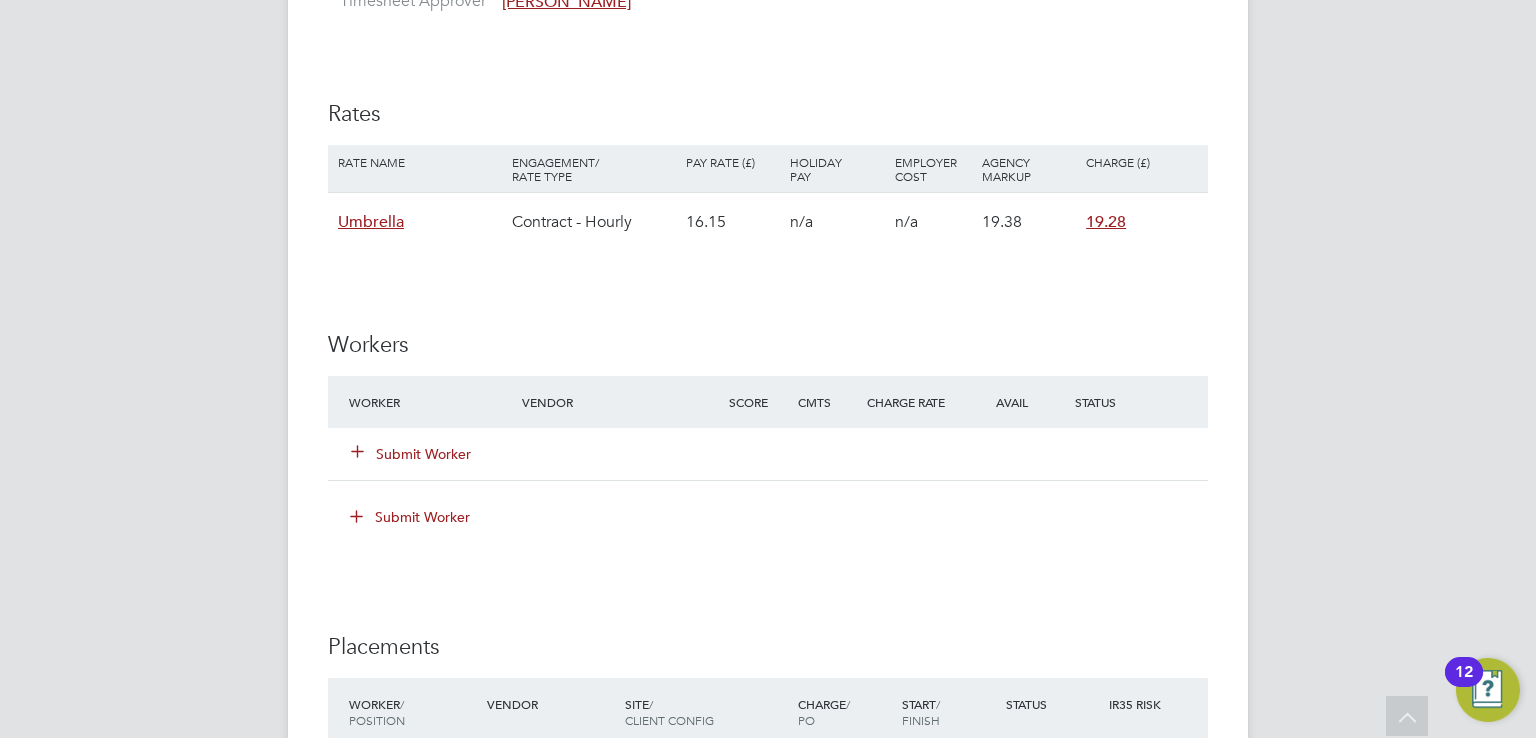 click on "Submit Worker" 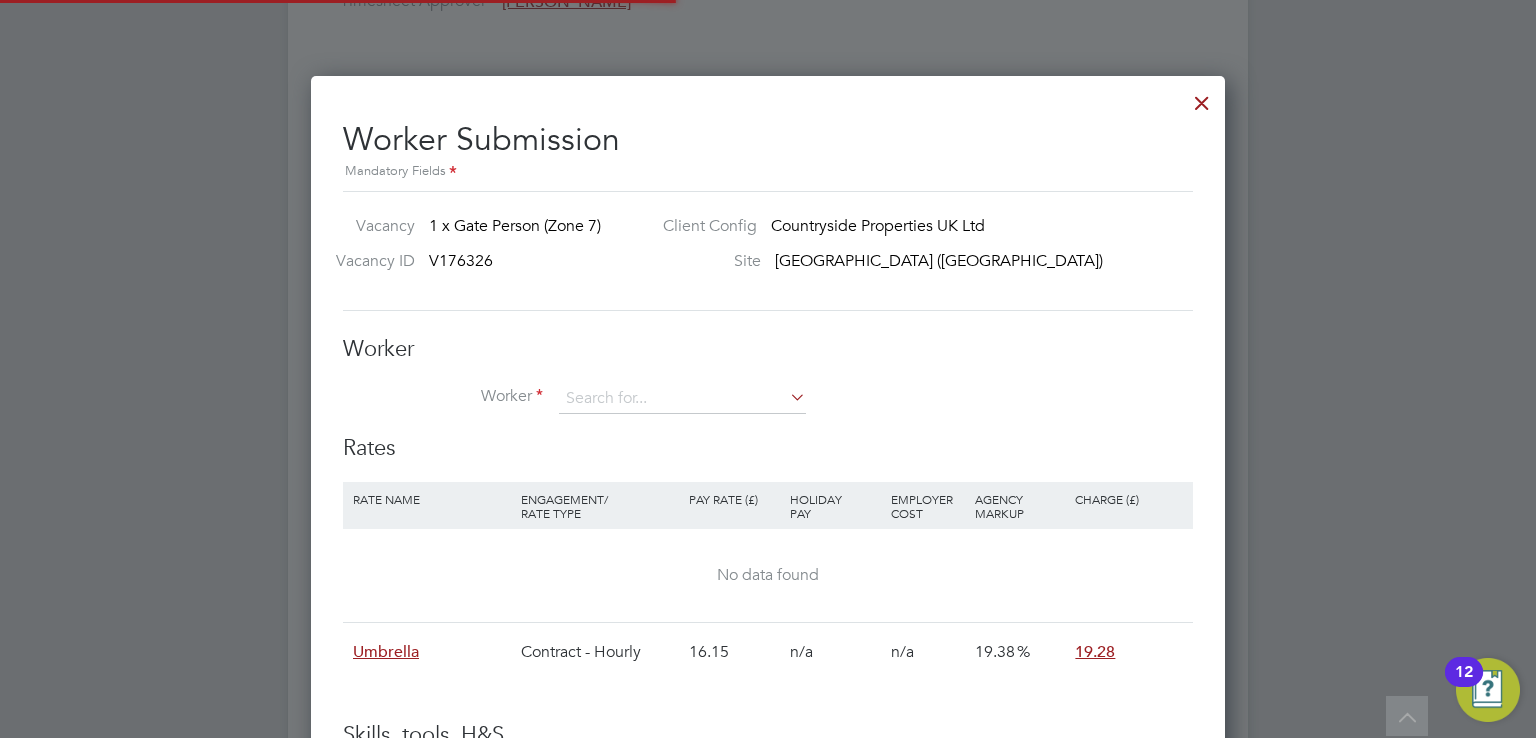 scroll, scrollTop: 10, scrollLeft: 10, axis: both 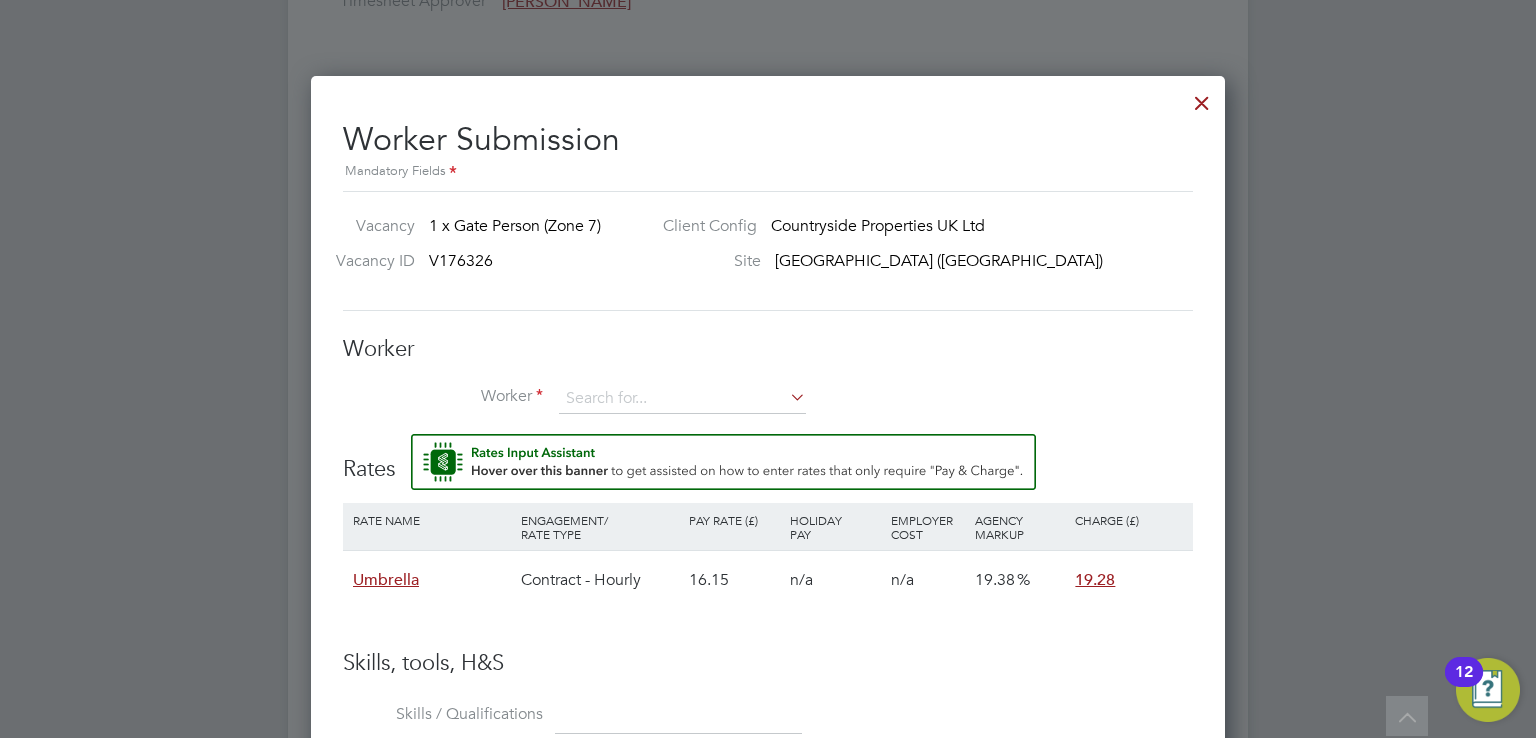type 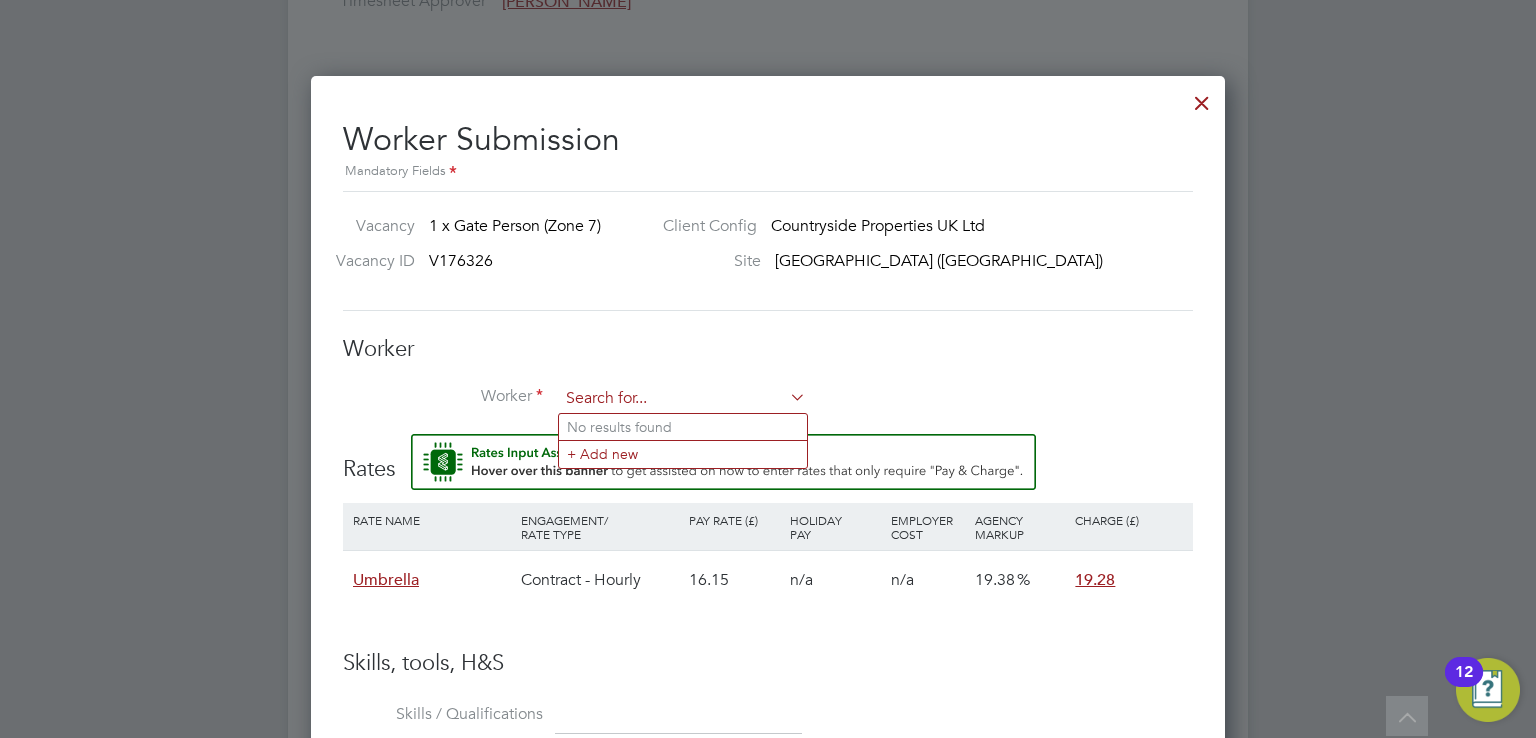 click at bounding box center [682, 399] 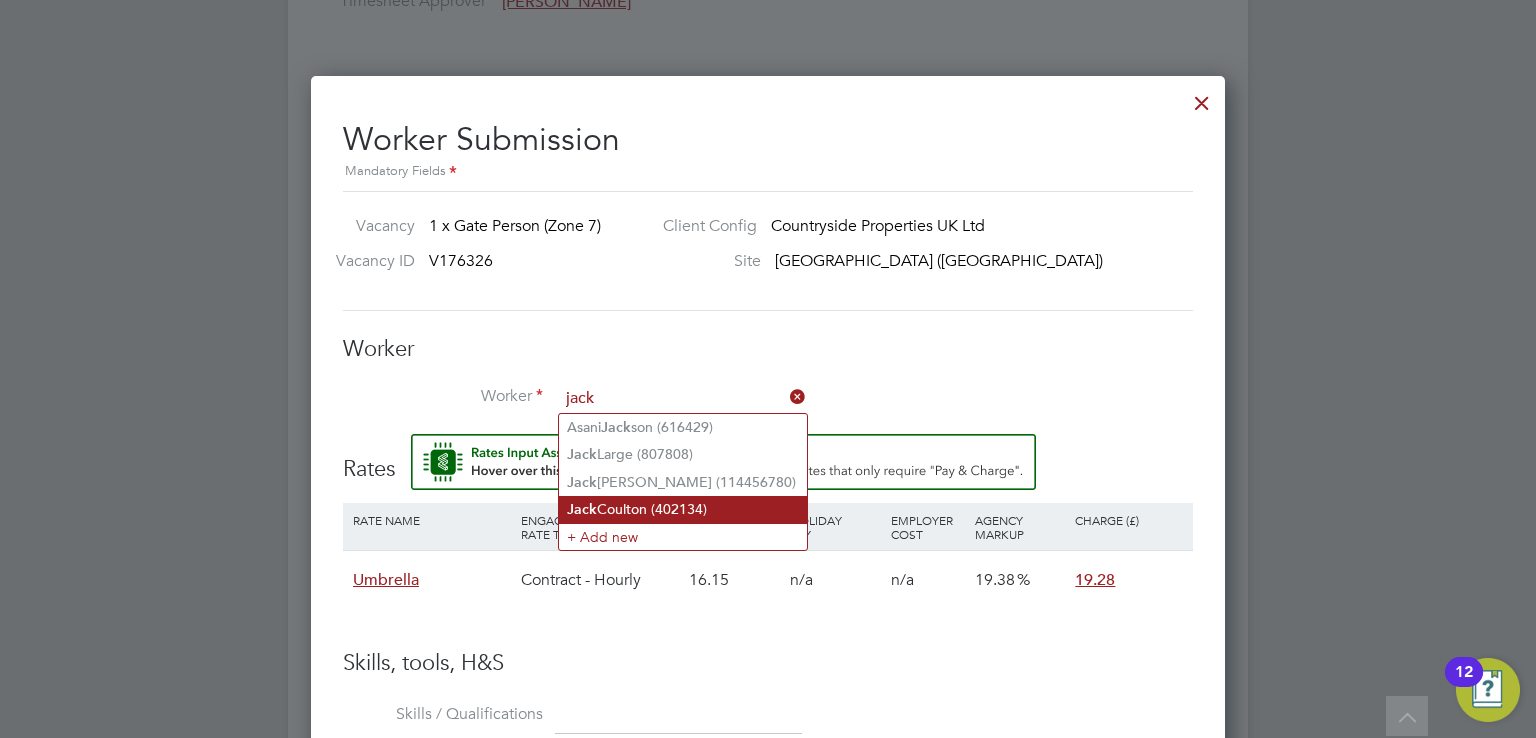 click on "Jack  Coulton (402134)" 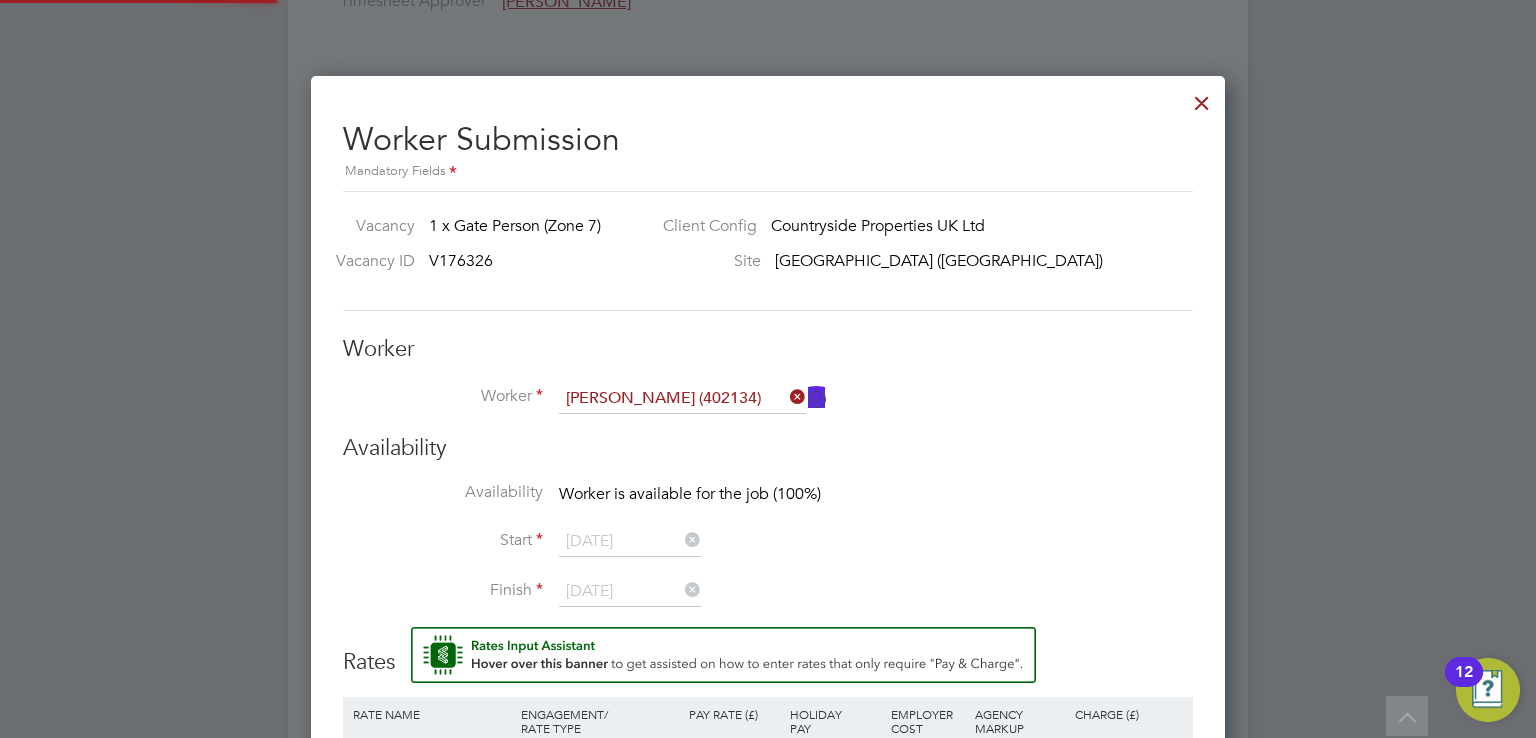 scroll, scrollTop: 10, scrollLeft: 9, axis: both 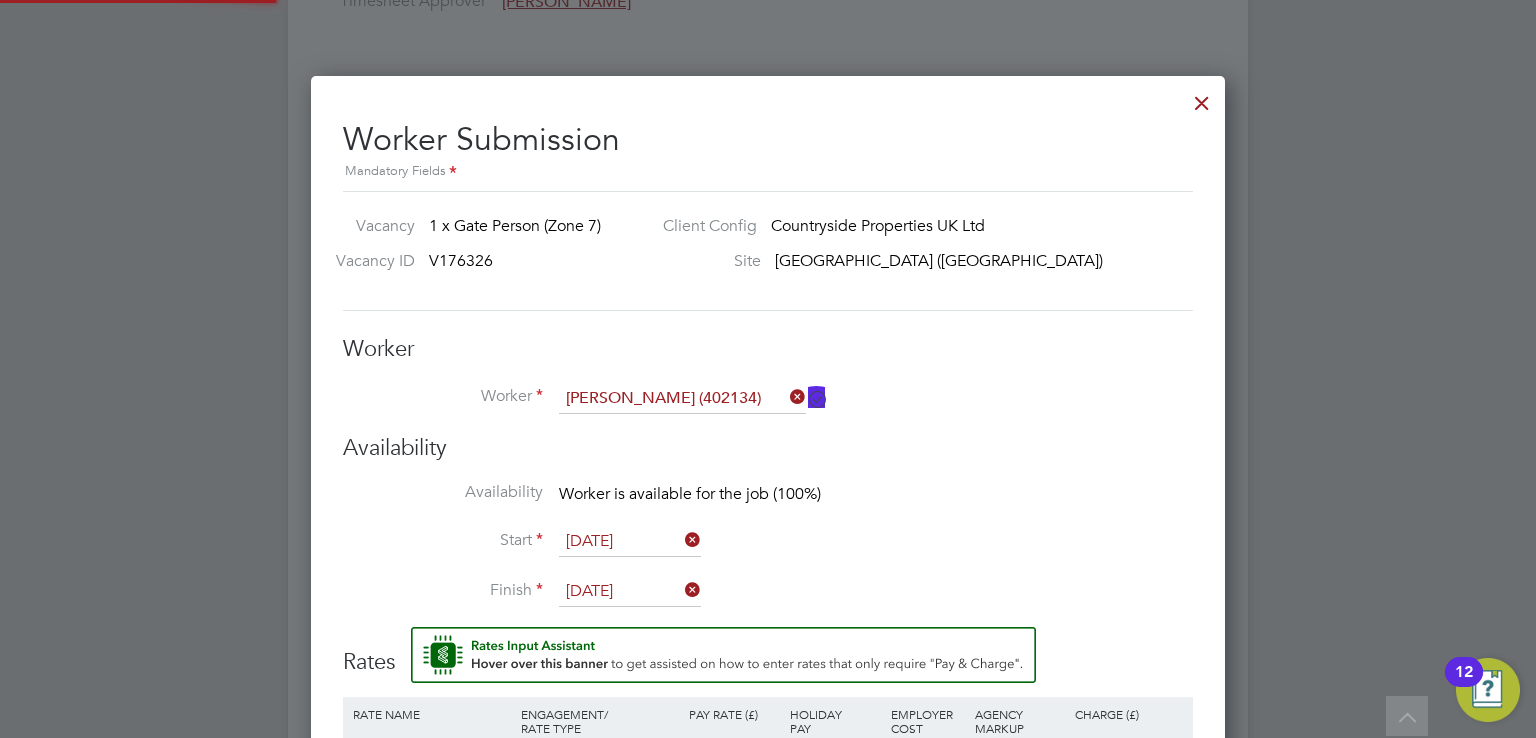 click on "Worker Submission Mandatory Fields Vacancy   1 x Gate Person (Zone 7) Client Config   Countryside Properties UK Ltd Vacancy ID   V176326 Site   Ainsdale (Sandbrook Road) Worker Worker   Jack Coulton (402134)   Worker Engagement Type   Availability Availability Worker is available for the job (100%)     Start   07 Oct 2024 Finish   25 Jul 2025 Rates Rate Name Engagement/ Rate Type Pay Rate (£) Holiday Pay Employer Cost Agency Markup Charge (£) Umbrella Contract - Hourly 16.15   n/a   n/a 19.38 19.28 Skills, tools, H&S Skills / Qualifications The list will appear here... Right To Work  x CSCS  x Tools The list will appear here... Additional H&S The list will appear here... Summary   Cancel   Save and Add Another Worker   Save" at bounding box center [768, 739] 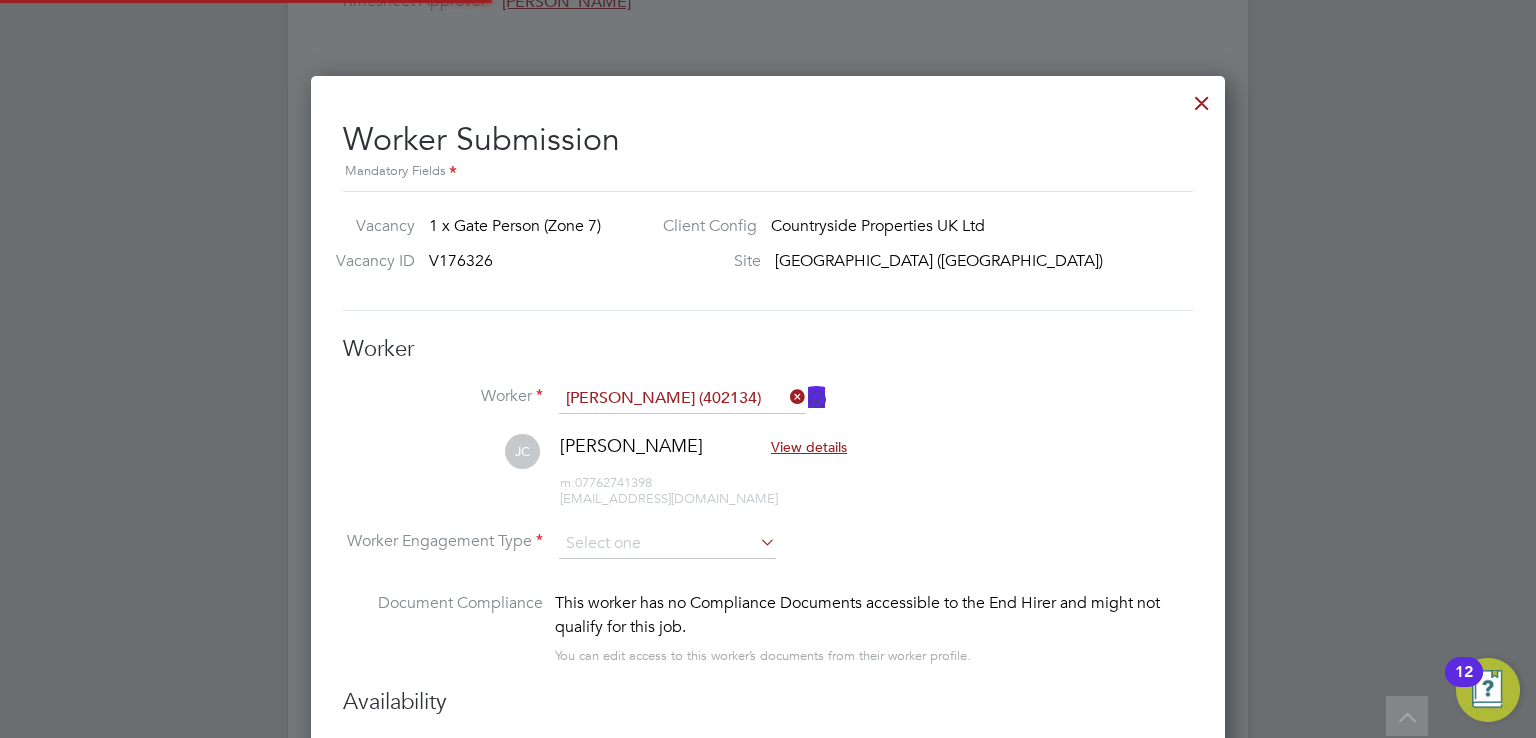 scroll, scrollTop: 9, scrollLeft: 9, axis: both 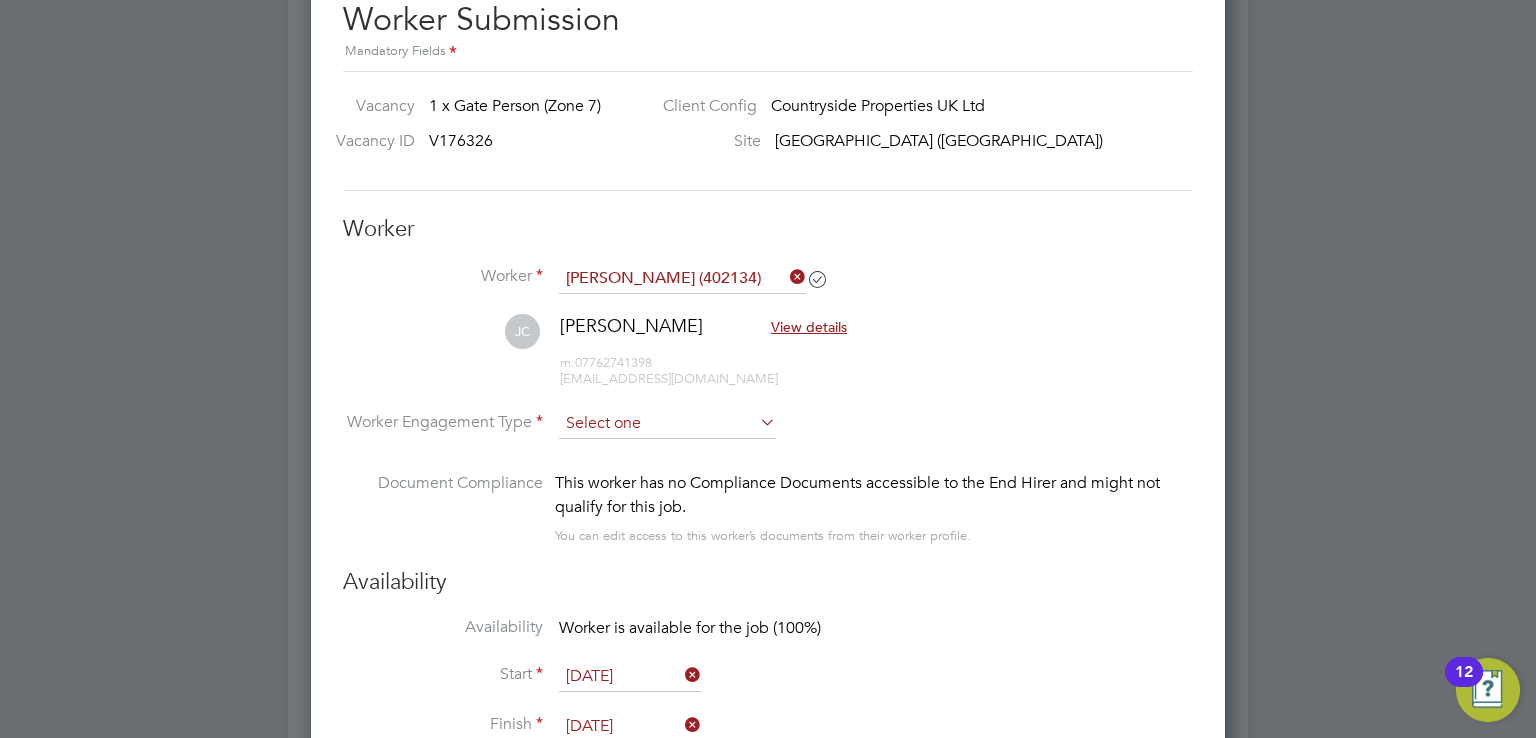click at bounding box center (667, 424) 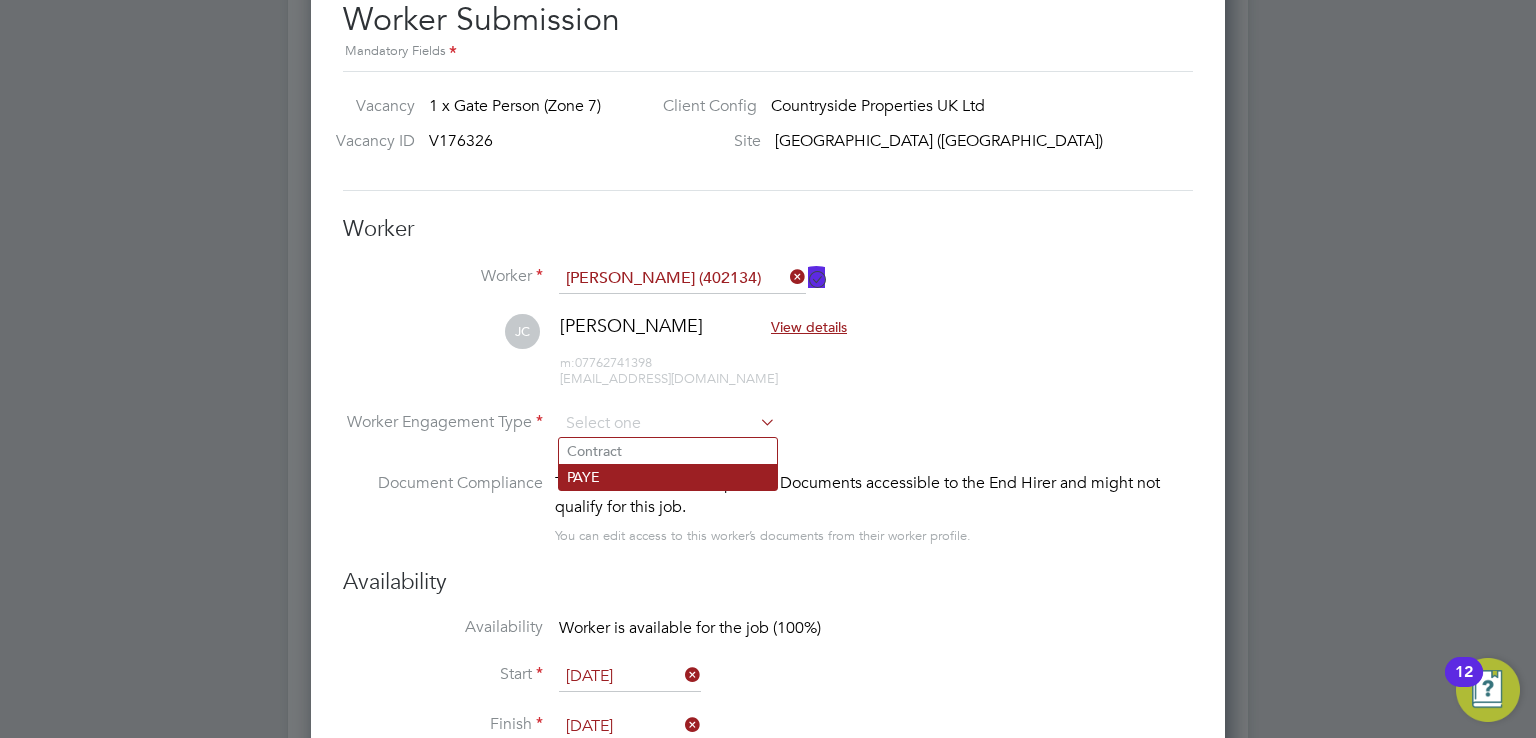 click on "PAYE" 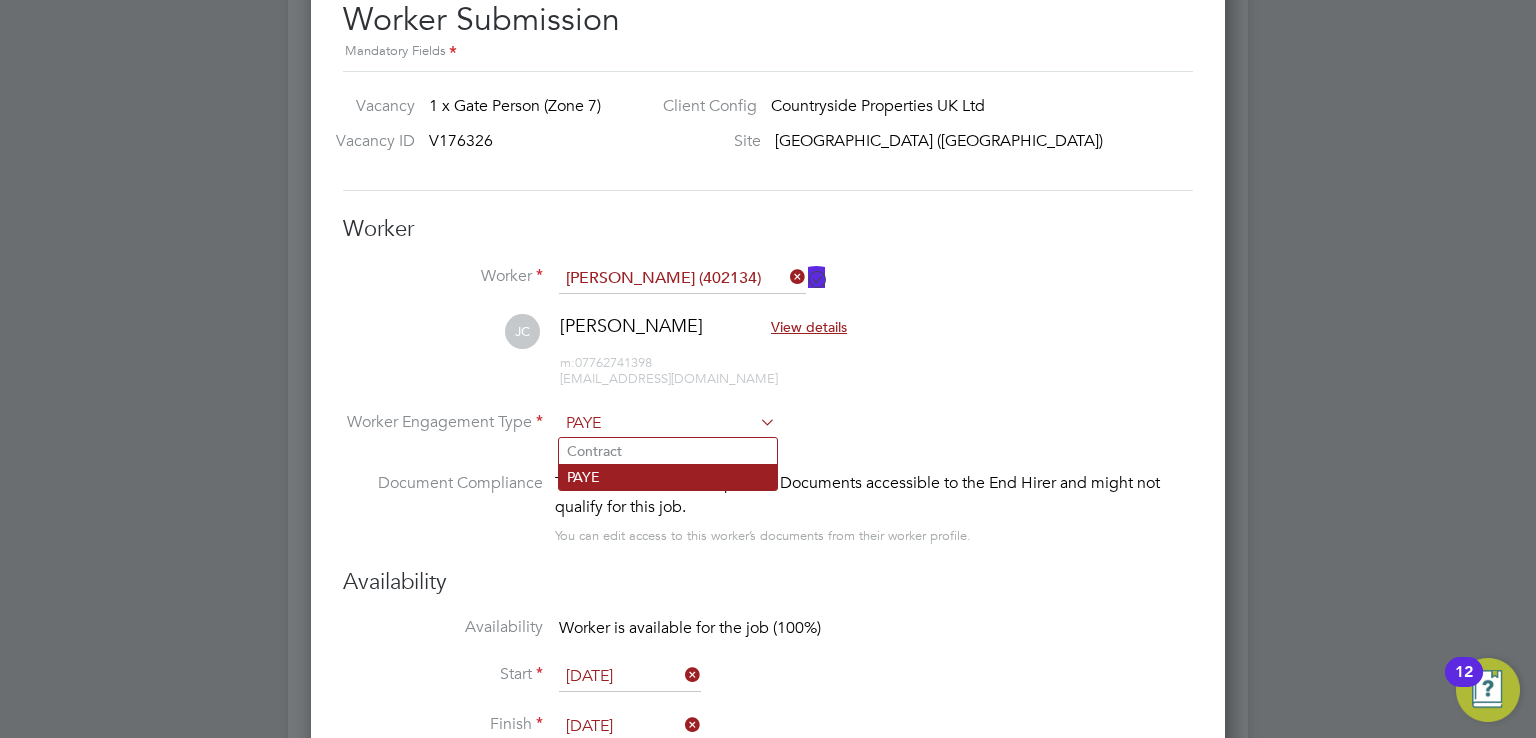 scroll, scrollTop: 9, scrollLeft: 9, axis: both 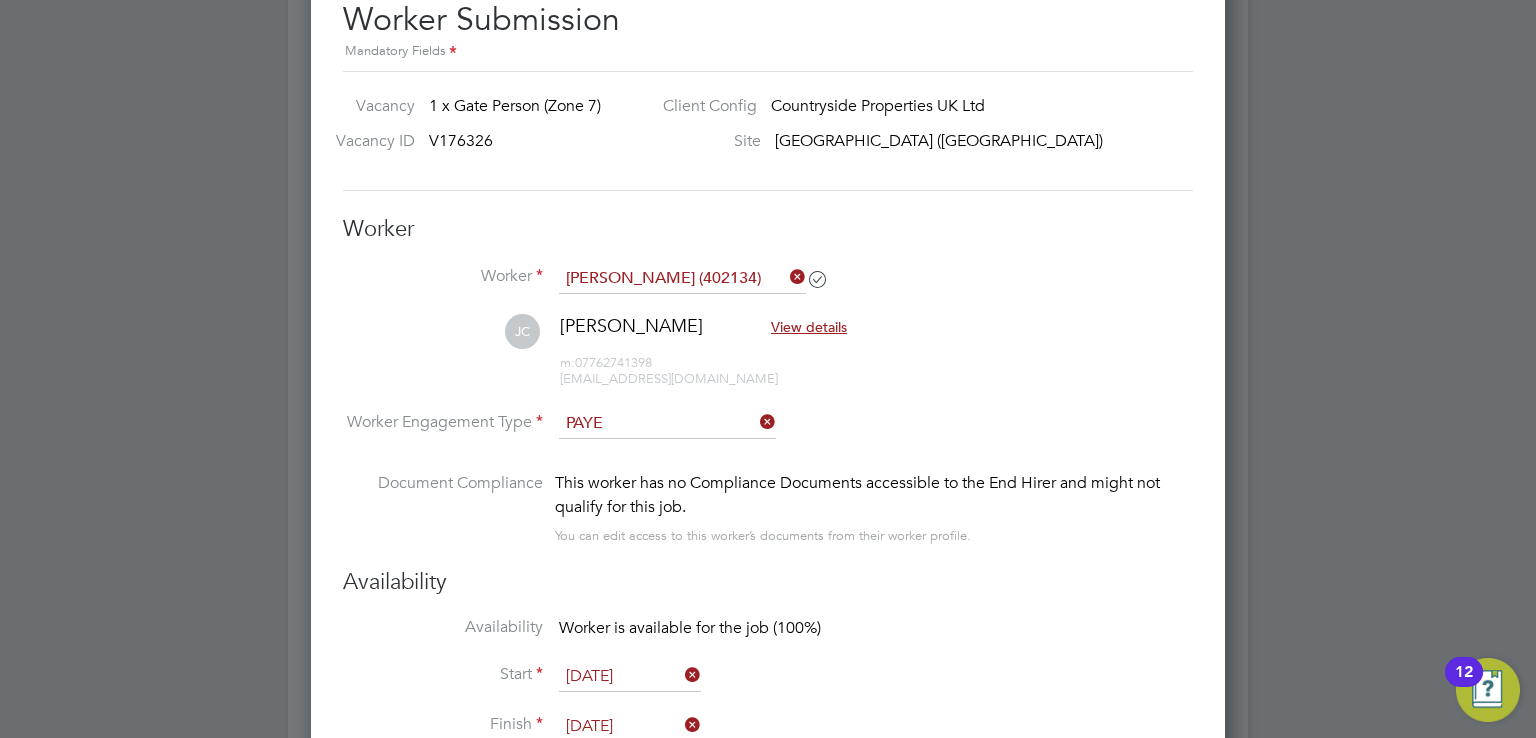 click on "Worker Engagement Type   PAYE" at bounding box center (768, 440) 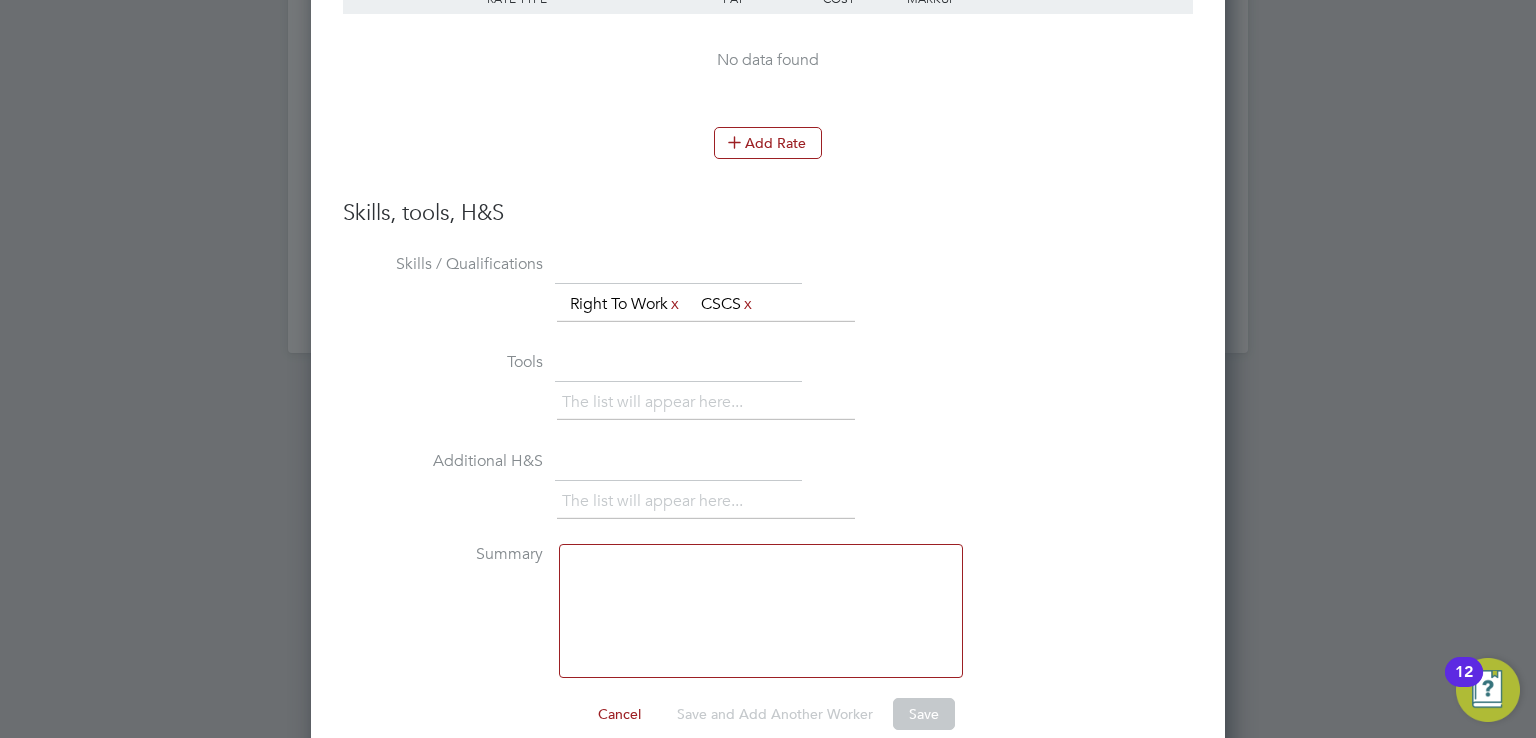 scroll, scrollTop: 2411, scrollLeft: 0, axis: vertical 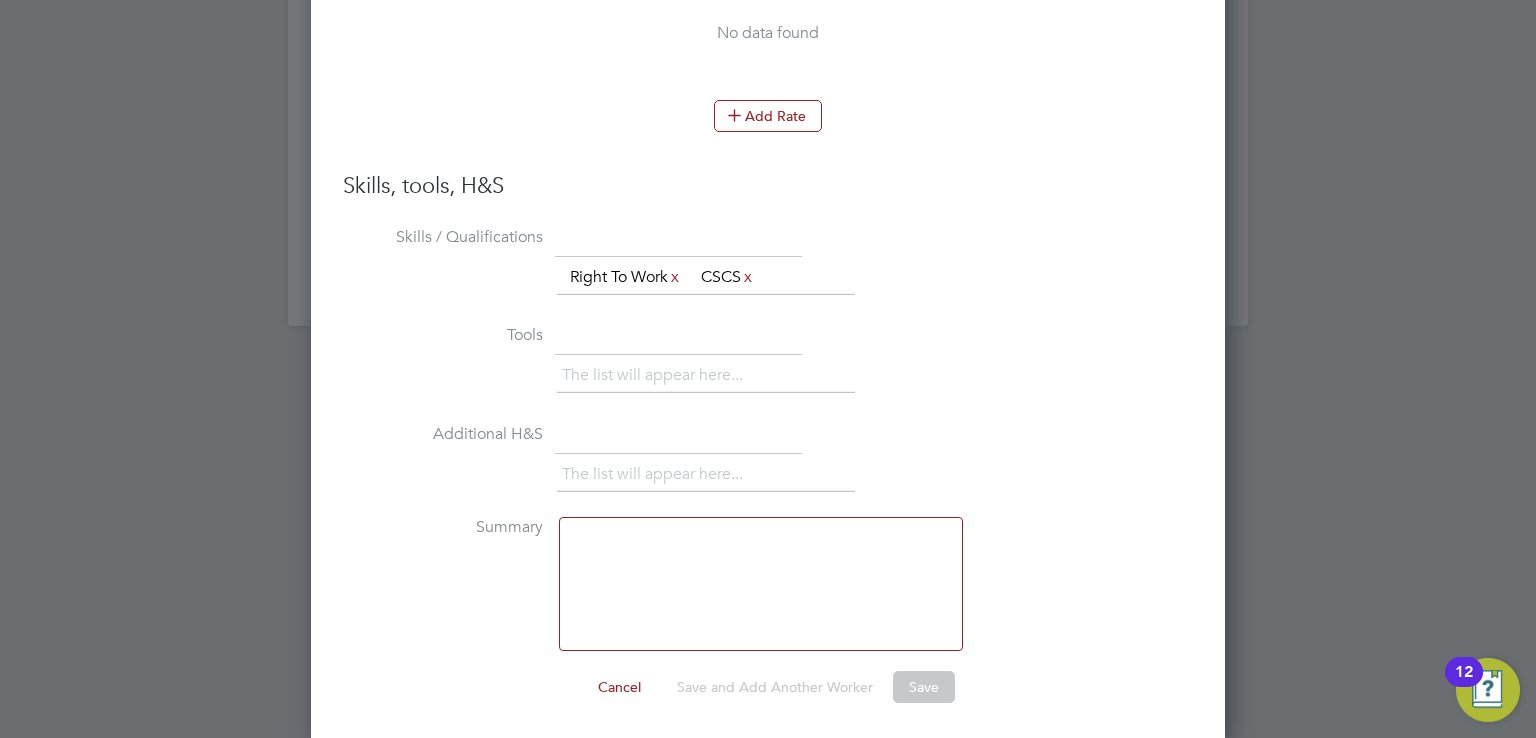 click on "Tools The list will appear here..." at bounding box center [768, 369] 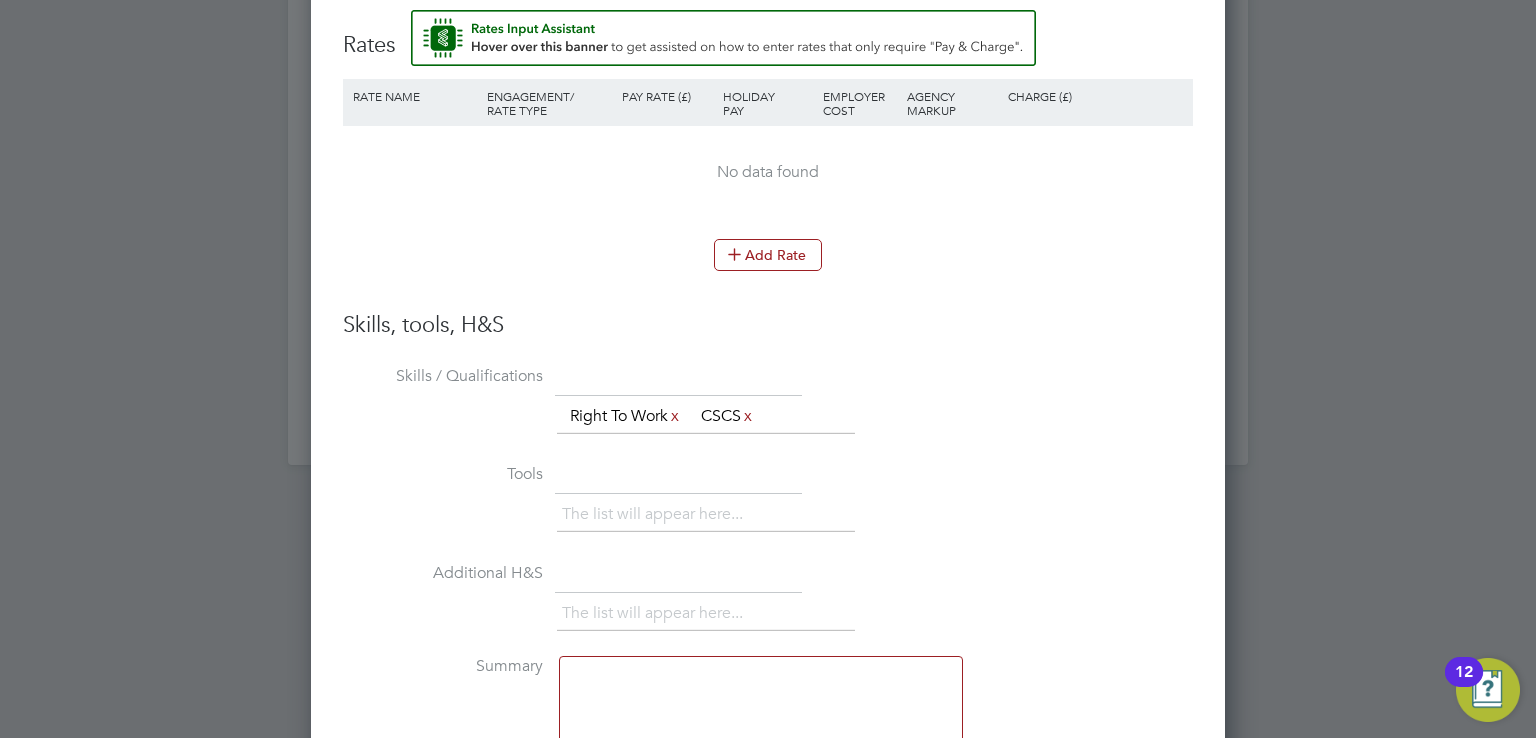 click on "Skills / Qualifications The list will appear here... Right To Work  x CSCS  x Tools The list will appear here... Additional H&S The list will appear here... Summary" at bounding box center (768, 585) 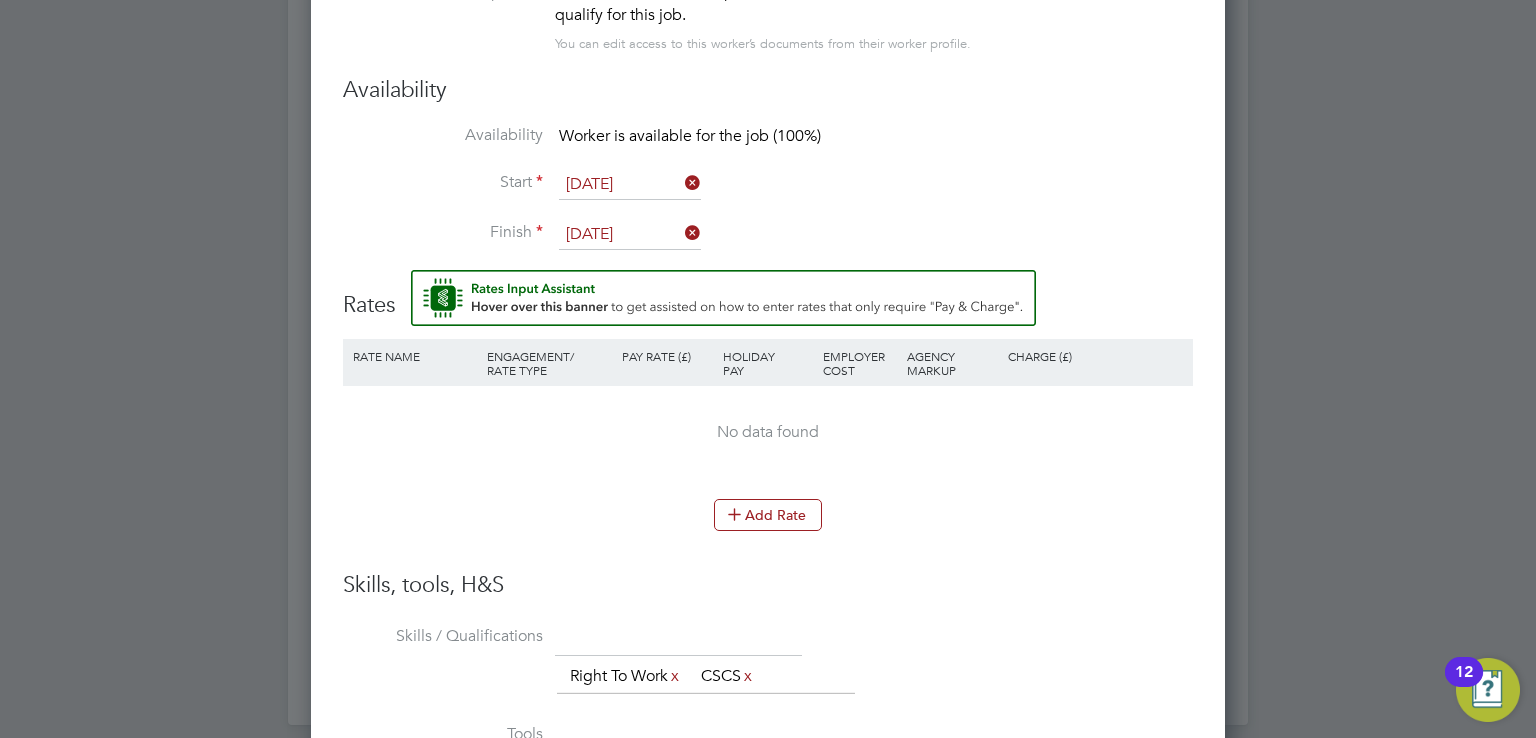 scroll, scrollTop: 2011, scrollLeft: 0, axis: vertical 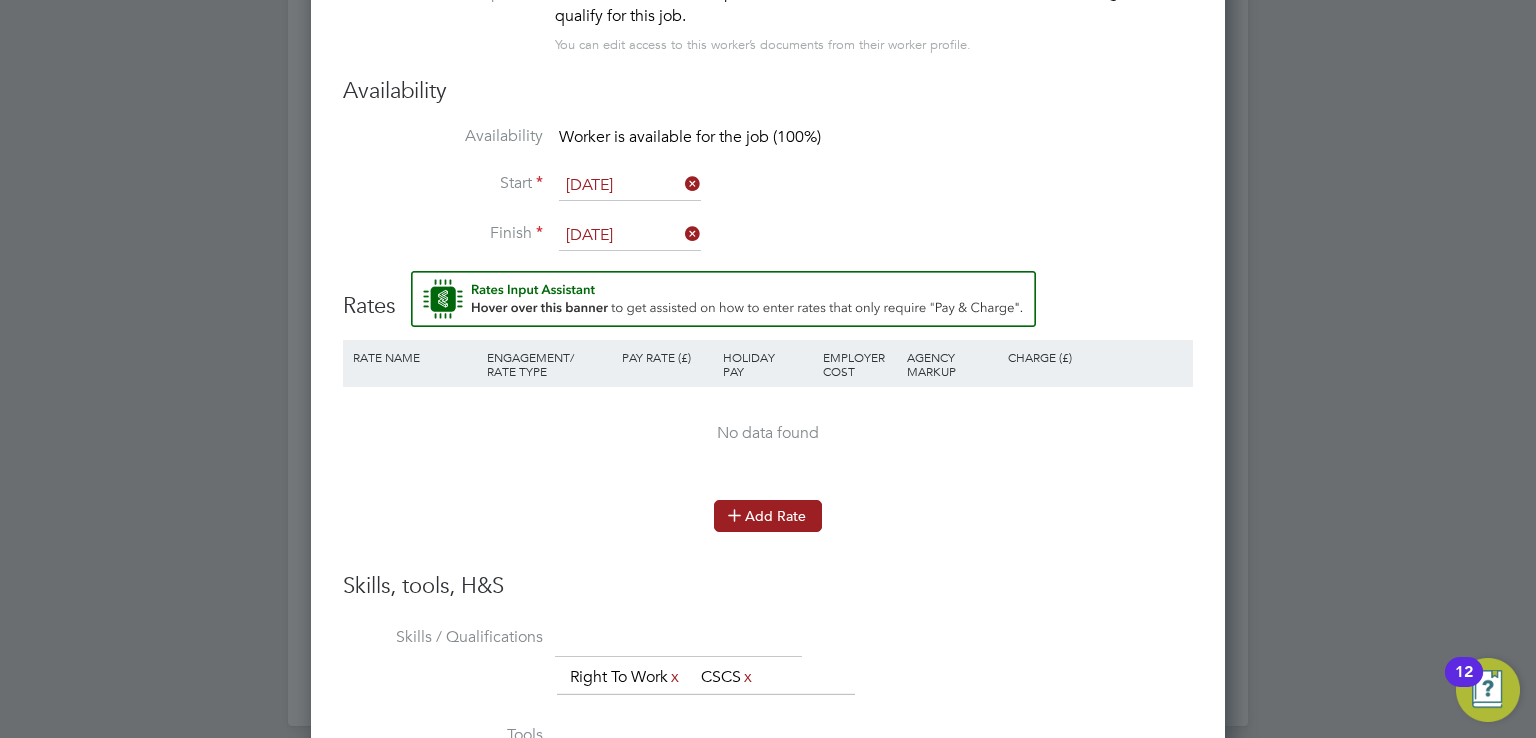 click on "Add Rate" at bounding box center (768, 516) 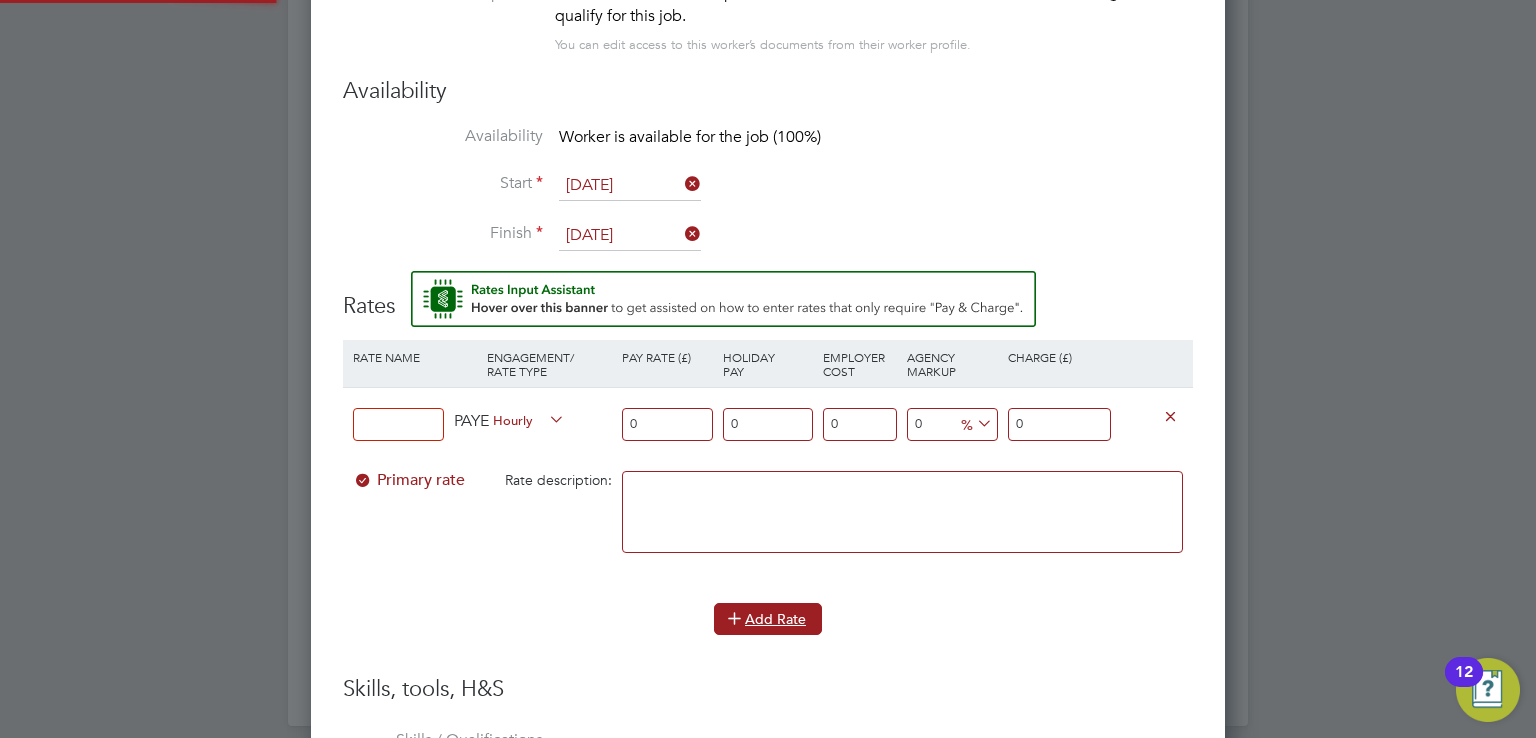 scroll, scrollTop: 10, scrollLeft: 9, axis: both 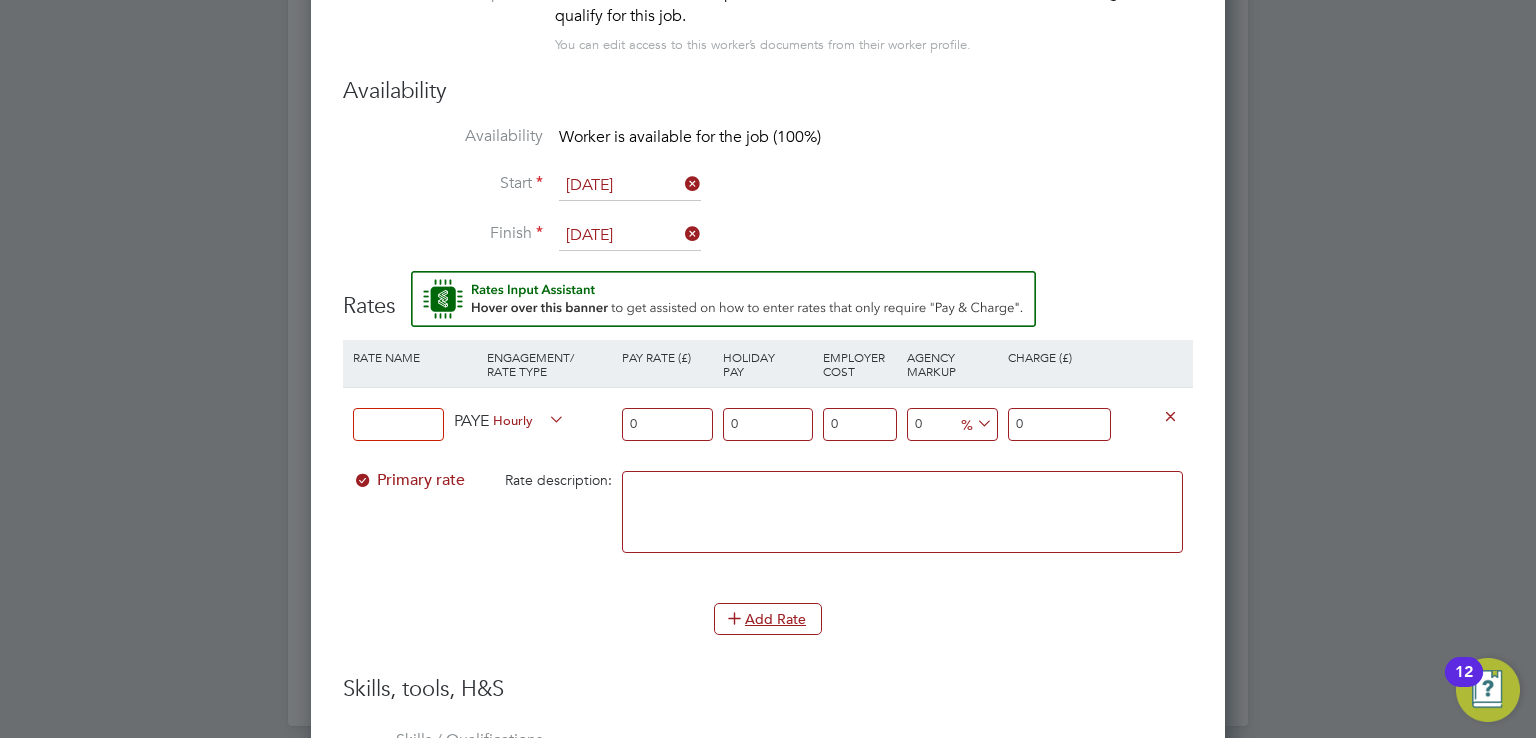 click on "Hourly" at bounding box center [529, 419] 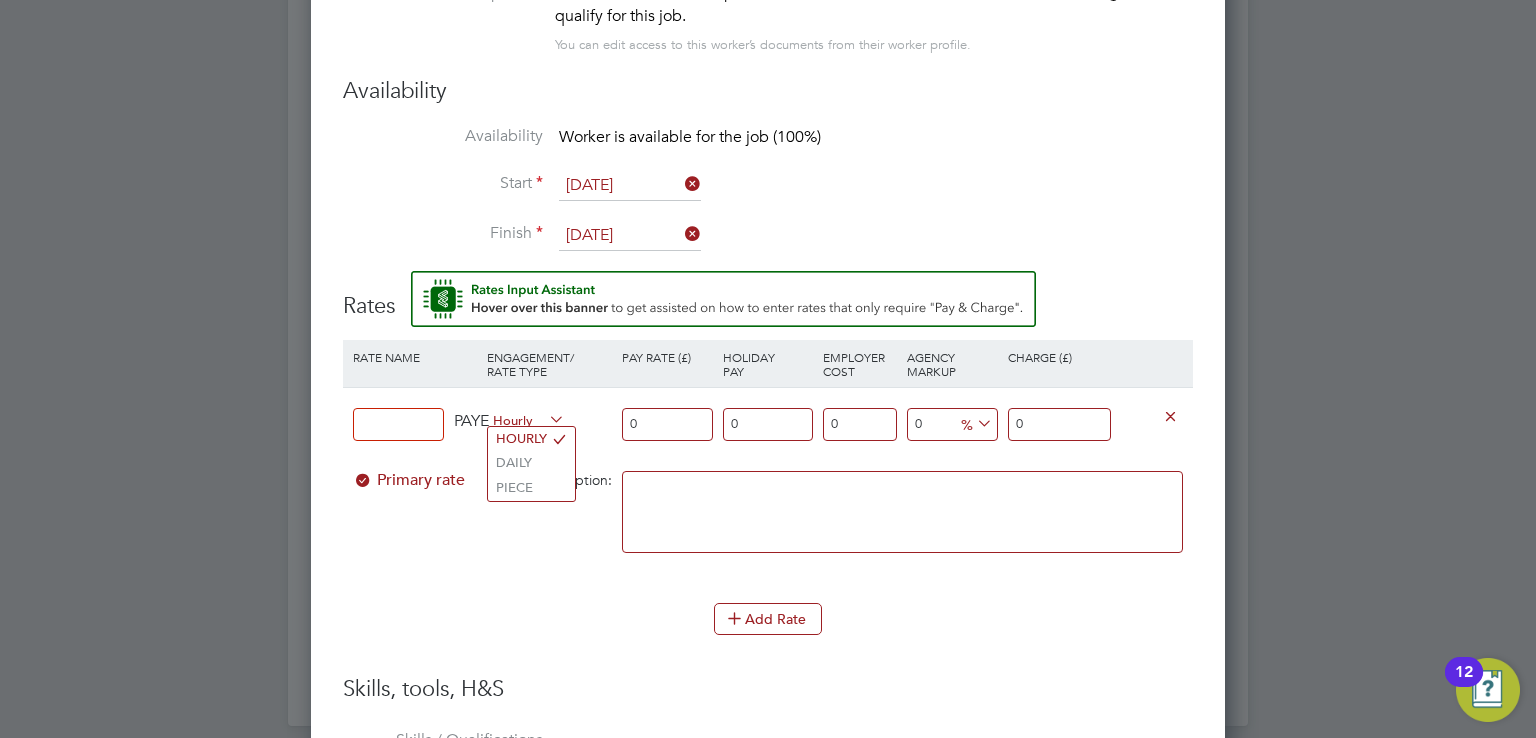 click on "PAYE" at bounding box center [471, 421] 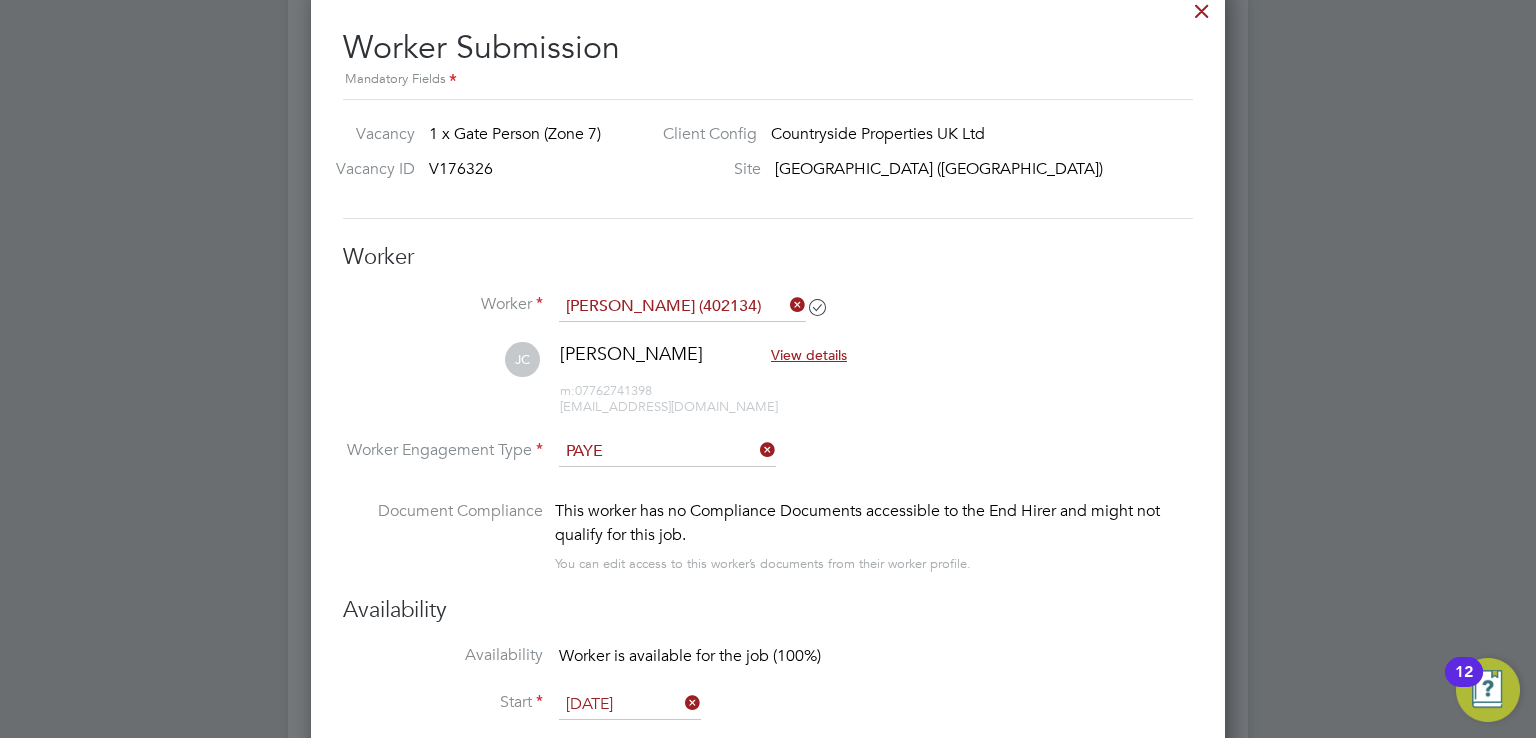 scroll, scrollTop: 1423, scrollLeft: 0, axis: vertical 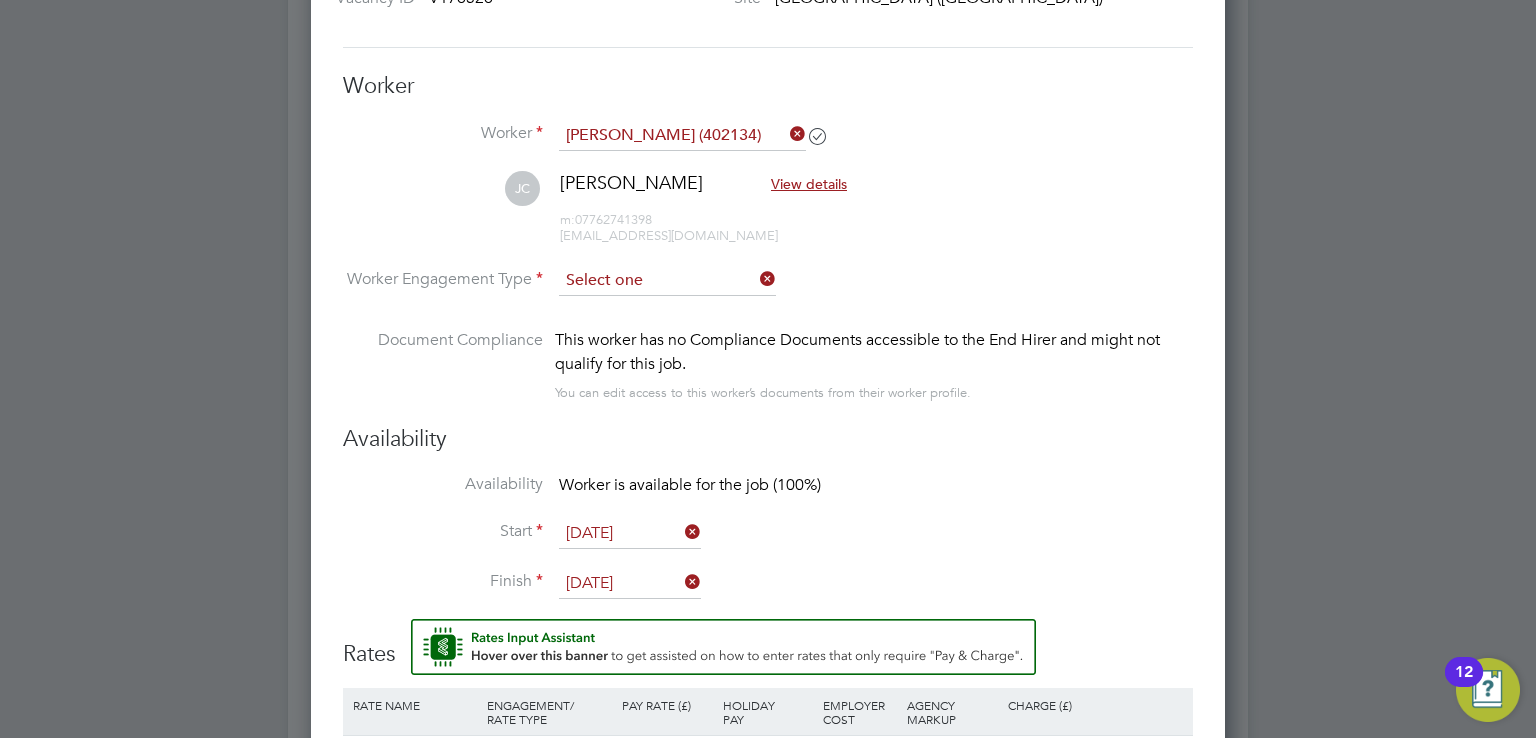 click at bounding box center (667, 281) 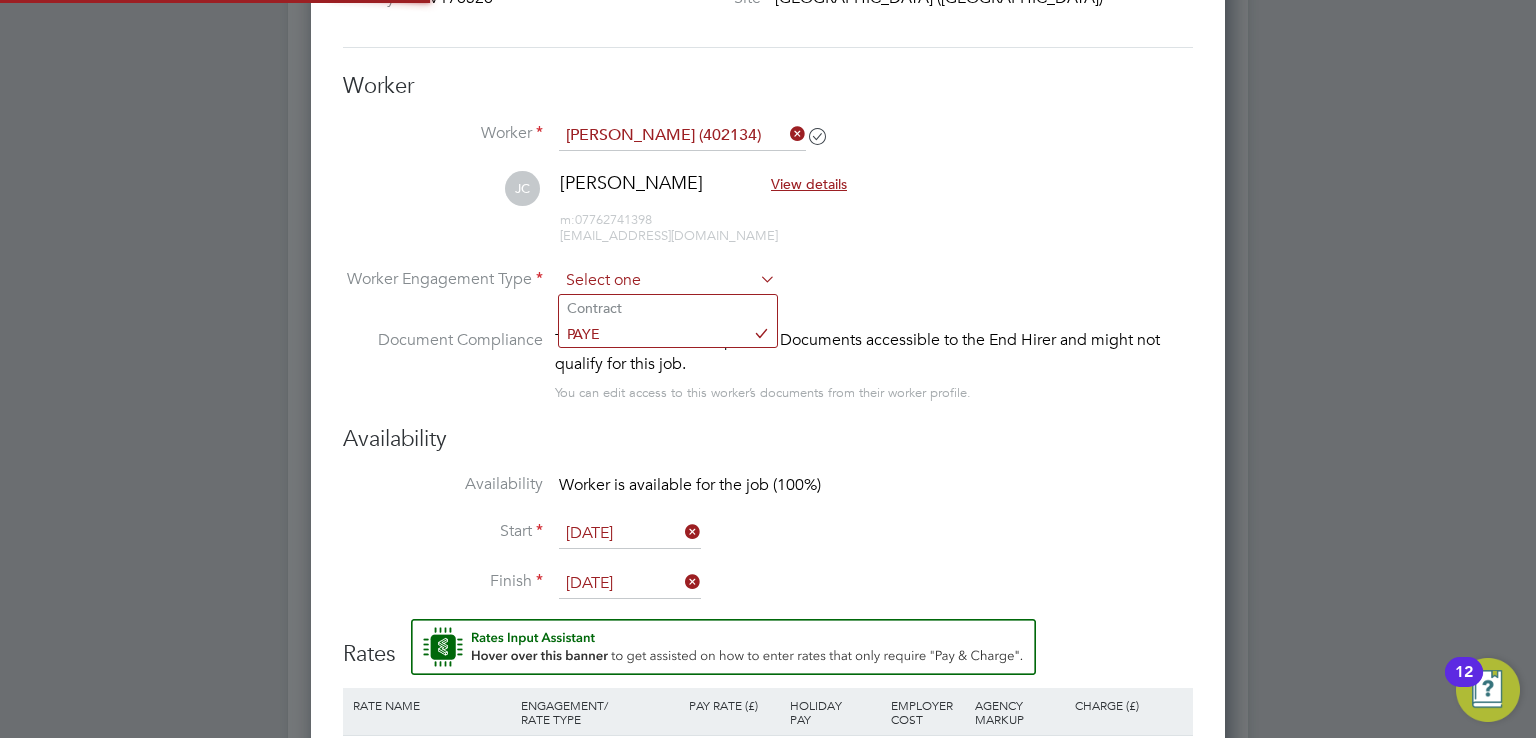 scroll, scrollTop: 9, scrollLeft: 10, axis: both 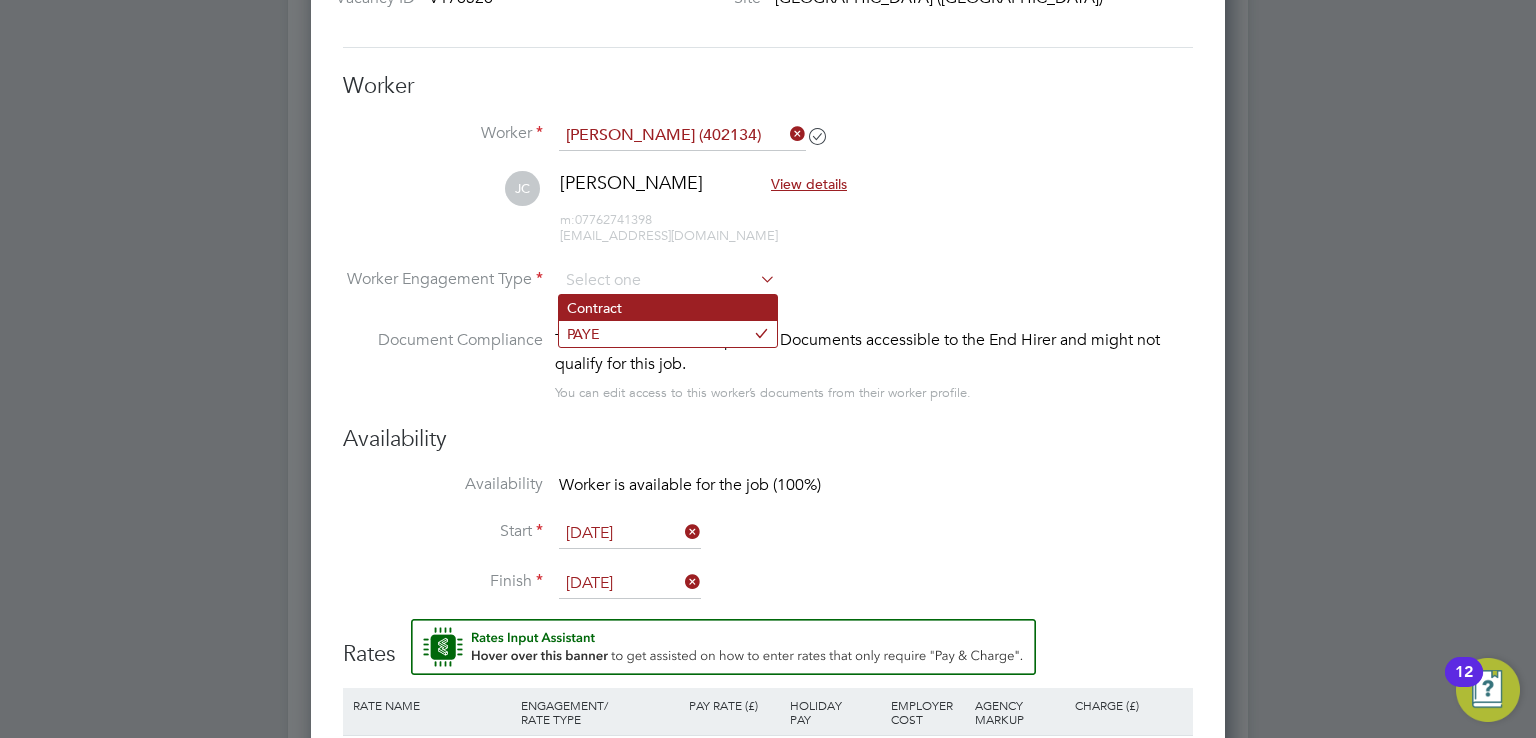 click on "Contract" 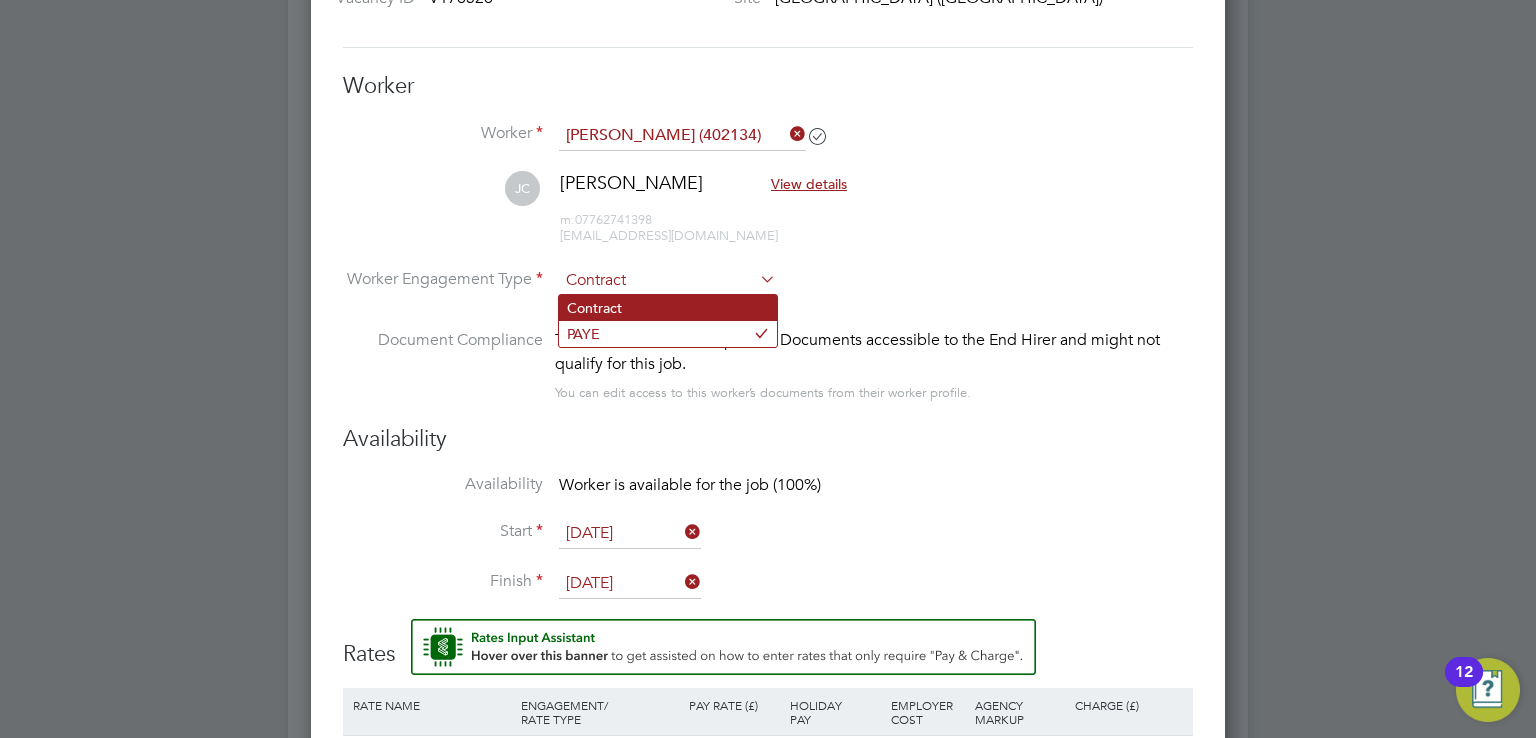 scroll, scrollTop: 10, scrollLeft: 9, axis: both 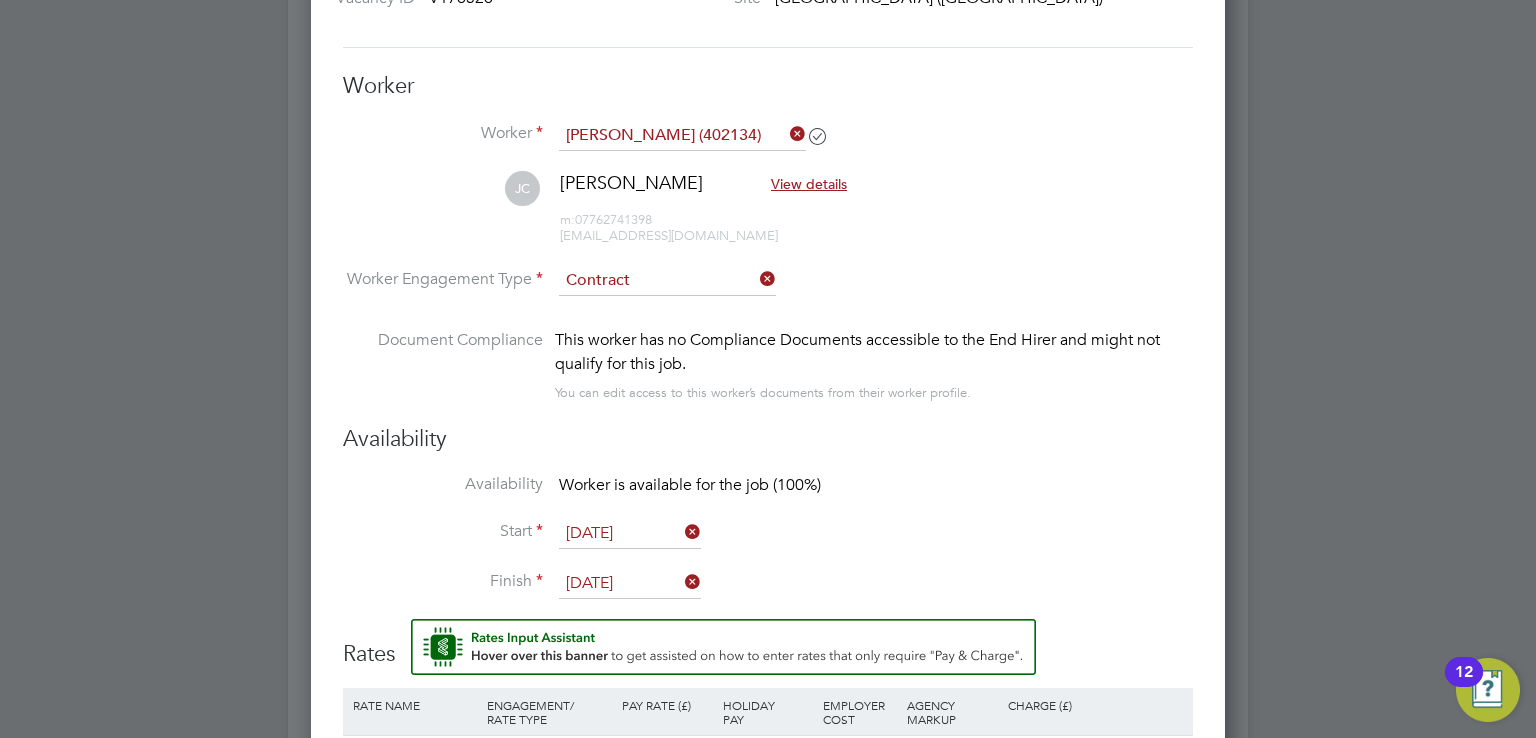 click on "Availability" at bounding box center [768, 439] 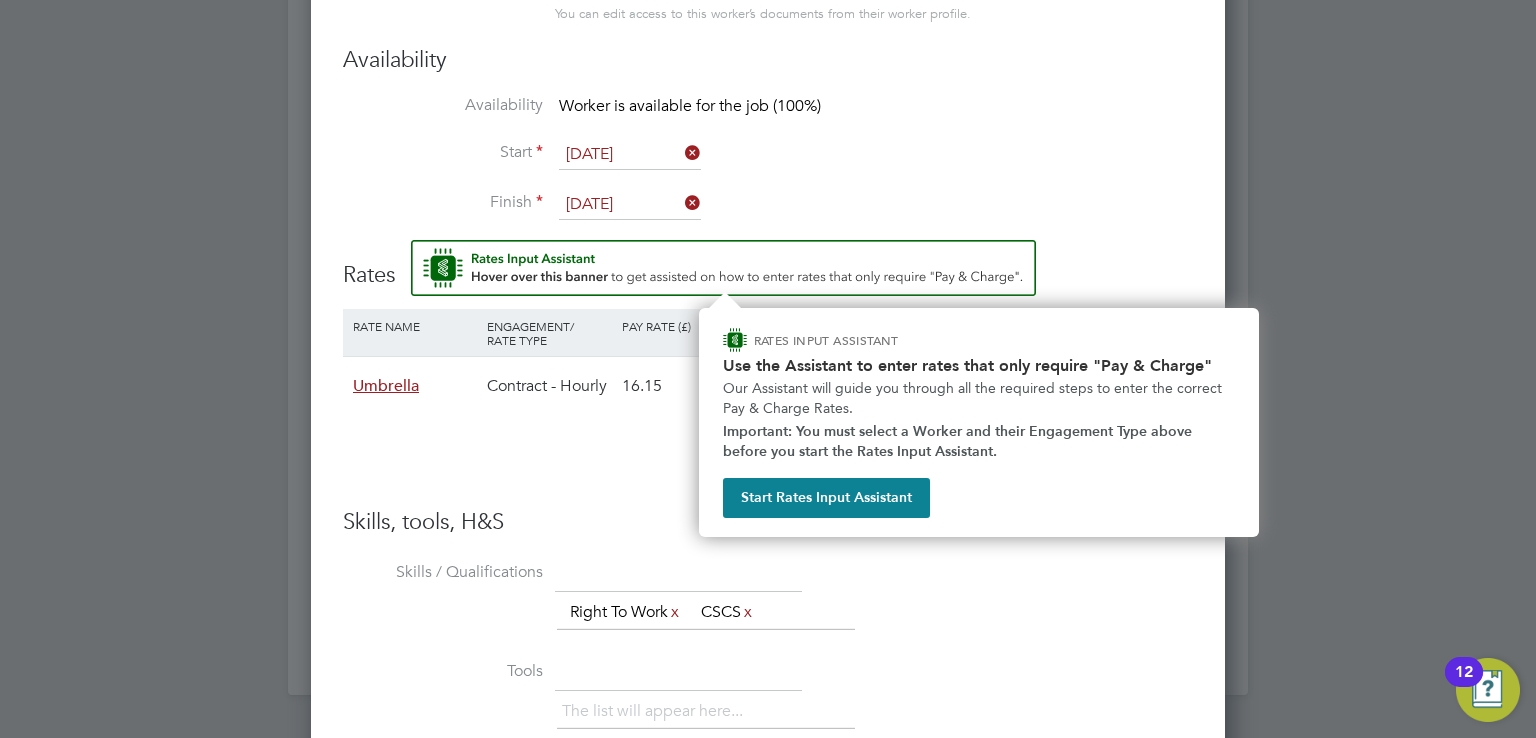 scroll, scrollTop: 2103, scrollLeft: 0, axis: vertical 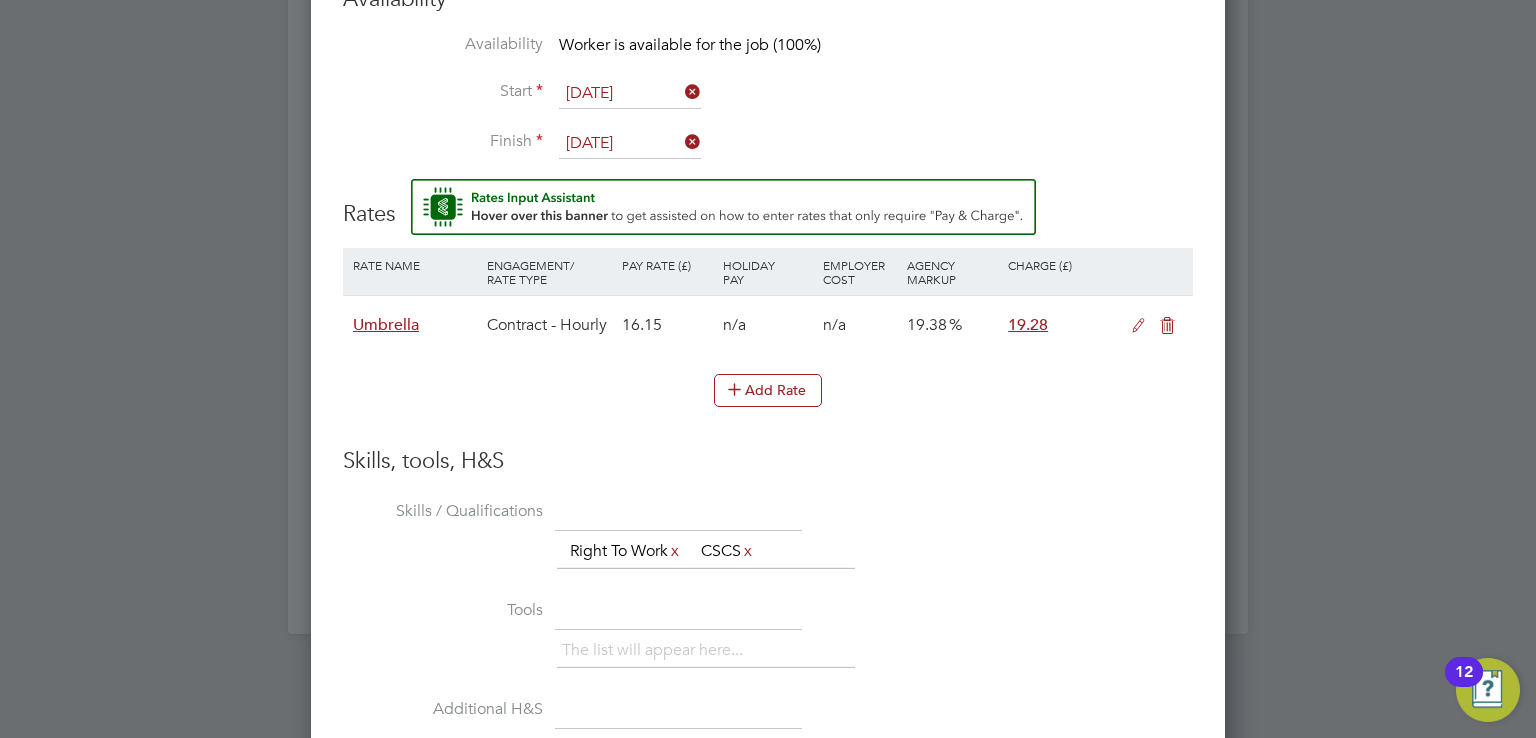 click on "Add Rate" at bounding box center [768, 390] 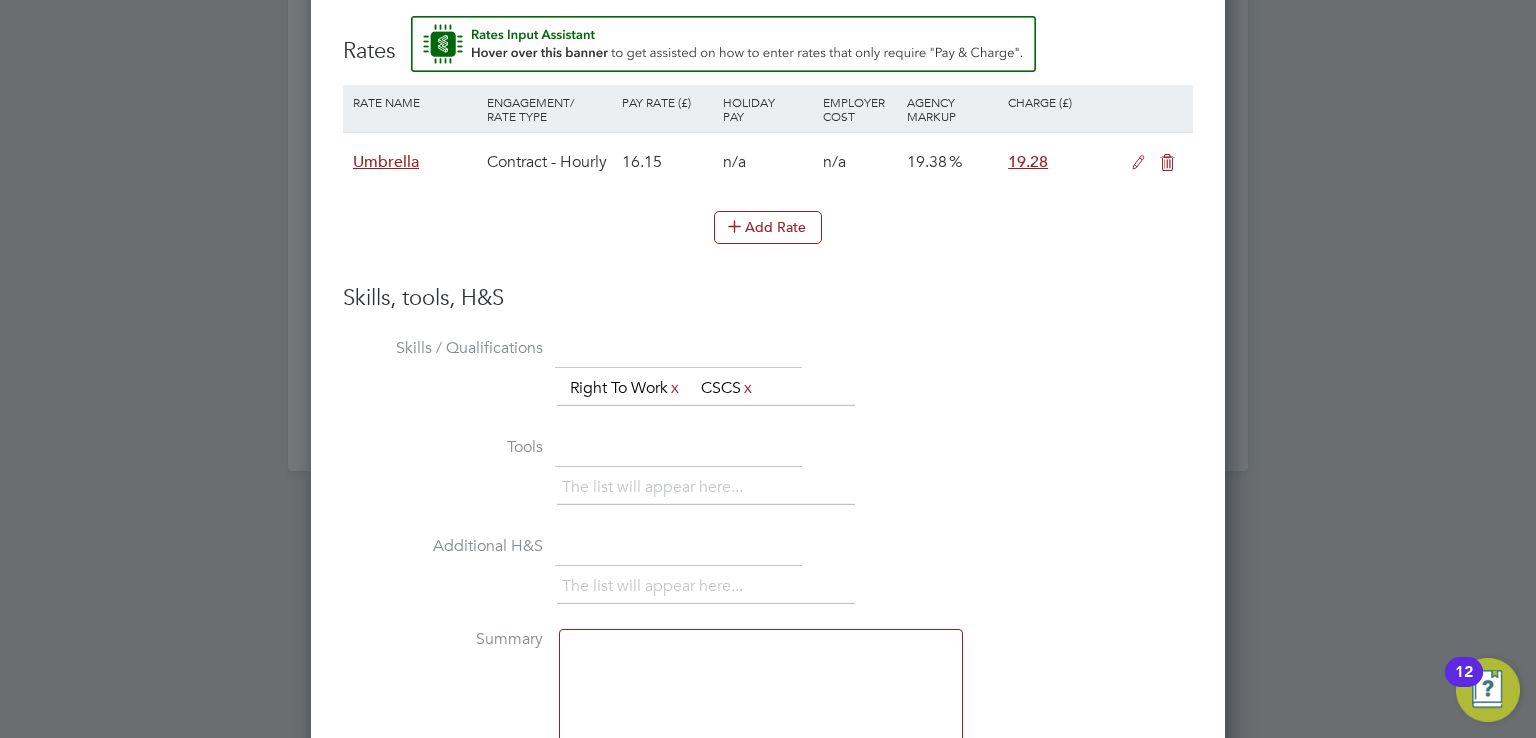 scroll, scrollTop: 2257, scrollLeft: 0, axis: vertical 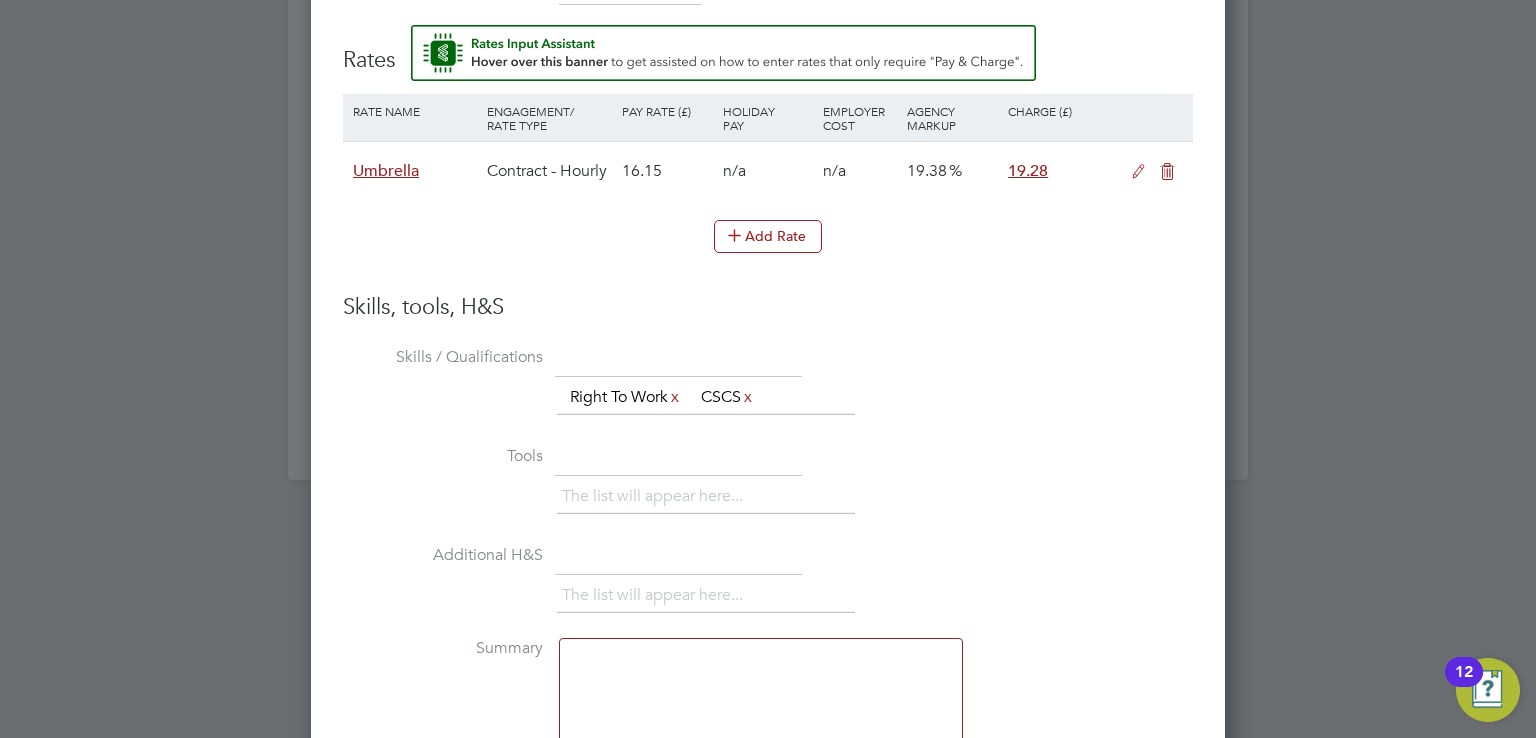 click on "Skills / Qualifications The list will appear here... Right To Work  x CSCS  x" at bounding box center [768, 390] 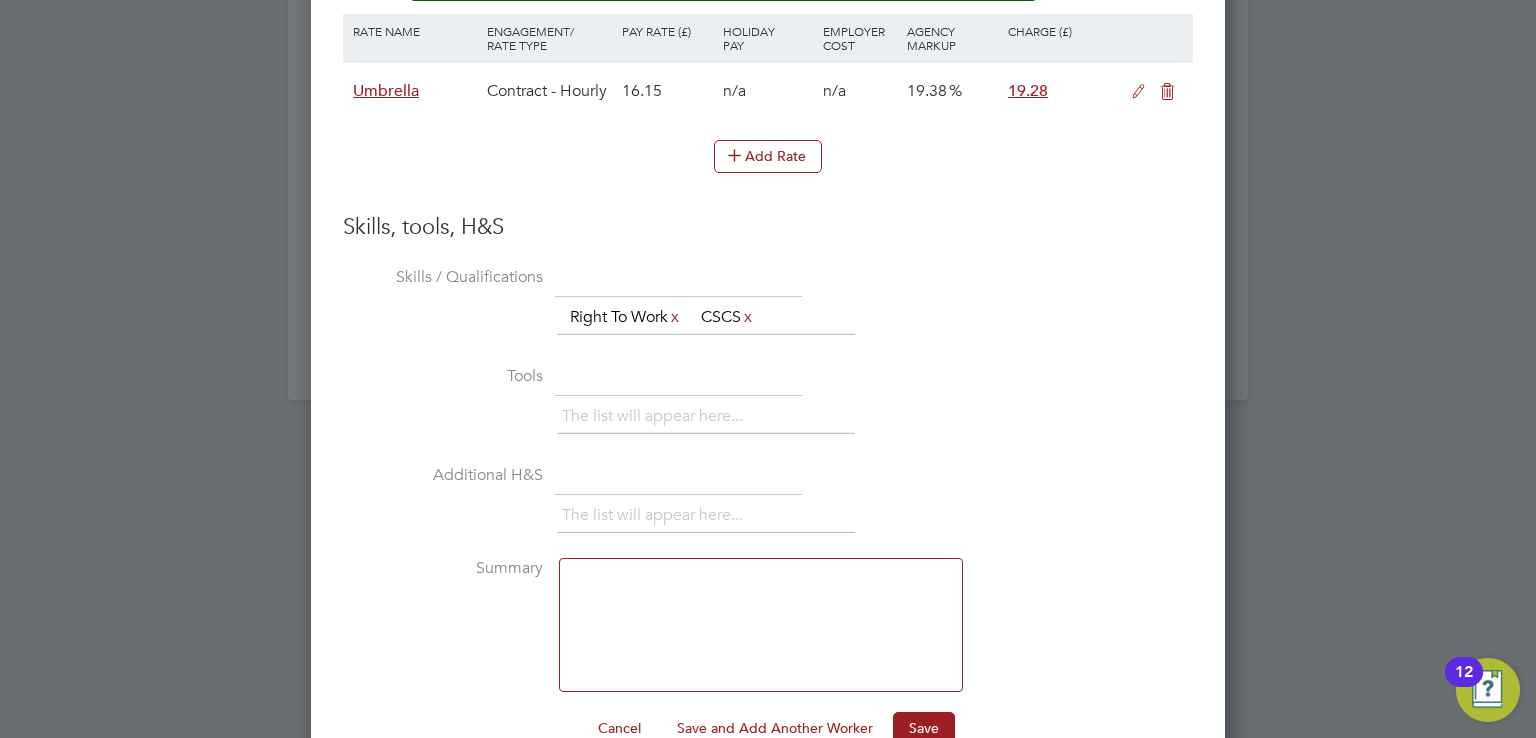 scroll, scrollTop: 2377, scrollLeft: 0, axis: vertical 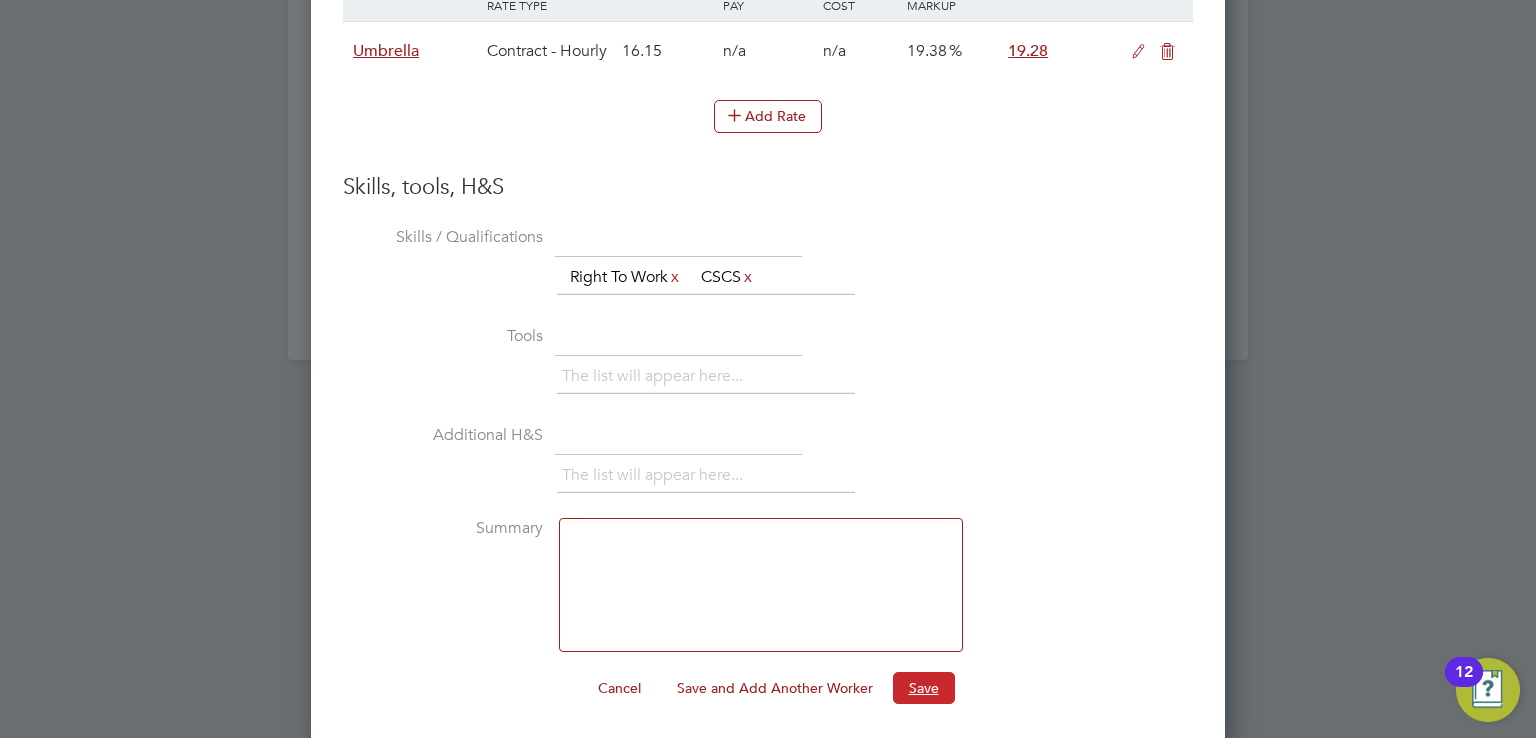 click on "Save" at bounding box center (924, 688) 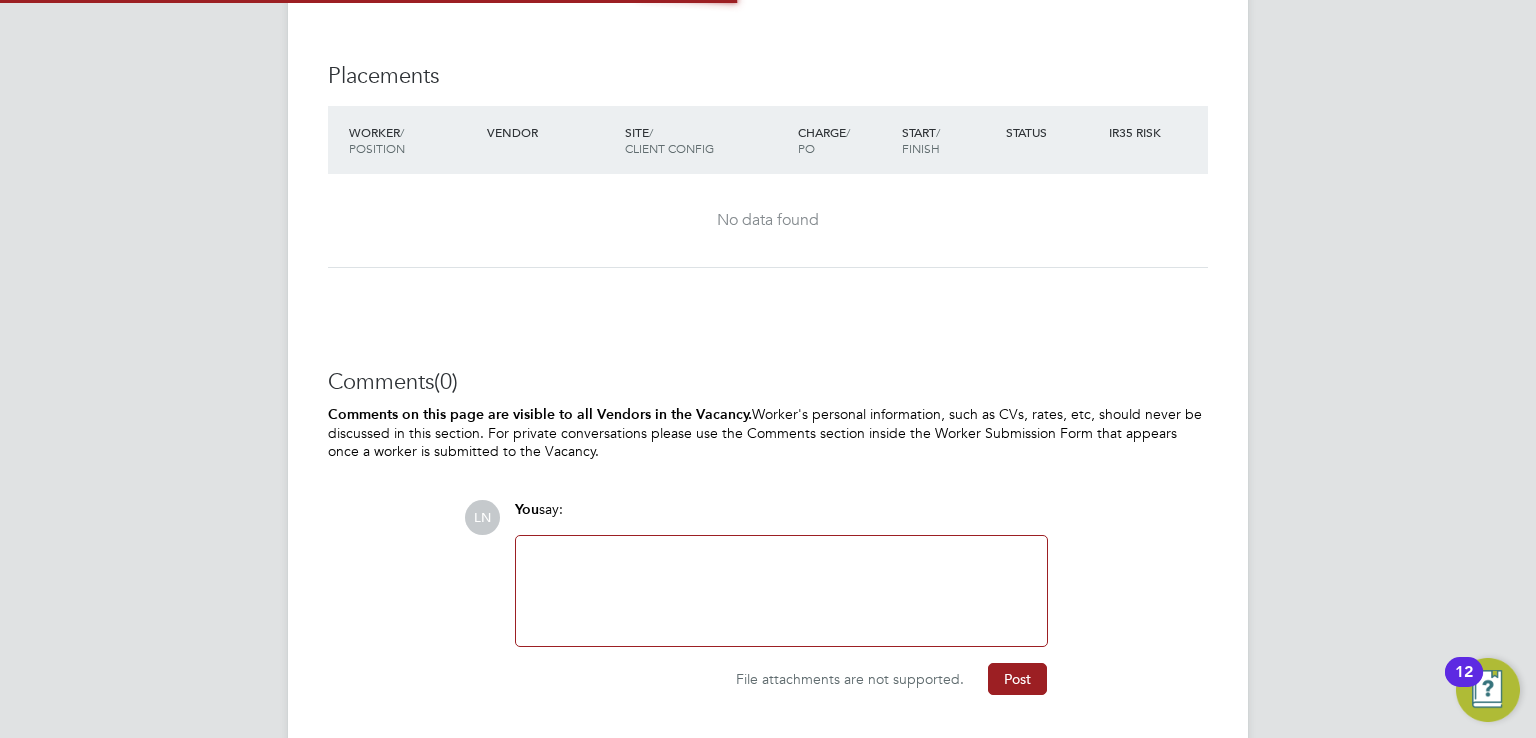 scroll, scrollTop: 1642, scrollLeft: 0, axis: vertical 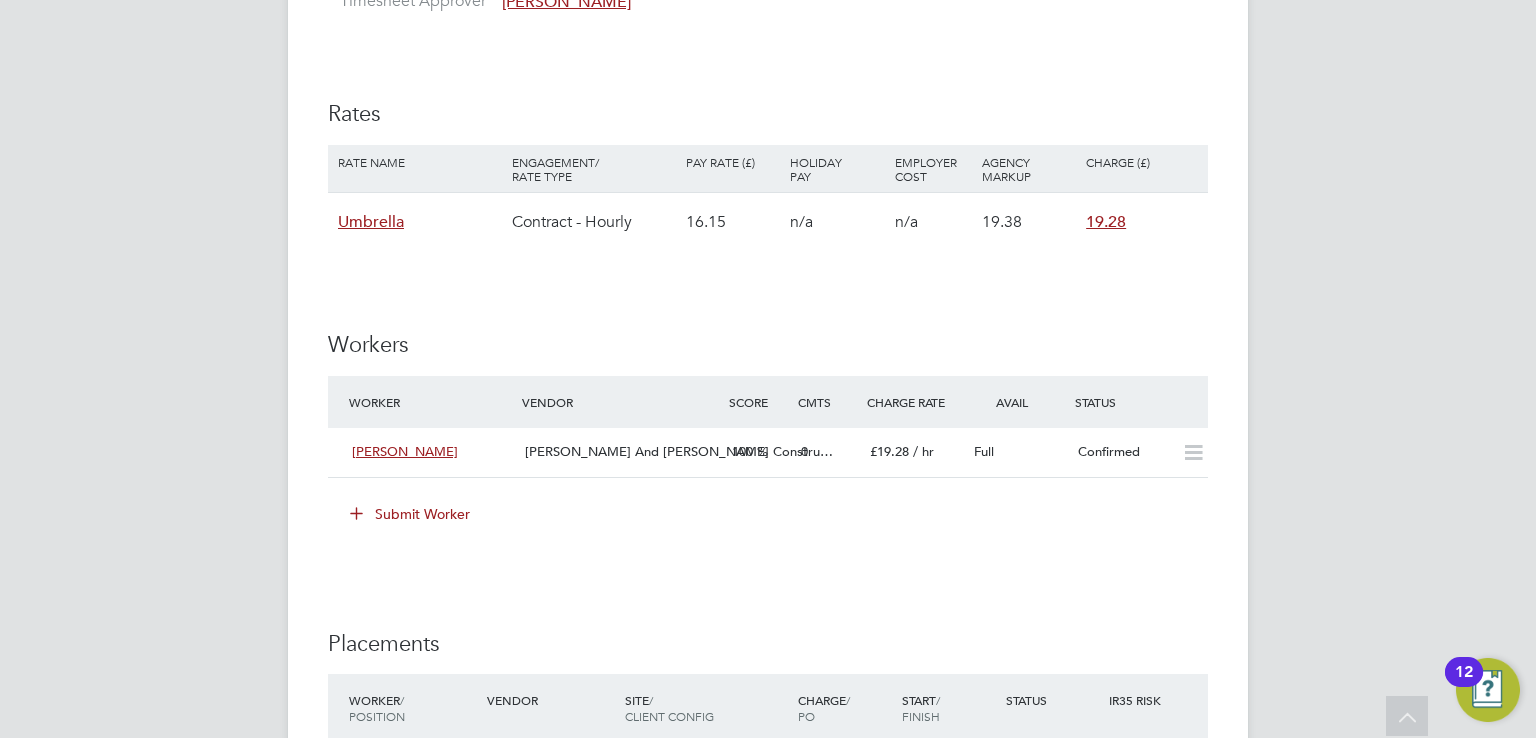 click on "IR35 Determination IR35 Status Inside IR35 Status Determination Statement   Role_SDS_Report_Gate... .pdf Details PO No PO Number Valid From Valid To Expiry   WZ033   02 Sep 2024   - No Expiry Reason Temporary Replacement   For  Glynn Incledon  due to "Holiday" Description •	Welcoming visitors and signing visitors in and out of site
•	Checking CSCS cards
•	Scanning CSCS cards to the Mosaic system
•	Issuing Mosaic contractor cards where necessary
•	Ensuring all visitors have the correct PPE
•	Issuing PPE where there are items missing
•	Liaising with Site Management team regarding visitors, deliveries and new workers
•	Liaising with the Materials Controller regarding materials deliveries
•	Assisting the Traffic Marshall in the movement of vehicles in to and around the site
•	Ensuring that vehicles visiting site are parked properly and safely
•	Wheel washing vehicles that leave the site when necessary  Skills / Qualifications Right To Work, CSCS Tools n/a Additional H&S" 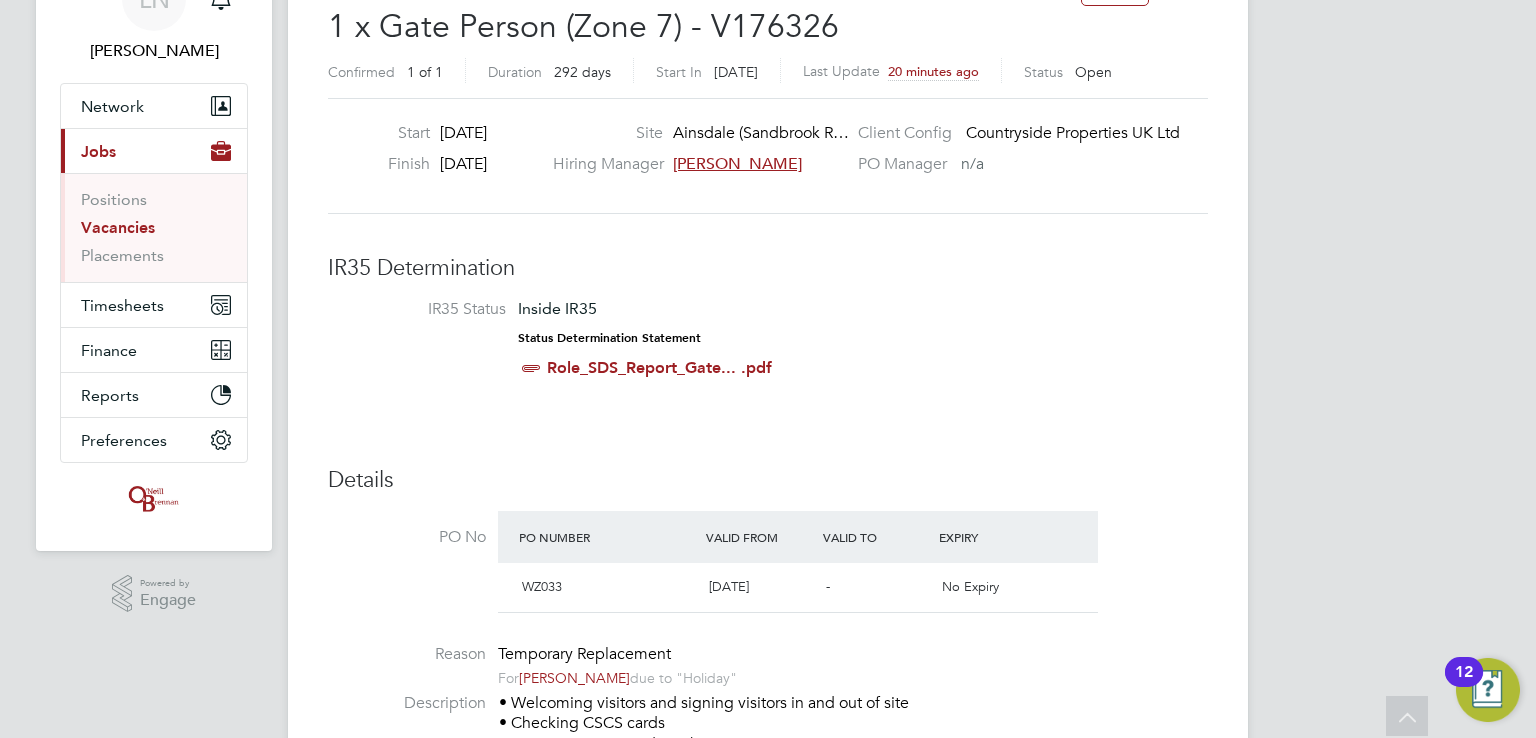 scroll, scrollTop: 80, scrollLeft: 0, axis: vertical 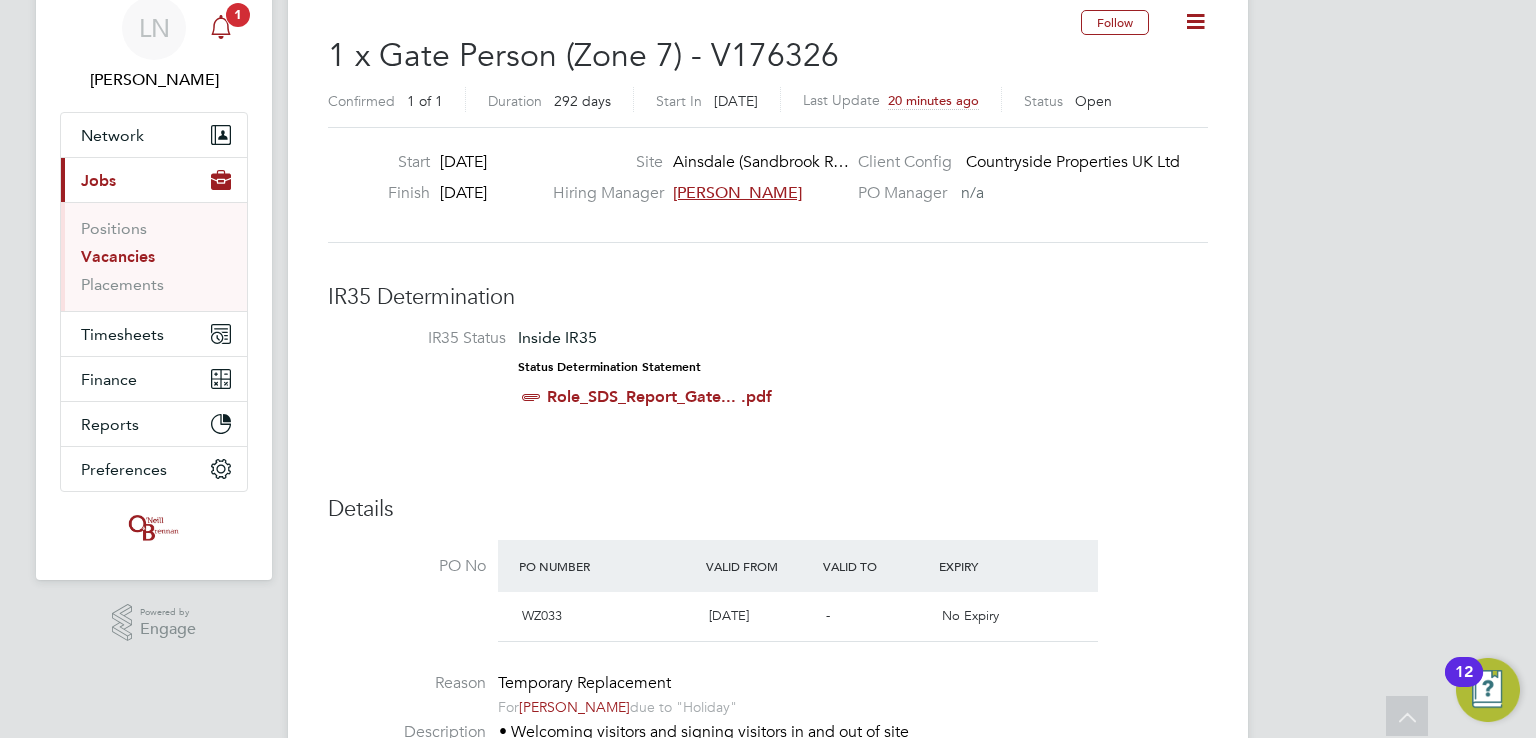 click 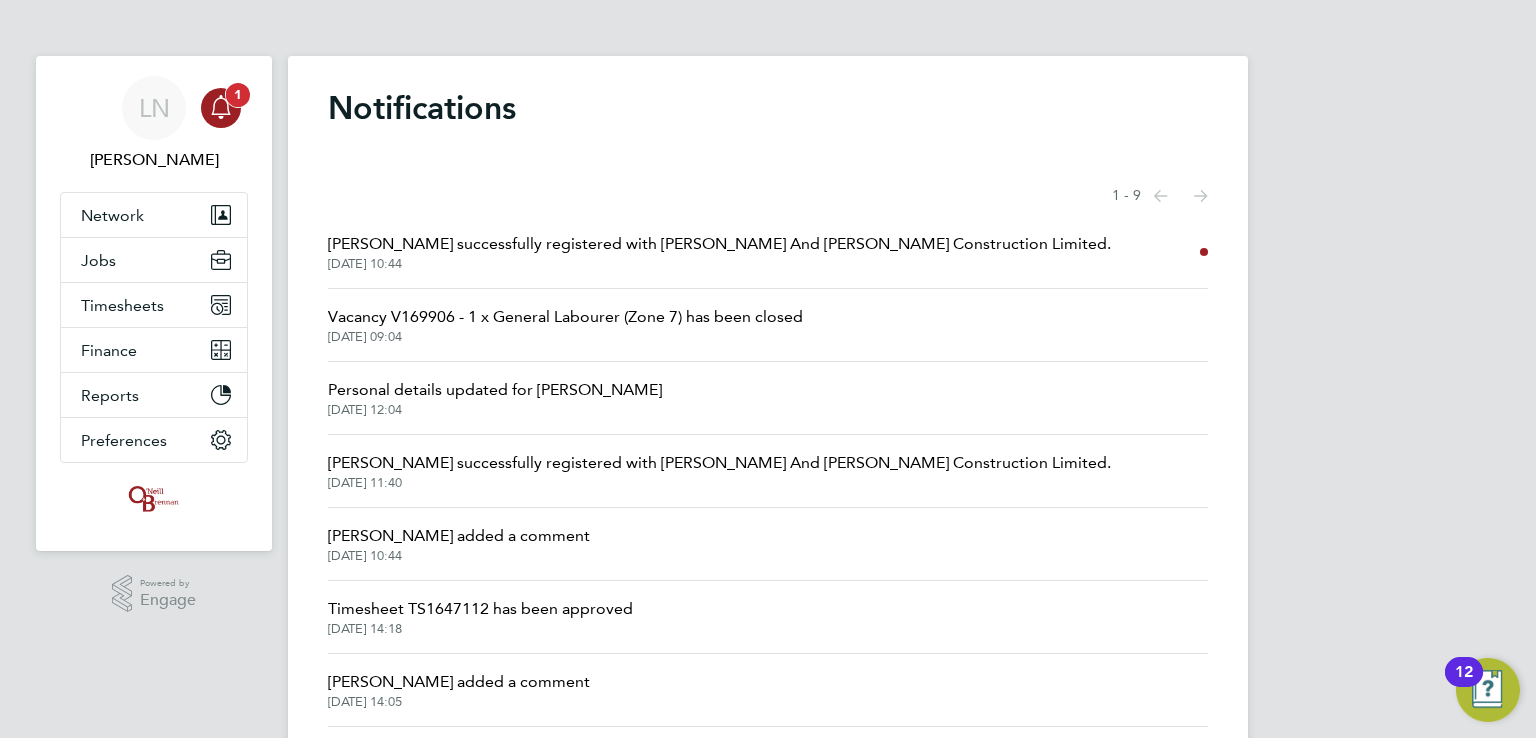 click at bounding box center [221, 108] 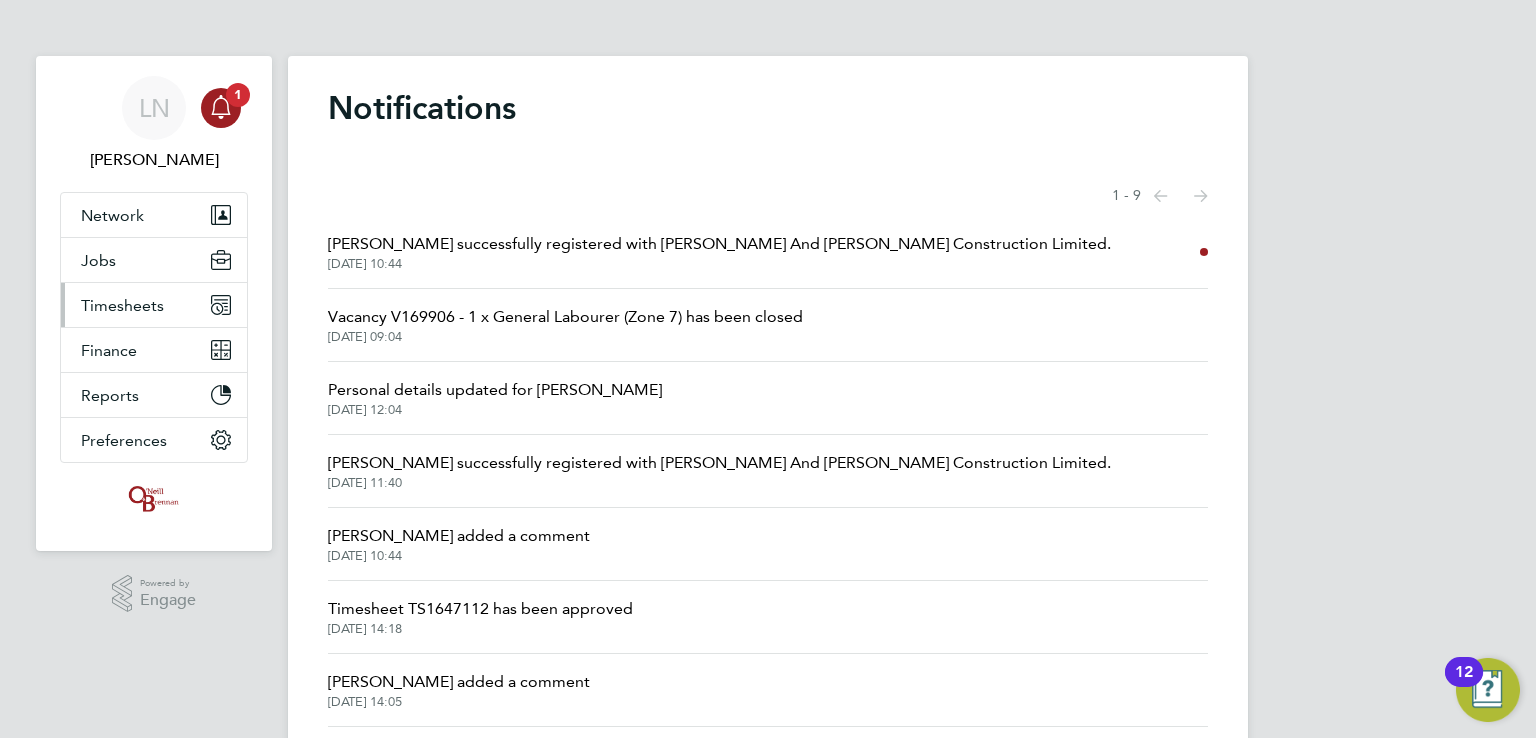 click on "Timesheets" at bounding box center [122, 305] 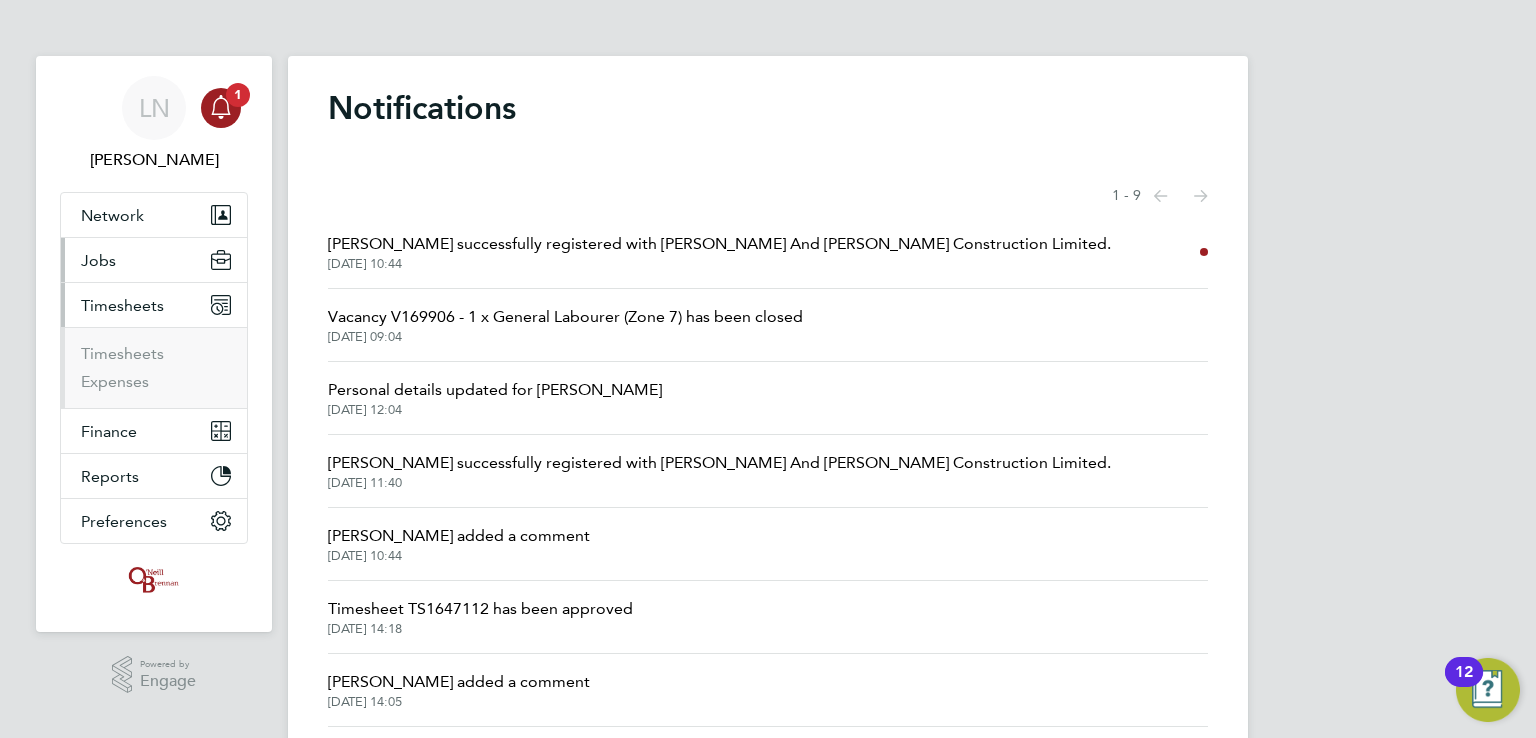 click on "Jobs" at bounding box center (98, 260) 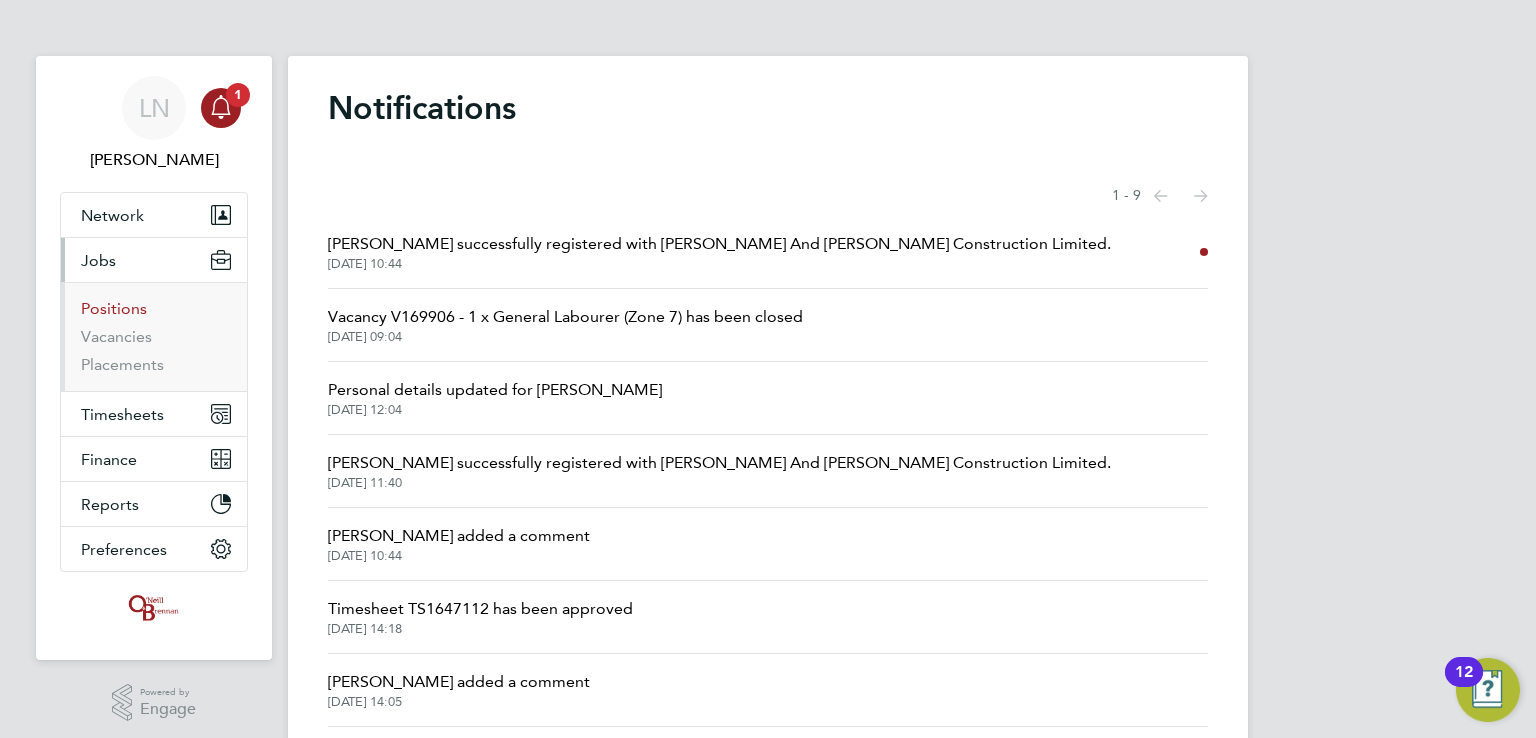 click on "Positions" at bounding box center (114, 308) 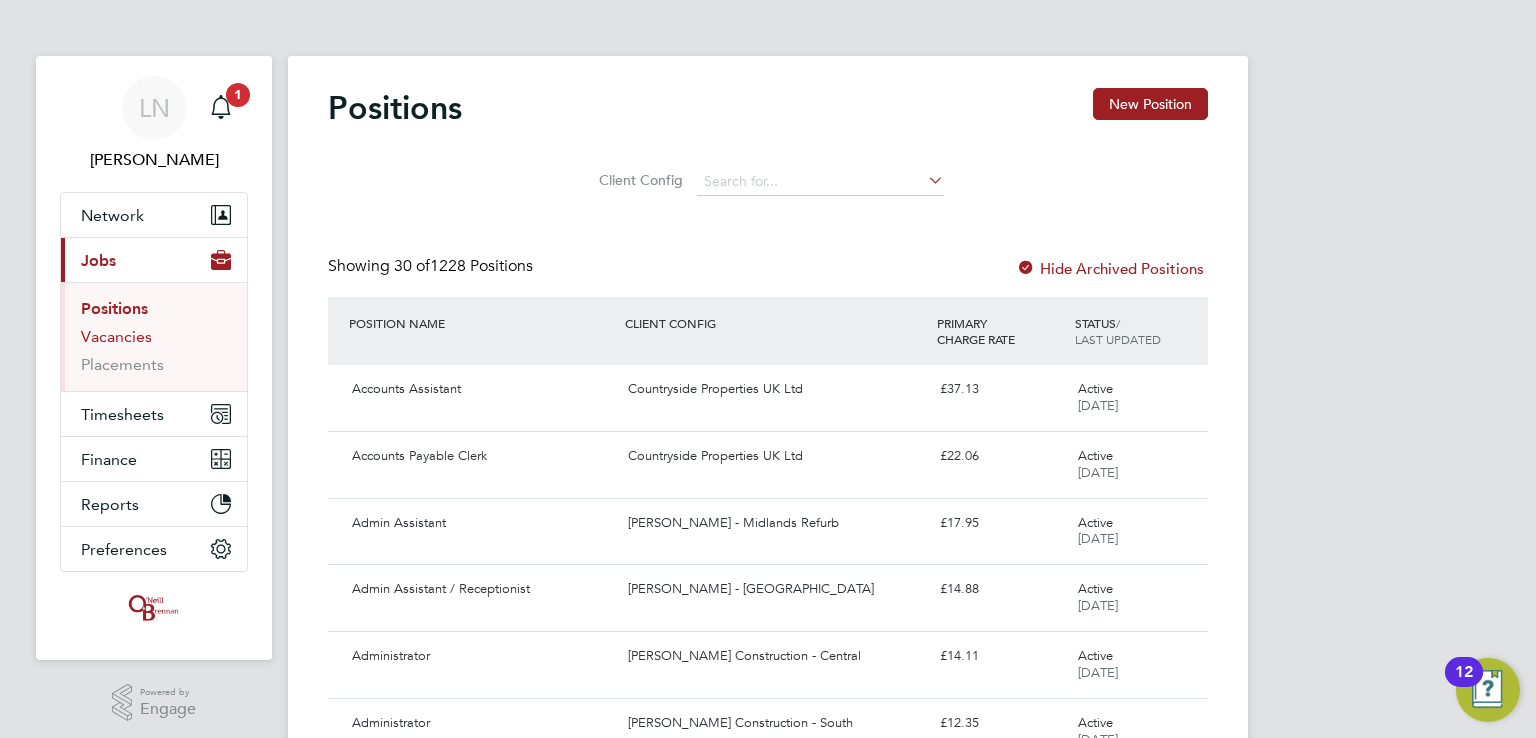 click on "Vacancies" at bounding box center (116, 336) 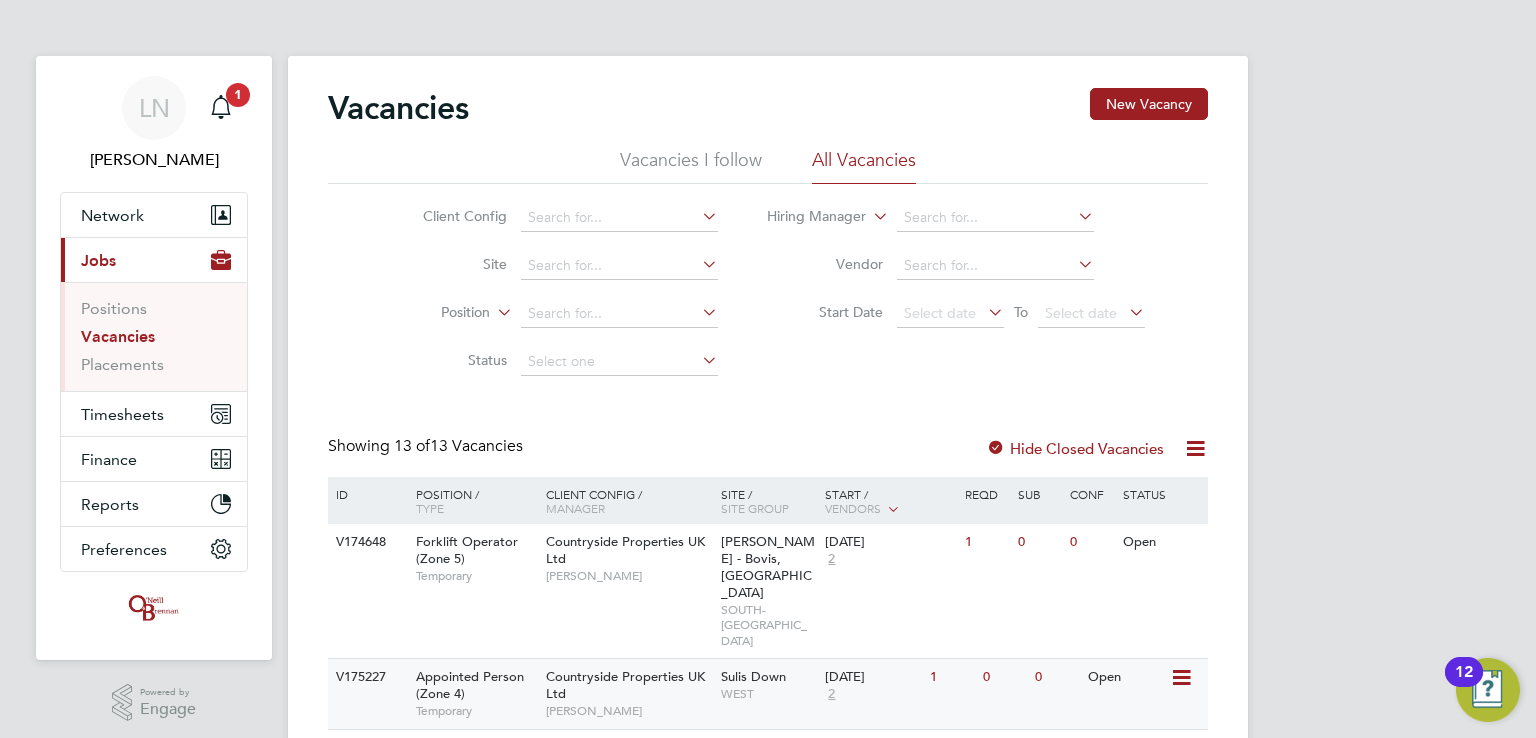 type 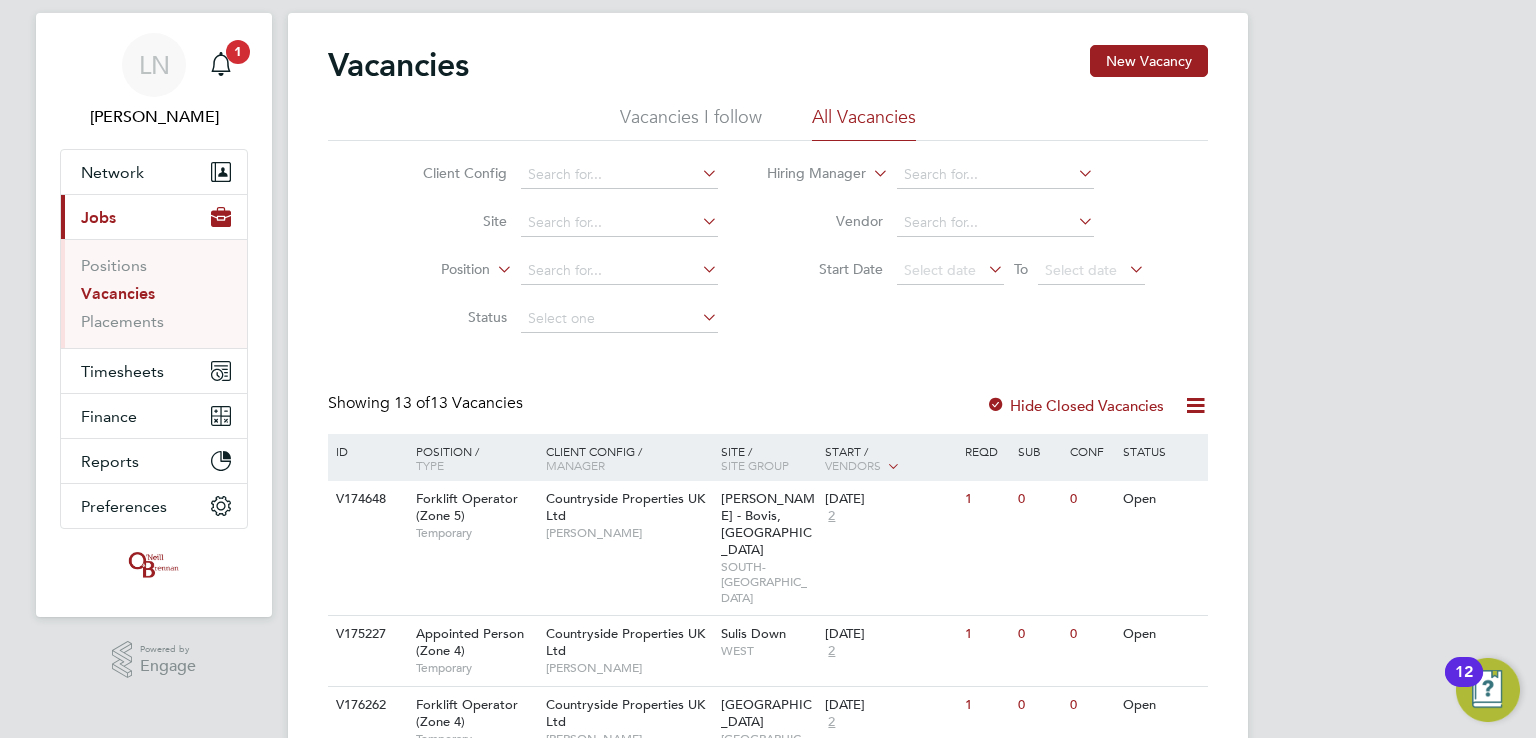 scroll, scrollTop: 40, scrollLeft: 0, axis: vertical 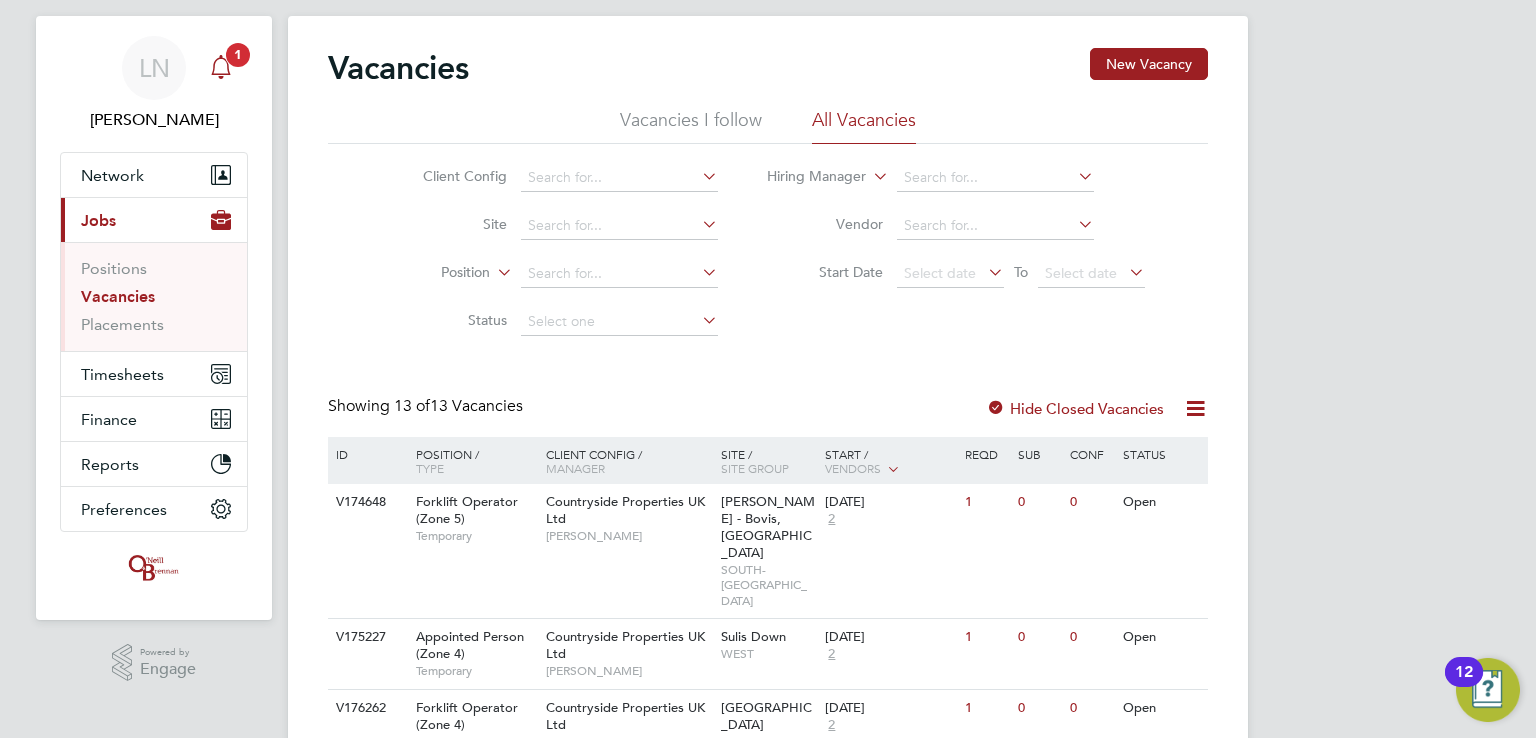 click 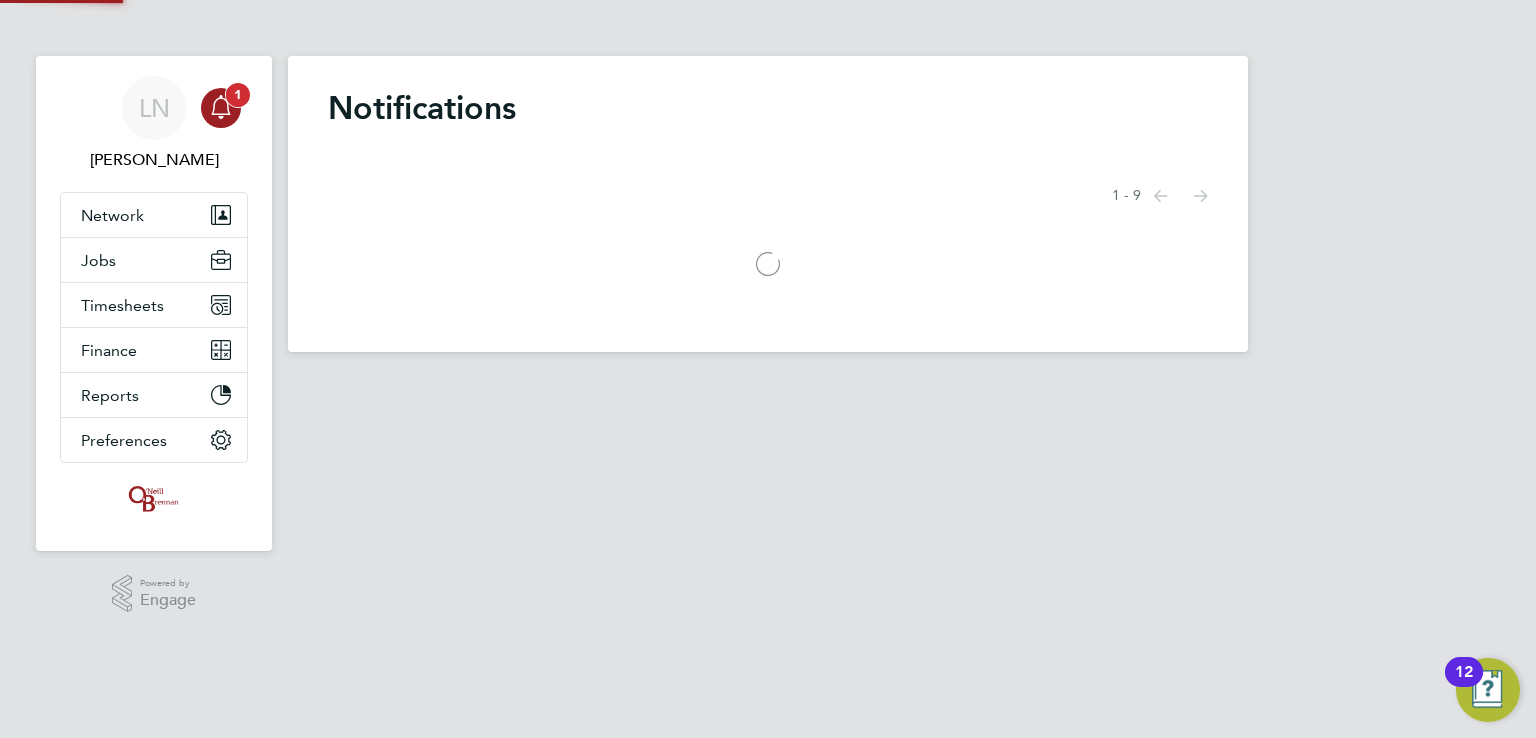 scroll, scrollTop: 0, scrollLeft: 0, axis: both 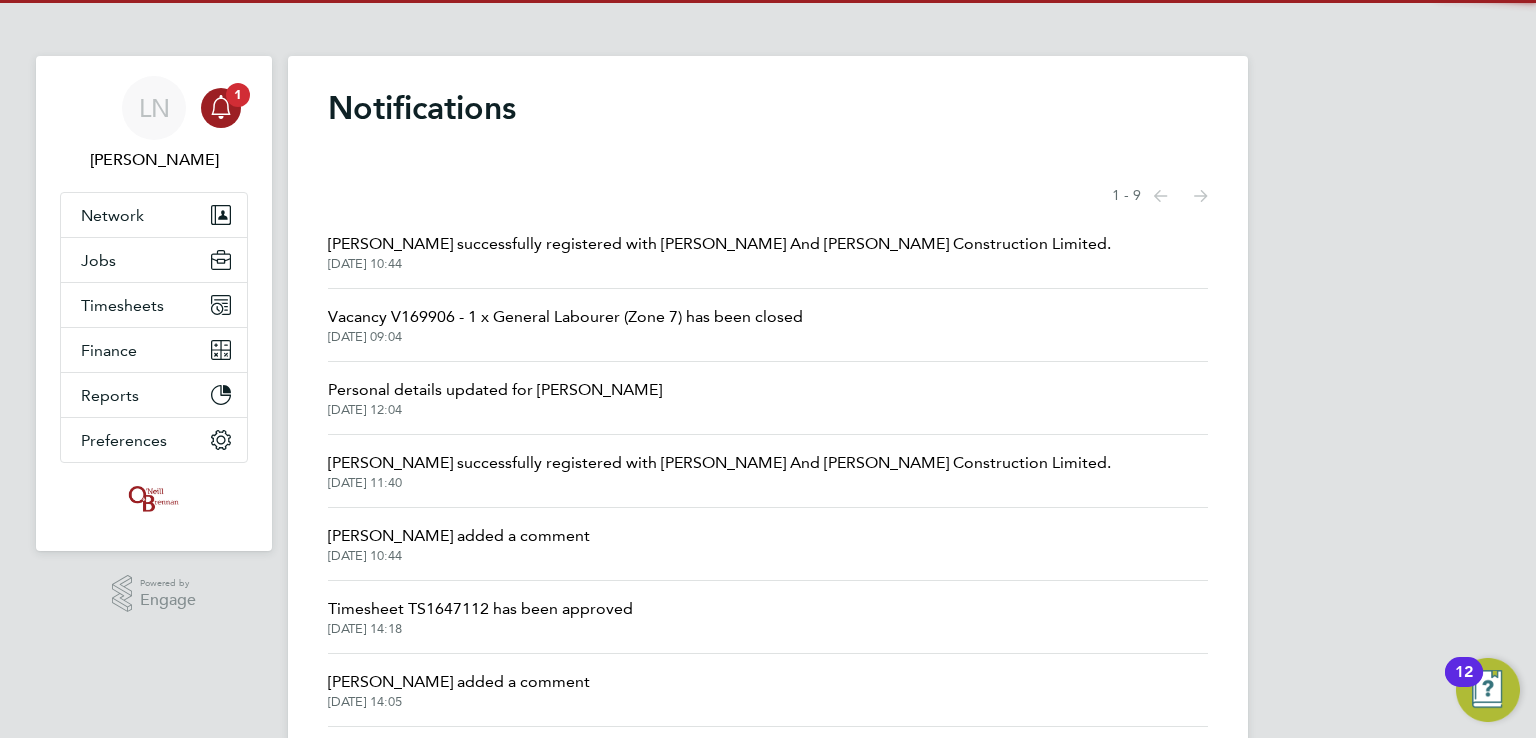 click on "Jack Coulton successfully registered with O'Neill And Brennan Construction Limited." 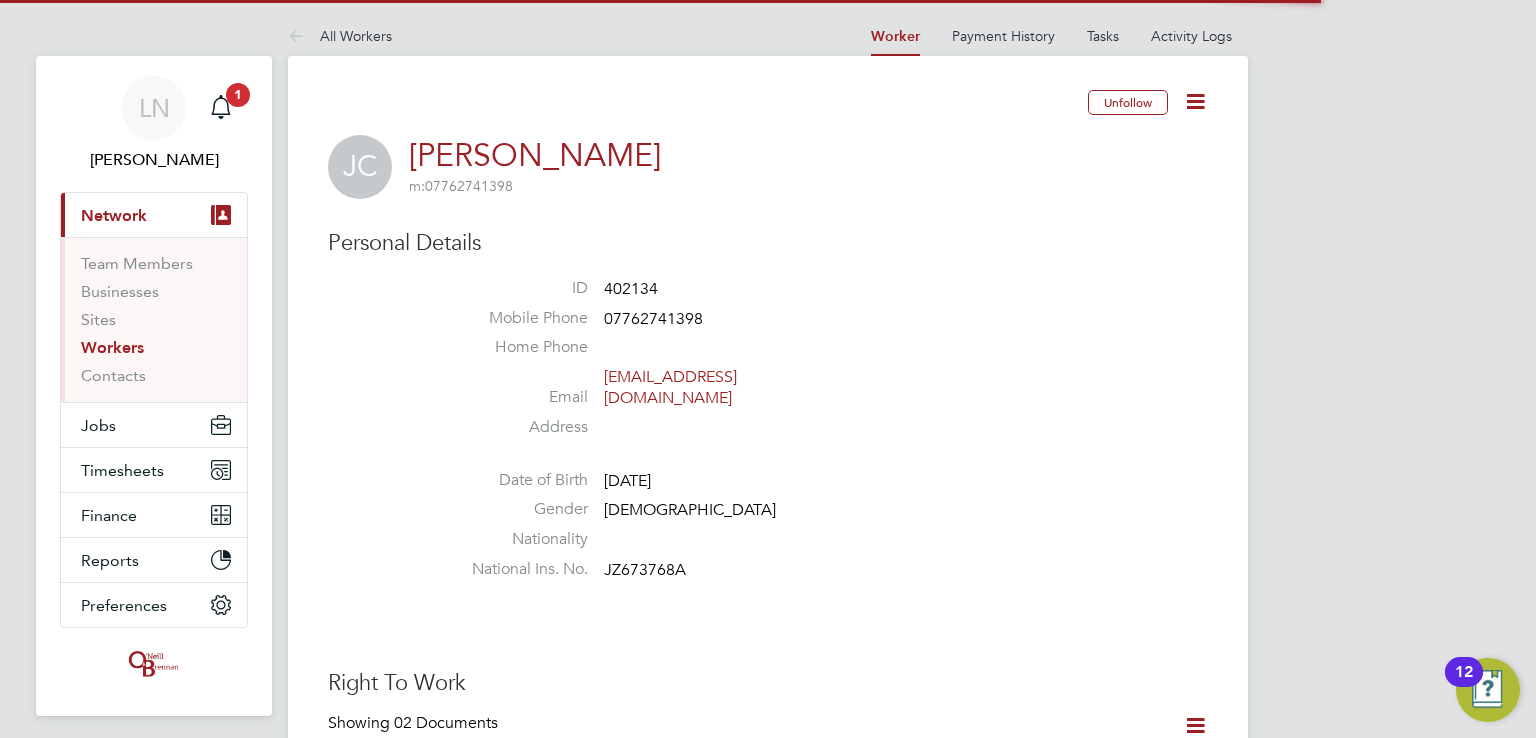 type 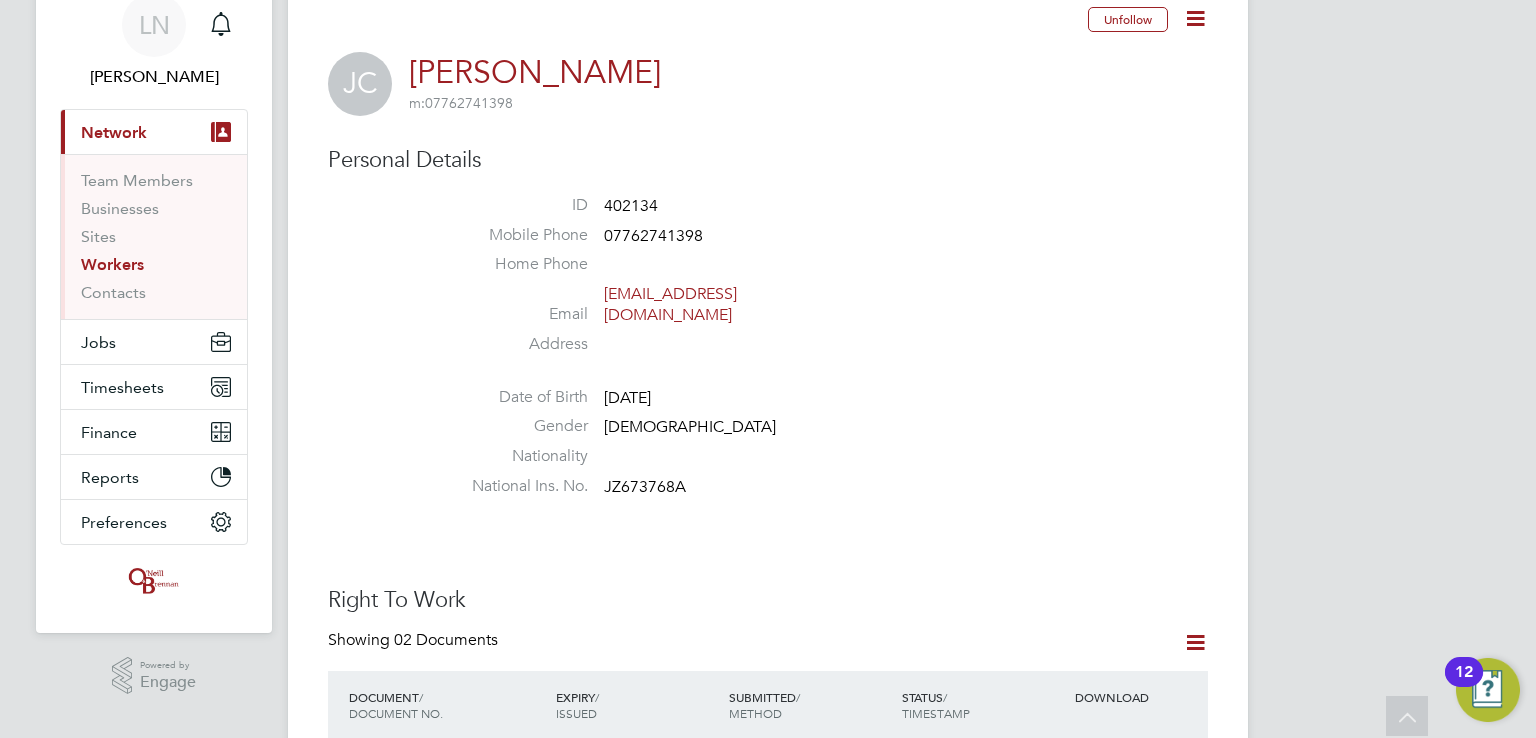 scroll, scrollTop: 80, scrollLeft: 0, axis: vertical 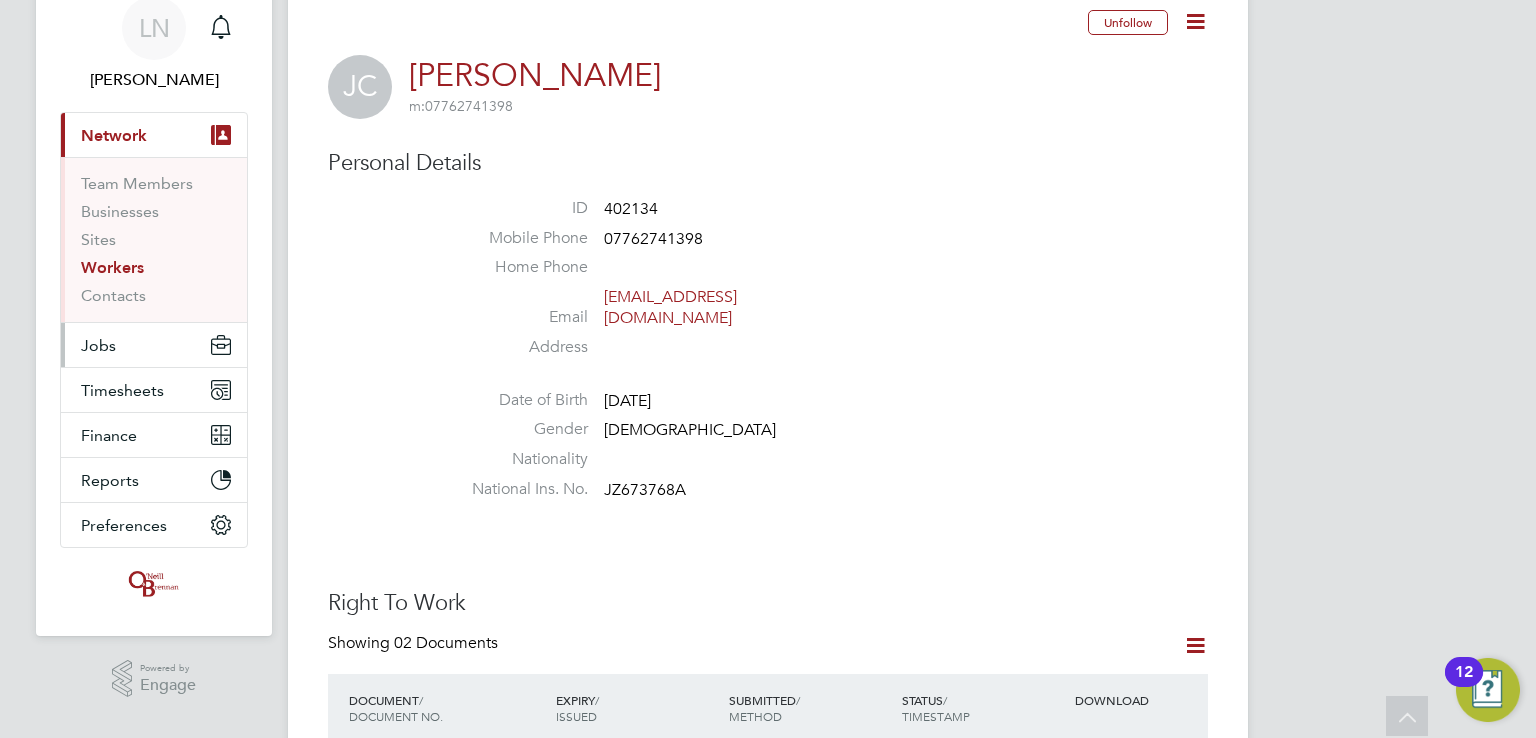 click on "Jobs" at bounding box center [154, 345] 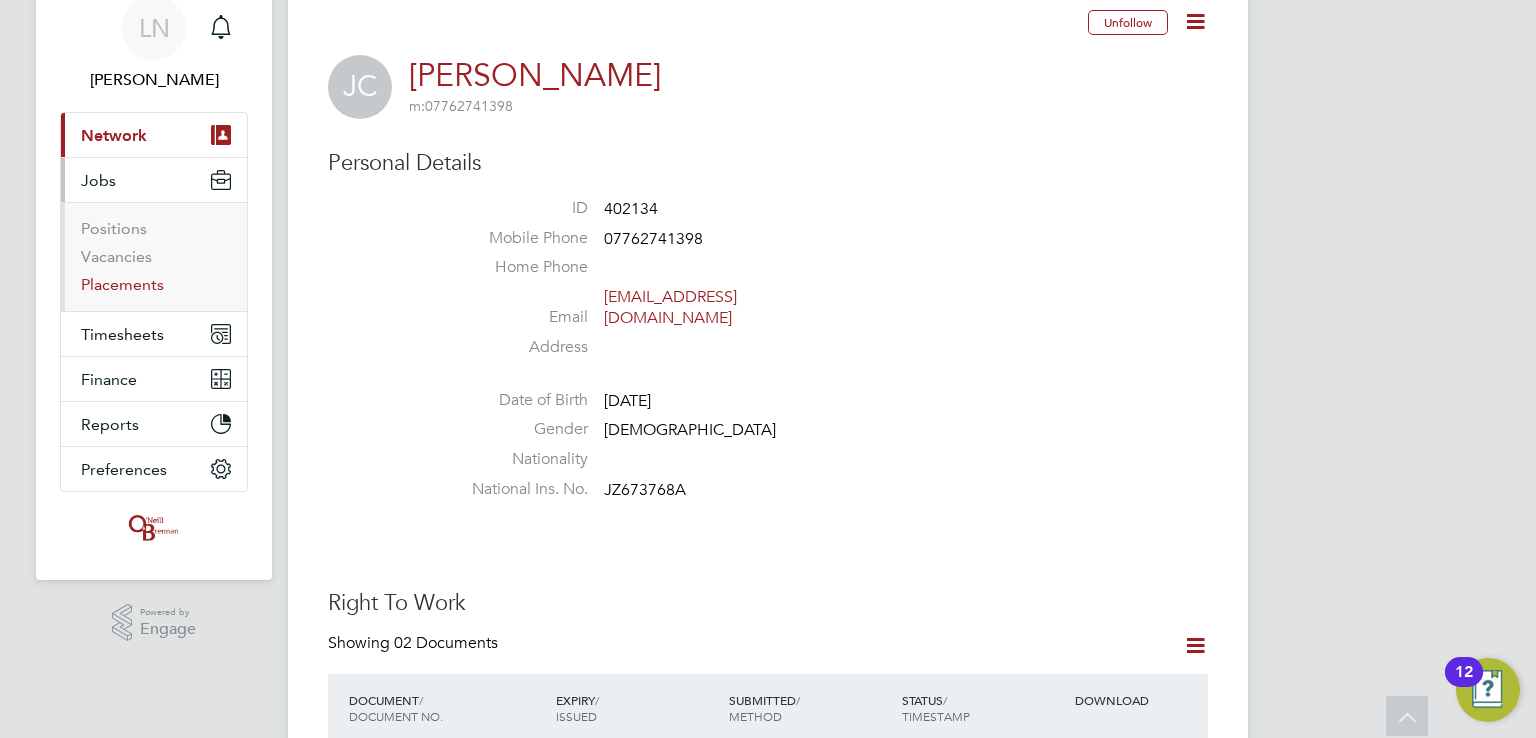click on "Placements" at bounding box center [122, 284] 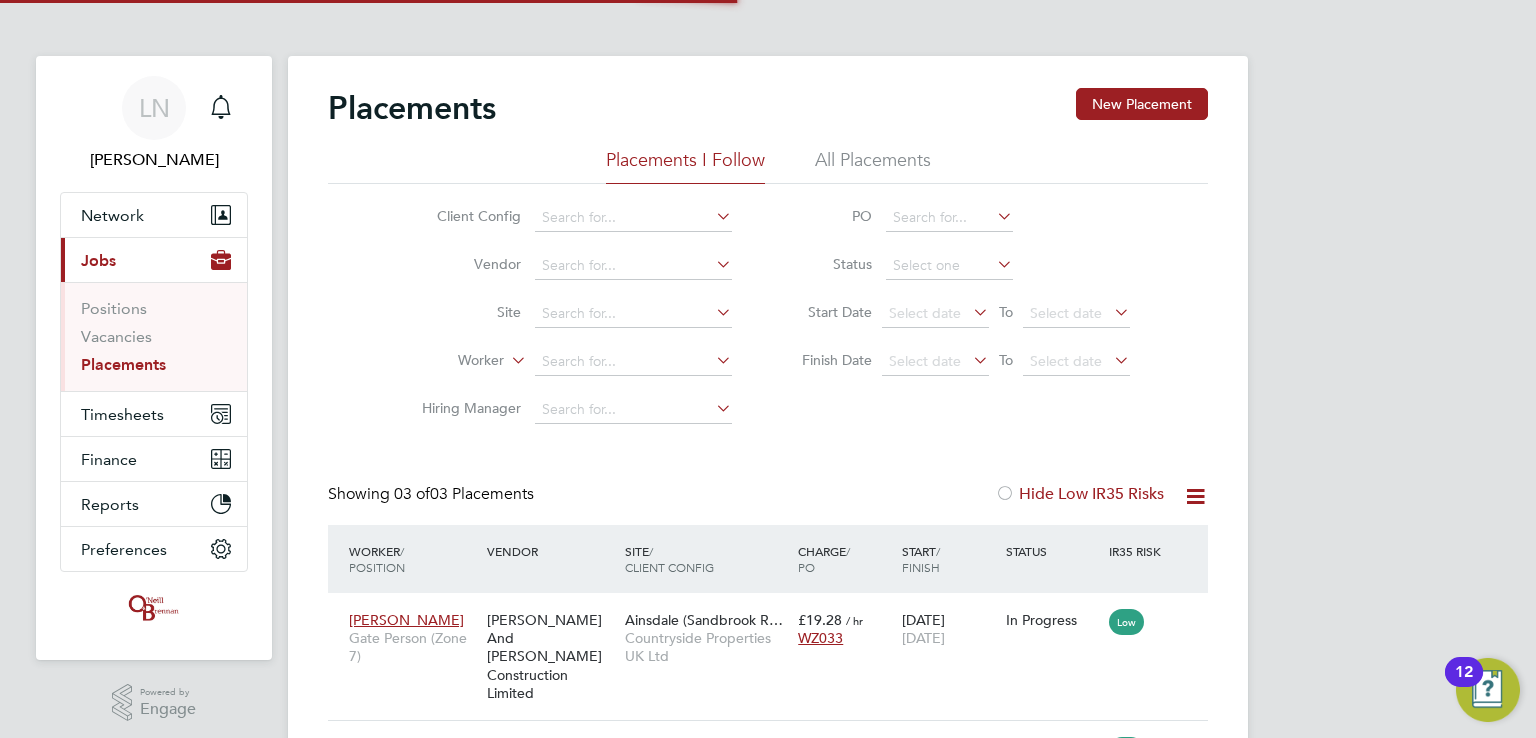 scroll, scrollTop: 10, scrollLeft: 9, axis: both 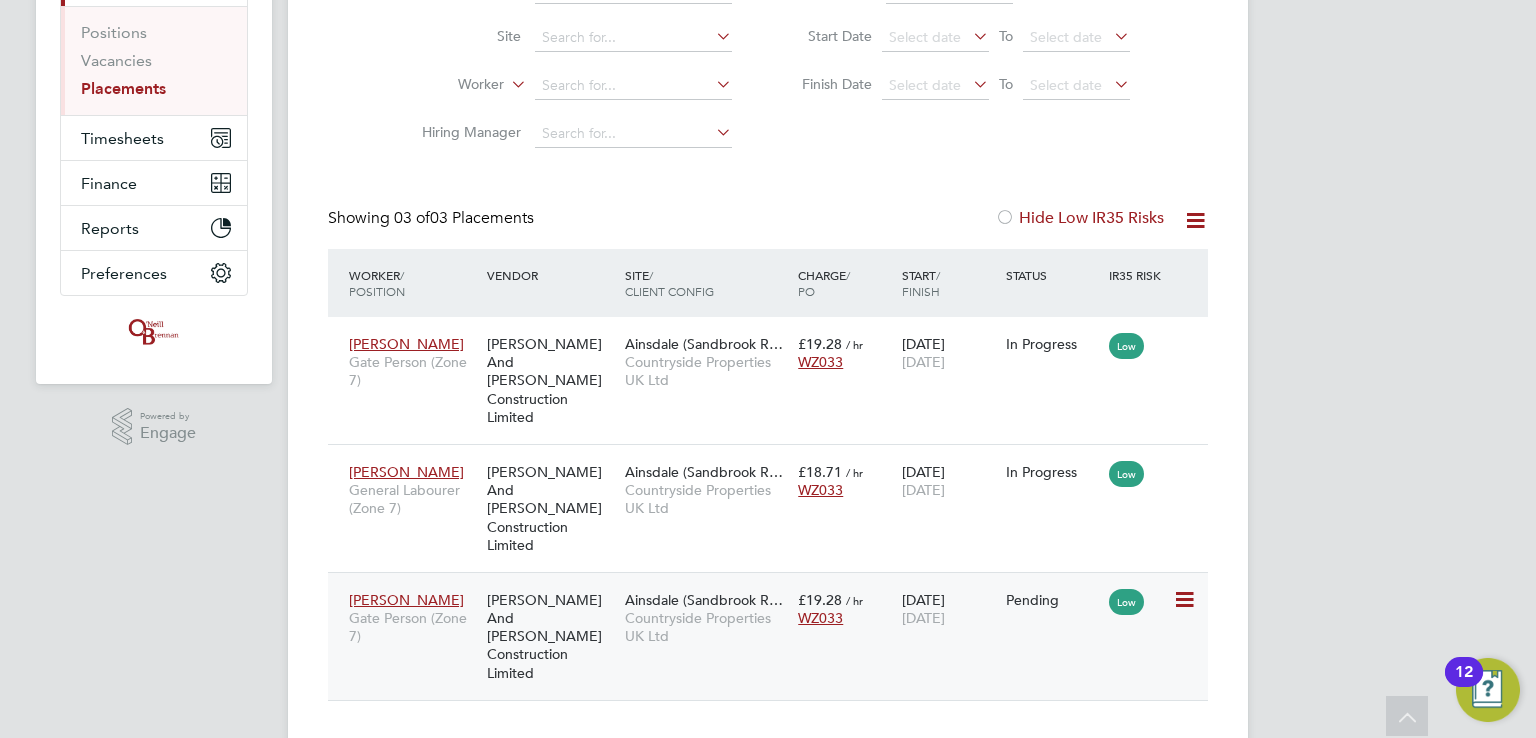 click on "[PERSON_NAME] And [PERSON_NAME] Construction Limited" 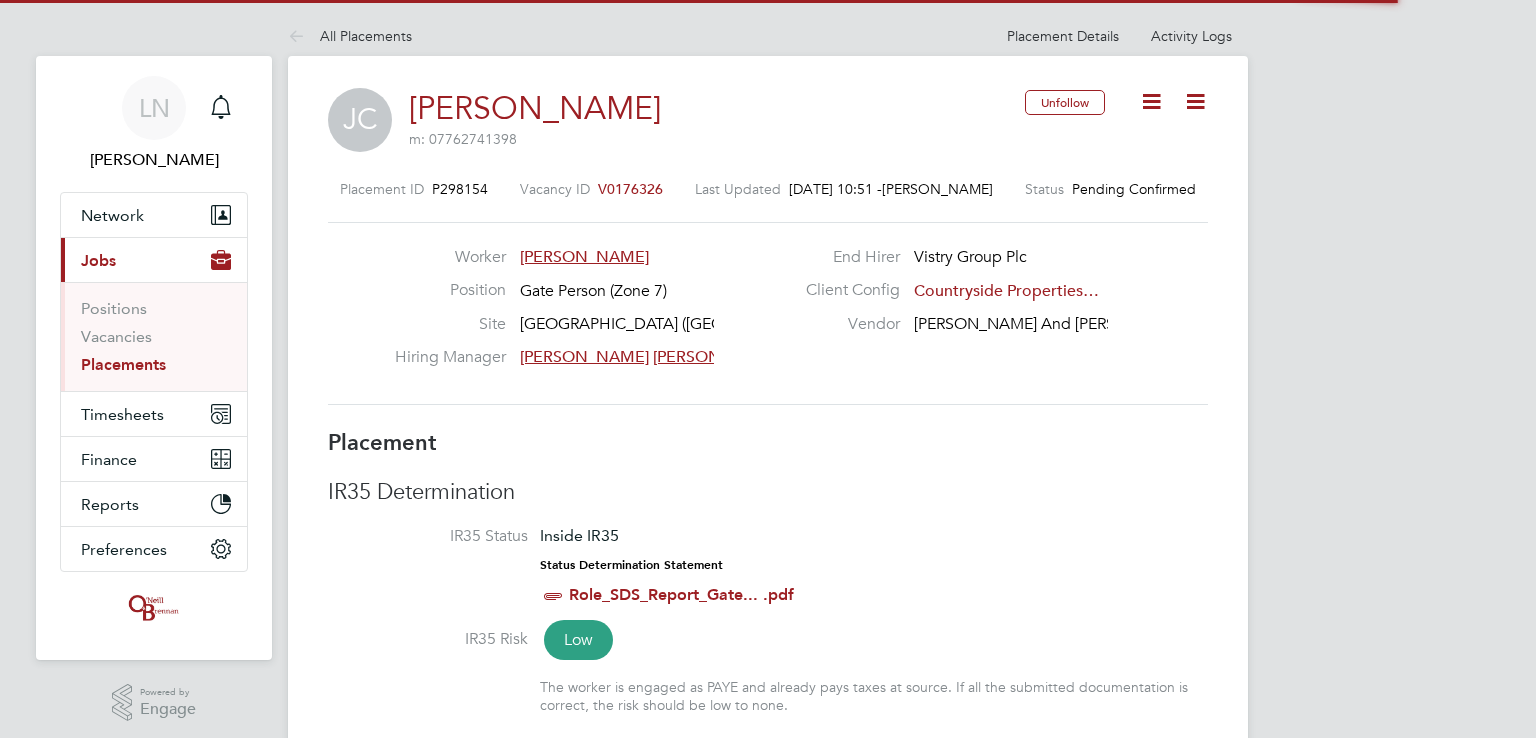 type 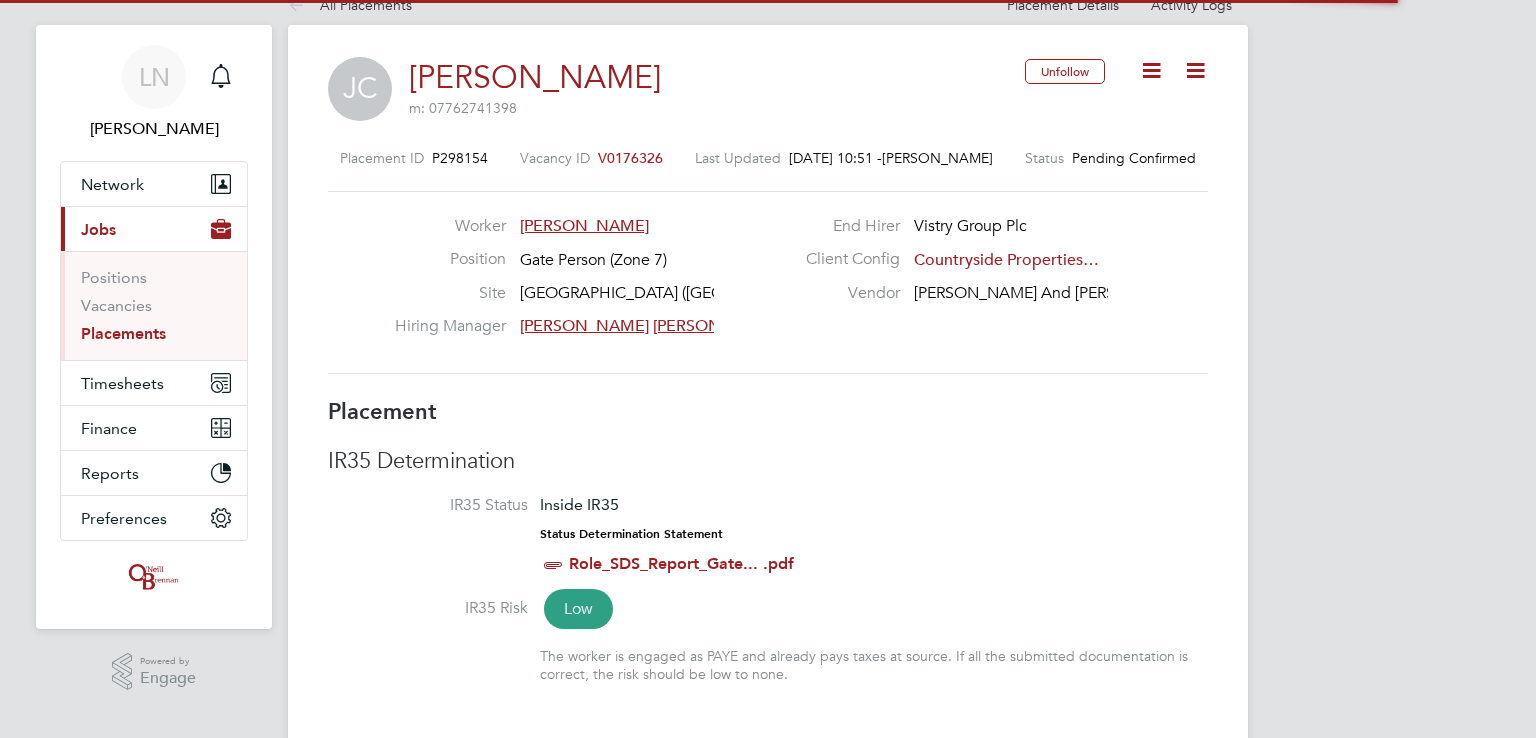 scroll, scrollTop: 19, scrollLeft: 98, axis: both 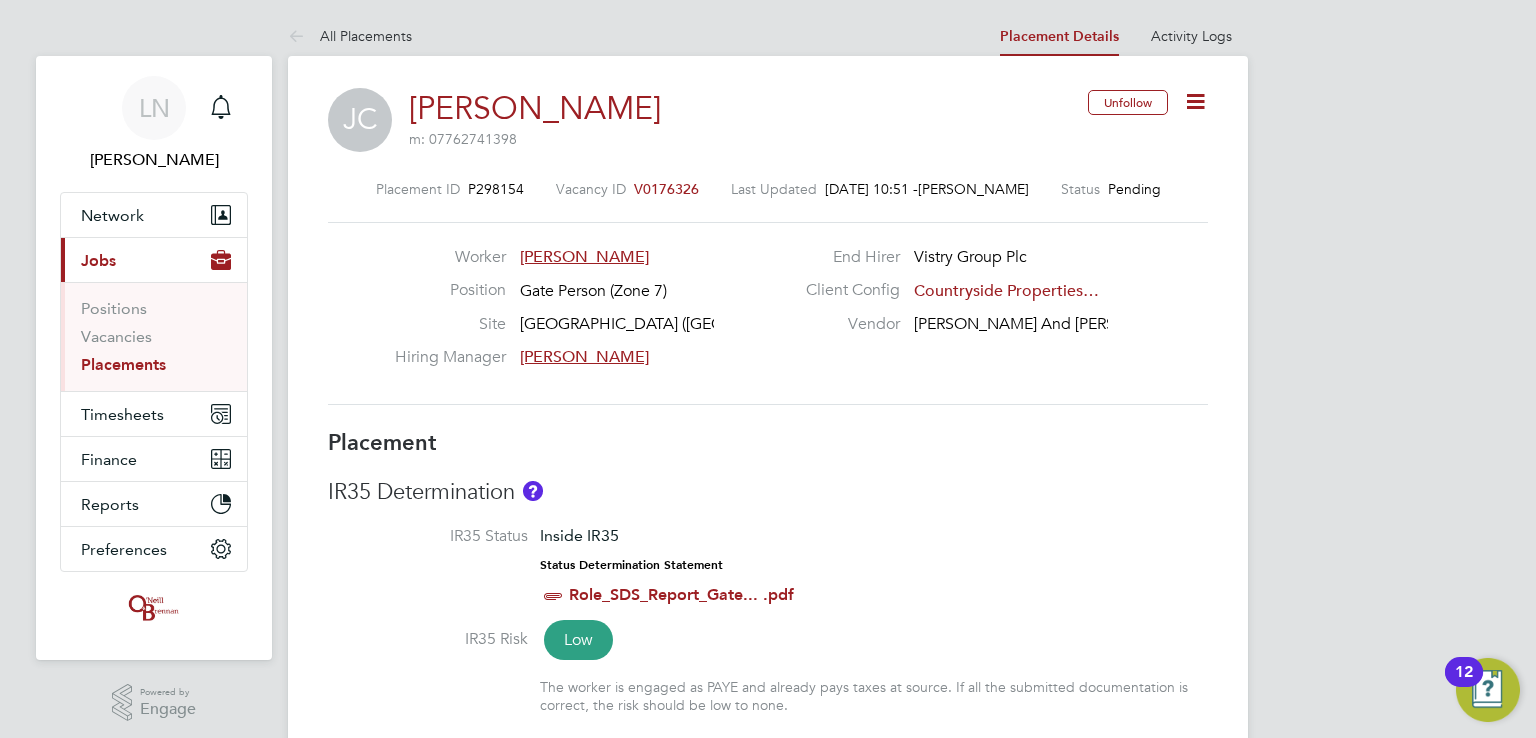 click on "Worker   Jack Coulton End Hirer   Vistry Group Plc Position   Gate Person (Zone 7) Client Config   Countryside Properties… Site   Ainsdale (Sandbrook Road) Vendor   O'Neill And Brennan Co… Hiring Manager     David Craig" 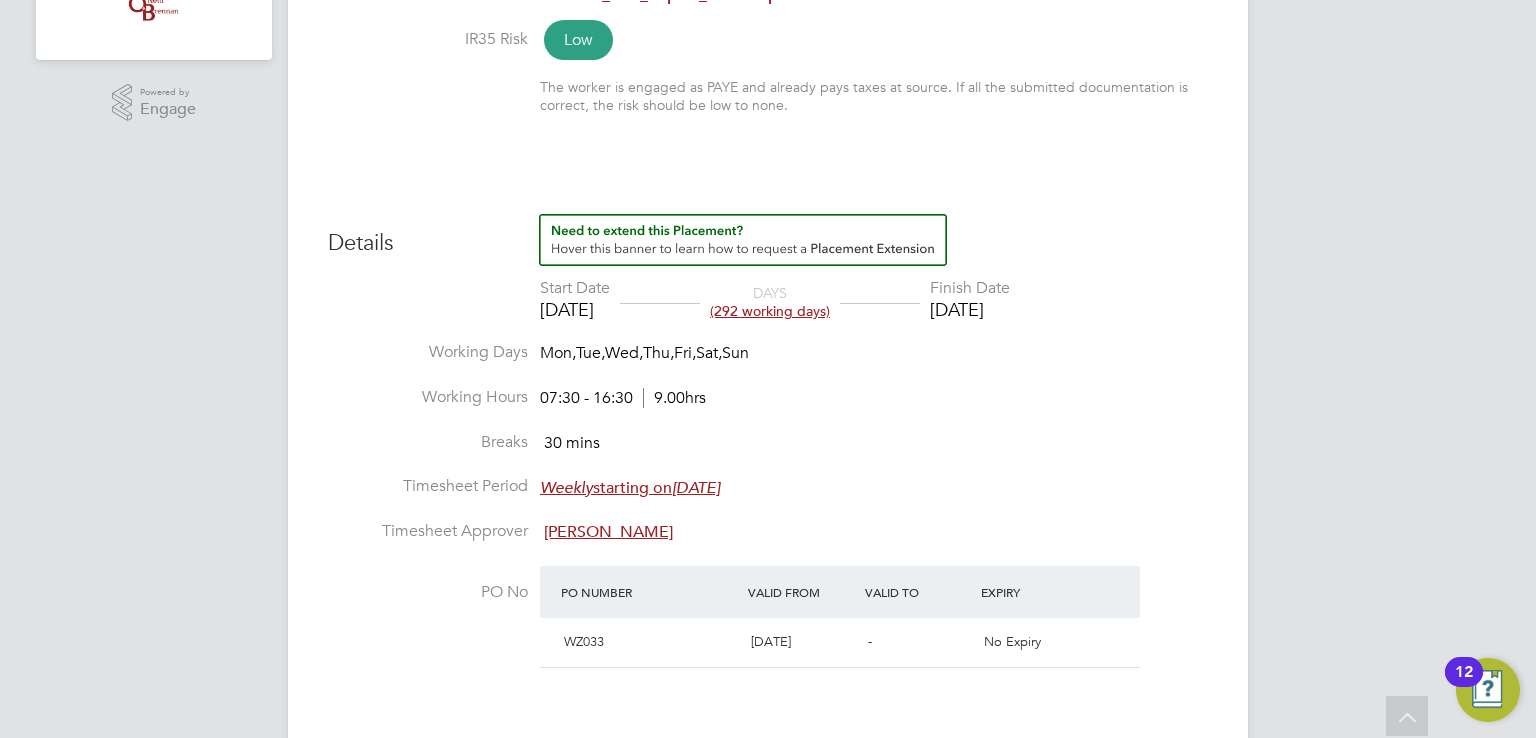 click on "PO No" at bounding box center [428, 592] 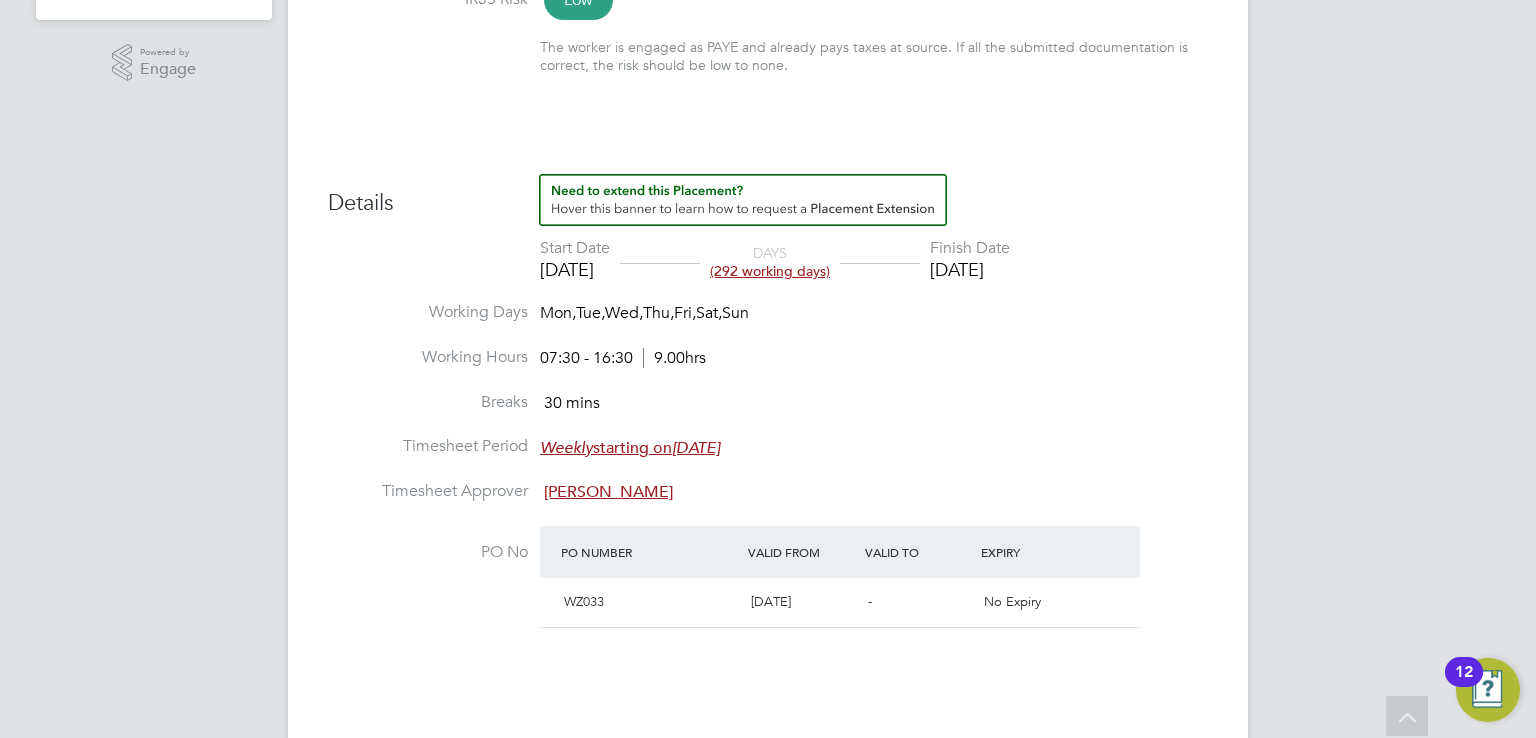 click on "PO No PO Number Valid From Valid To Expiry   WZ033   02 Sep 2024   - No Expiry" at bounding box center [768, 590] 